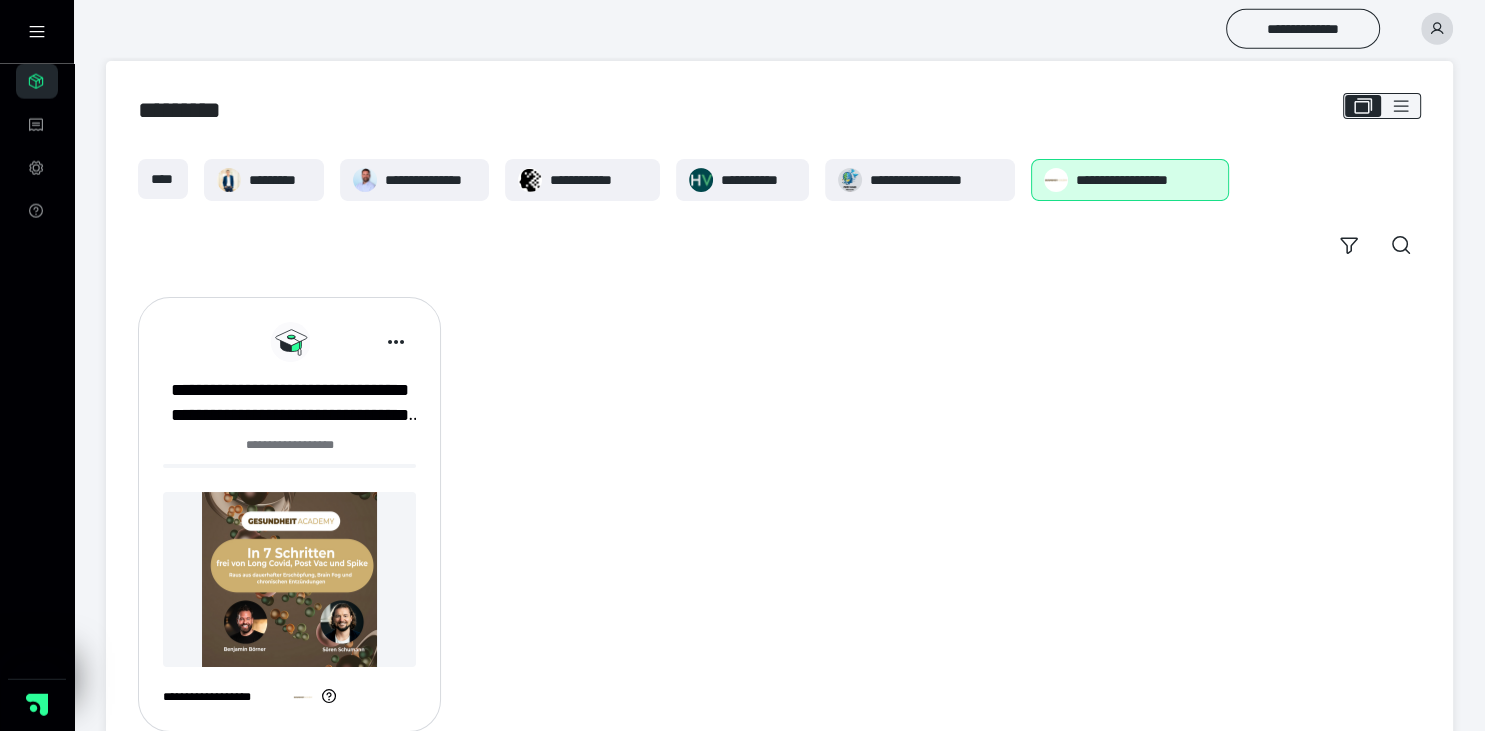 scroll, scrollTop: 0, scrollLeft: 0, axis: both 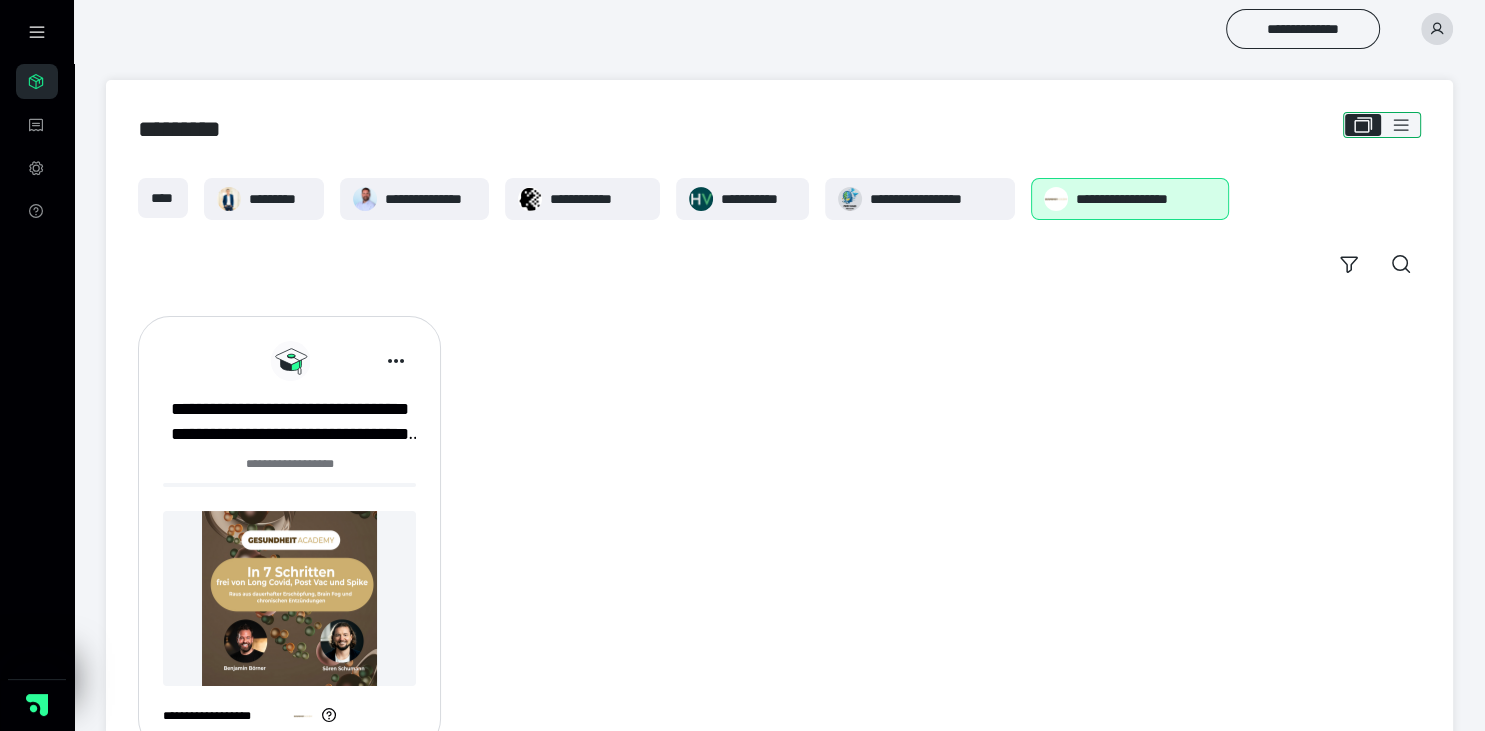 click 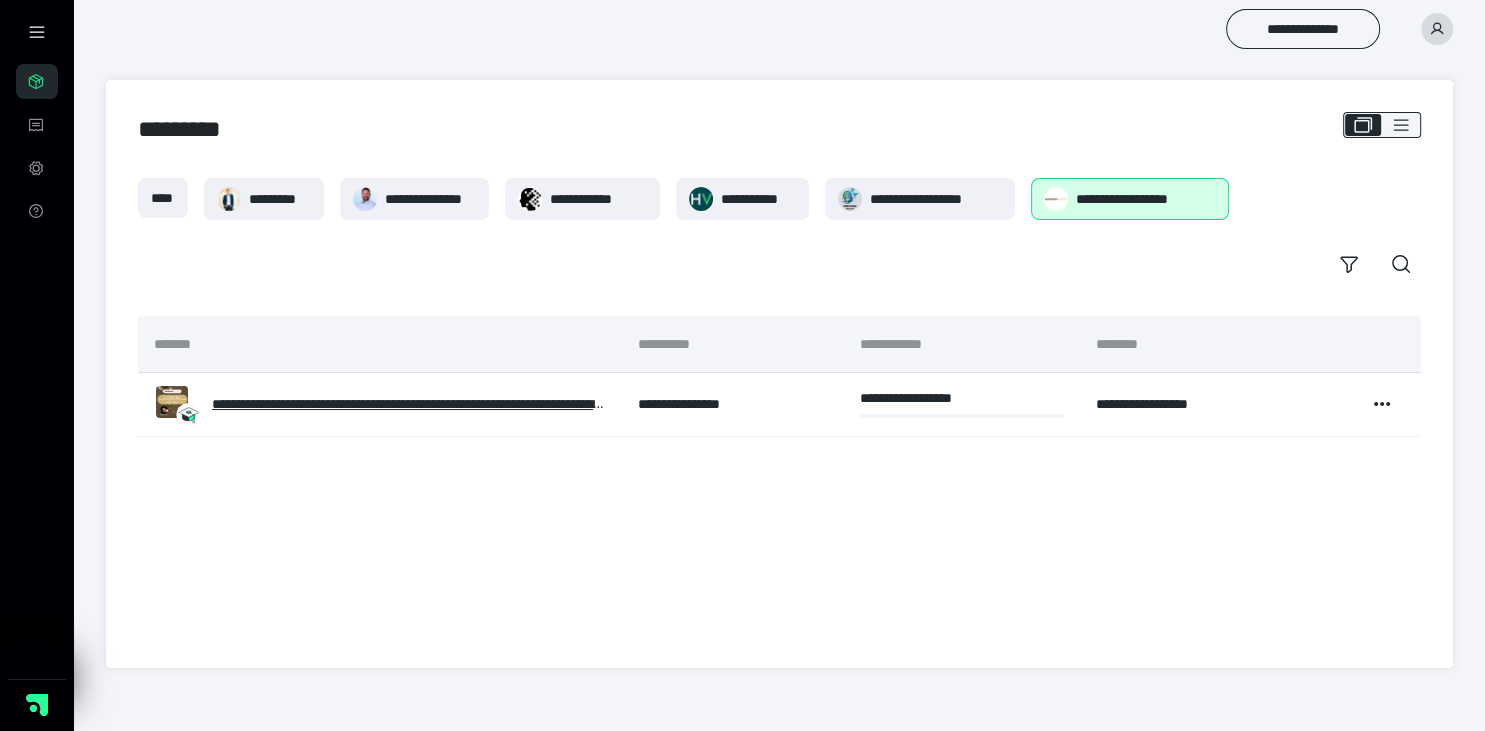 click 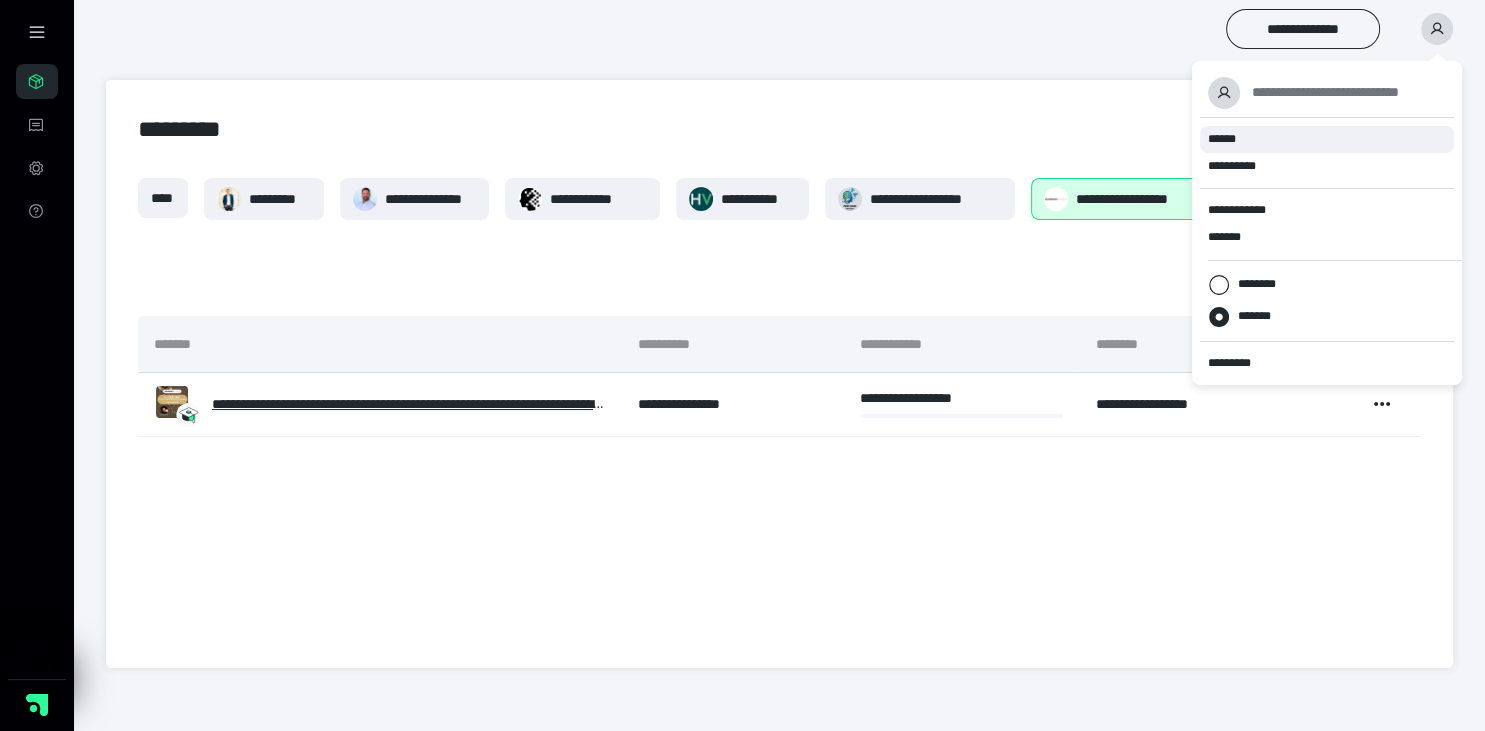 click on "******" at bounding box center (1222, 139) 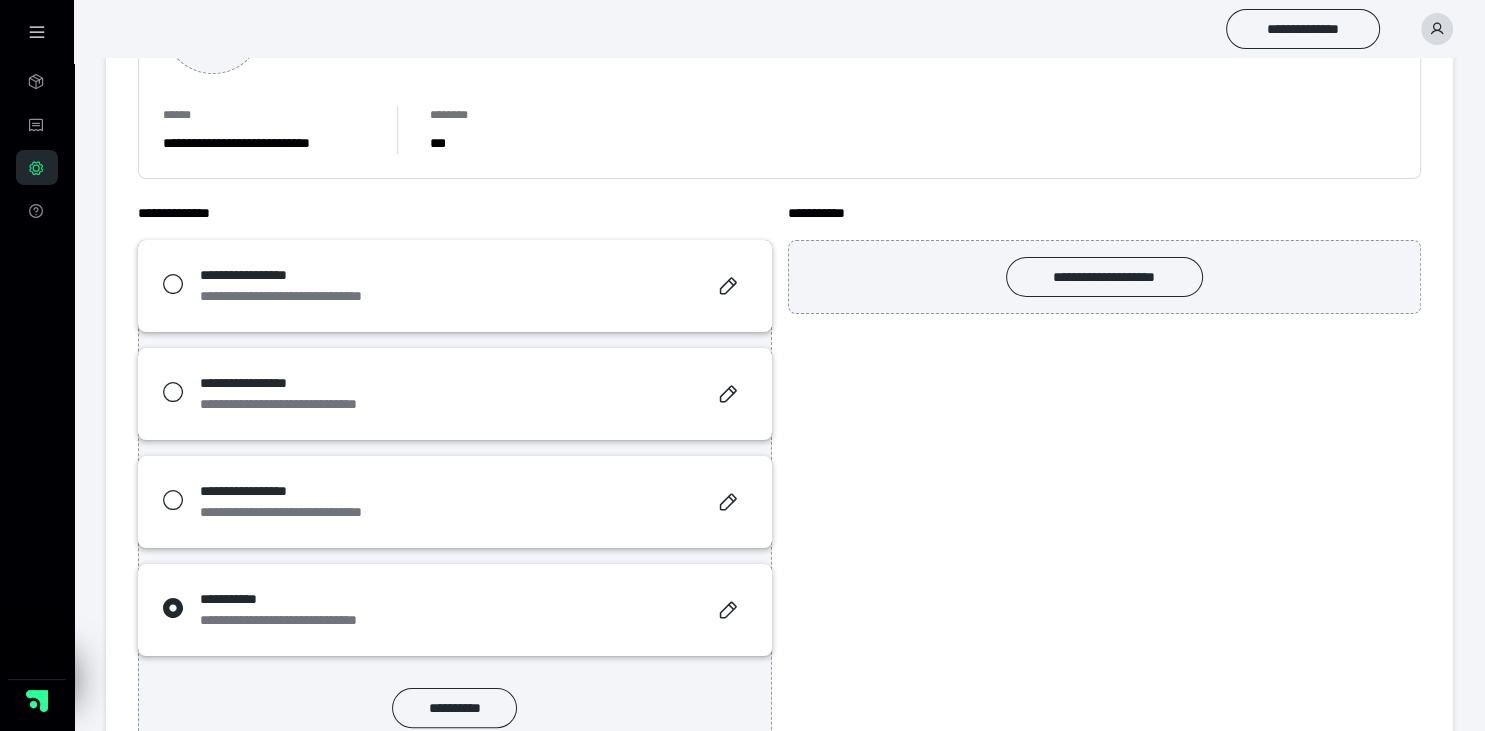 scroll, scrollTop: 284, scrollLeft: 0, axis: vertical 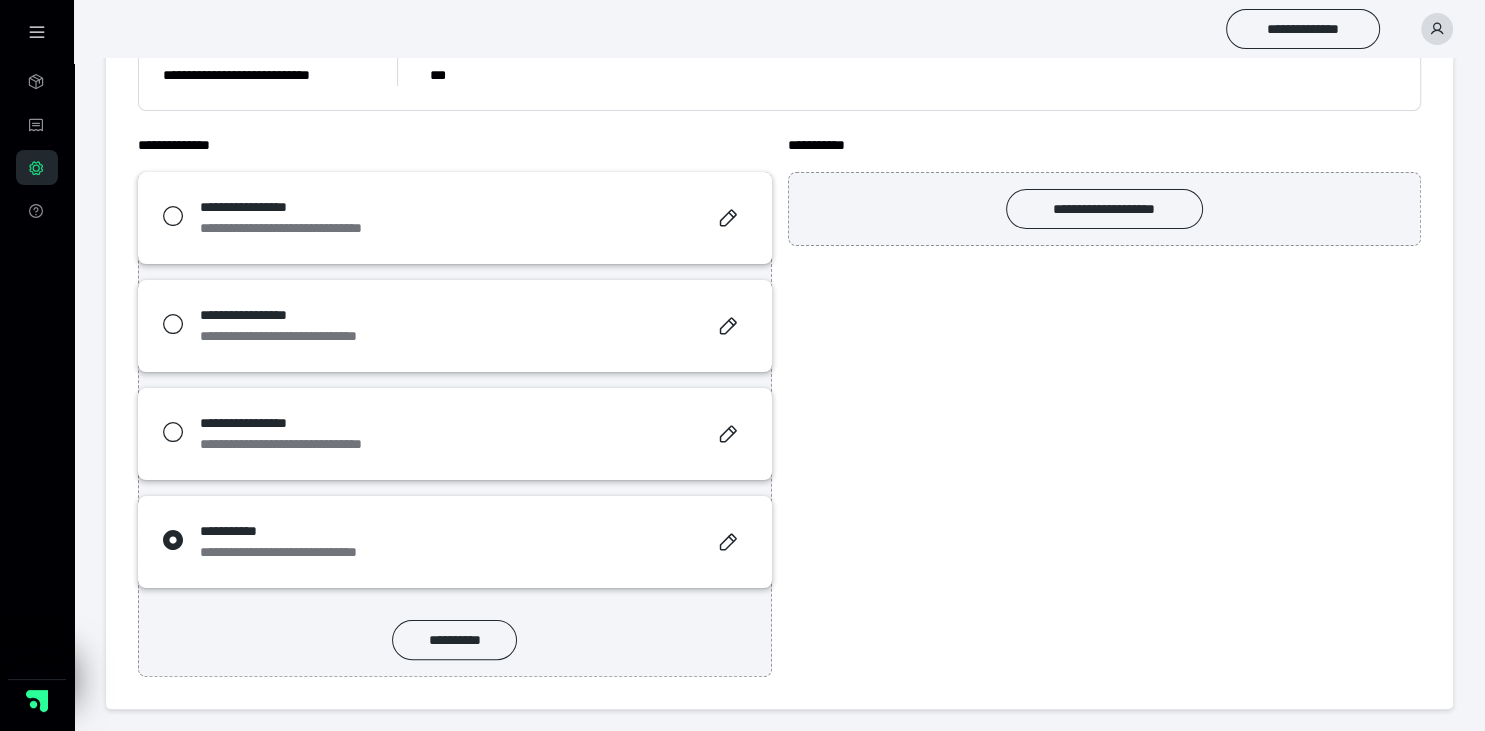 click 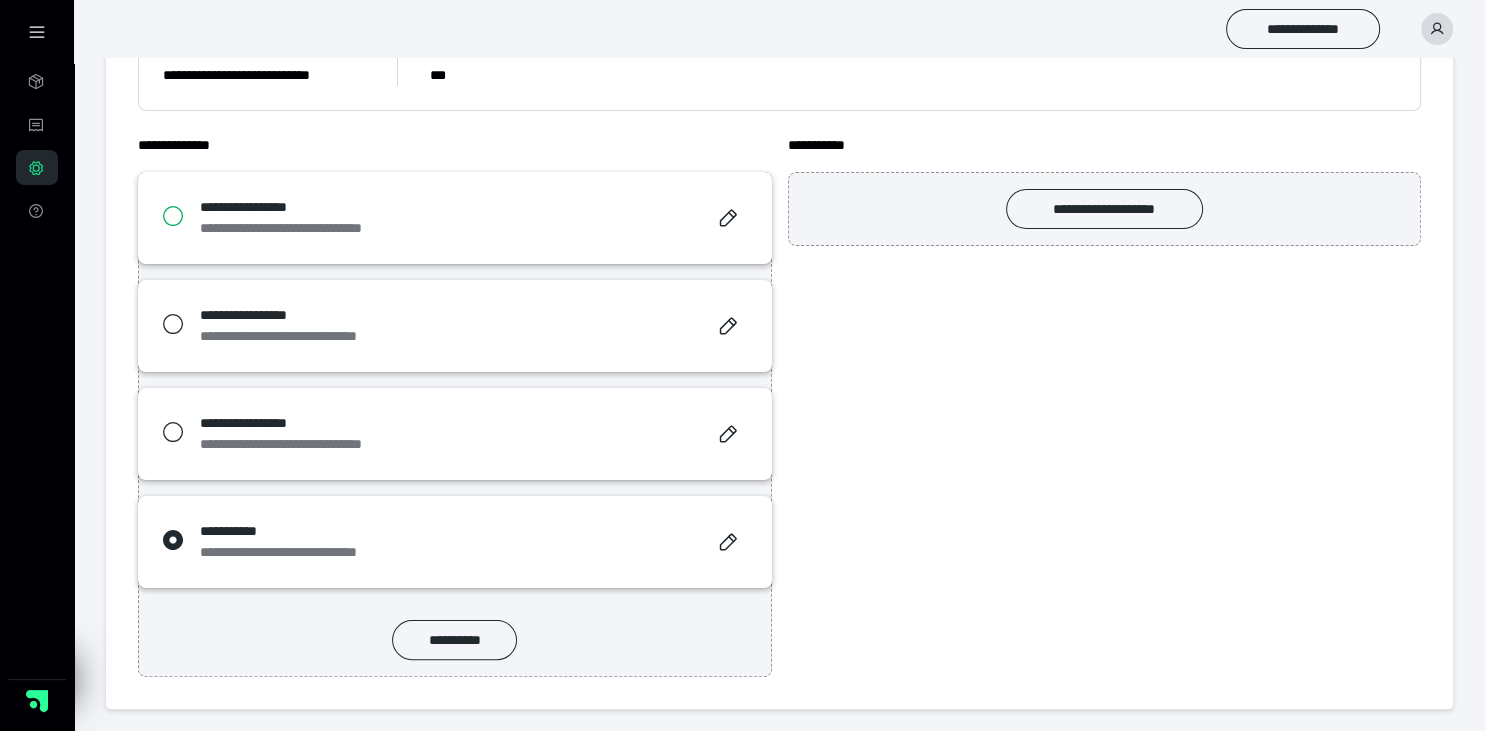 click at bounding box center (167, 218) 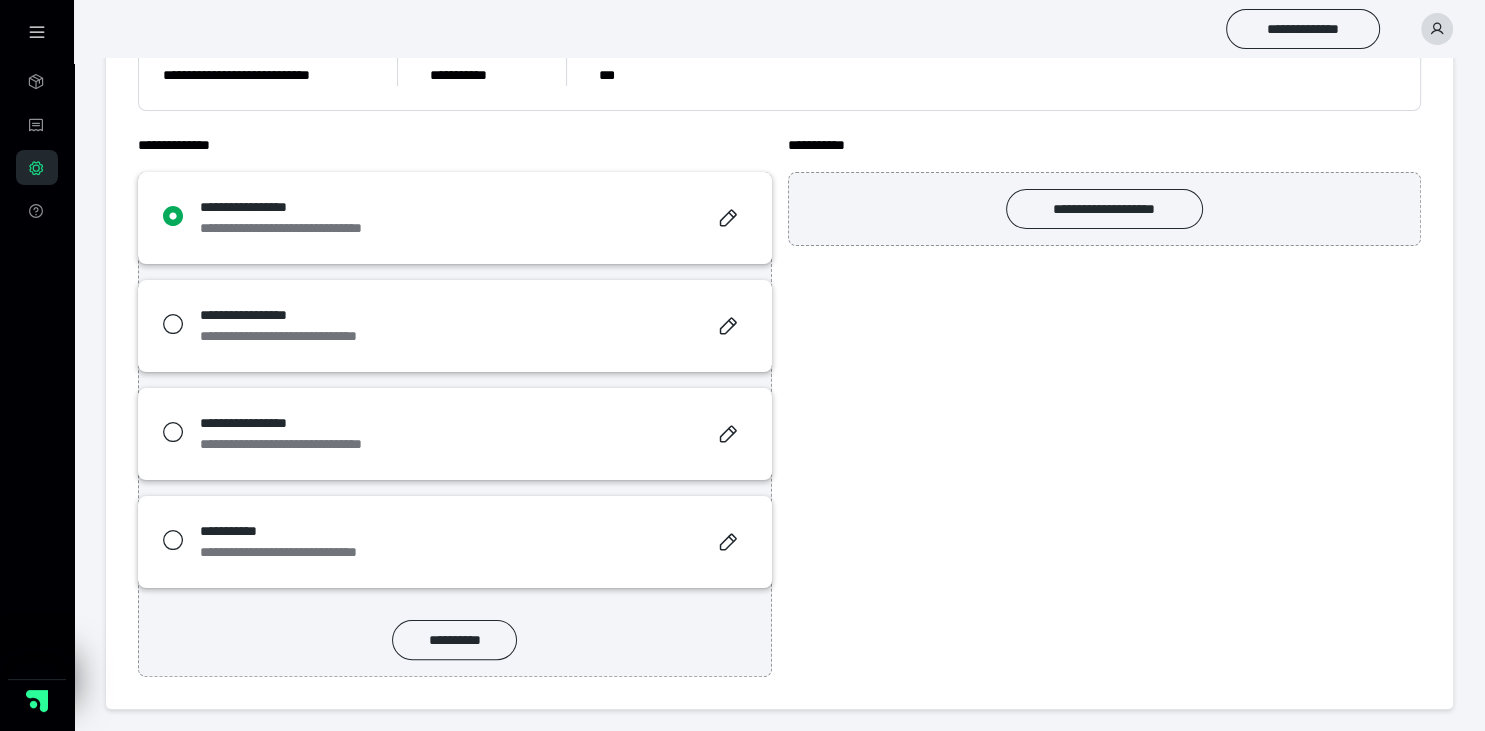 scroll, scrollTop: 73, scrollLeft: 0, axis: vertical 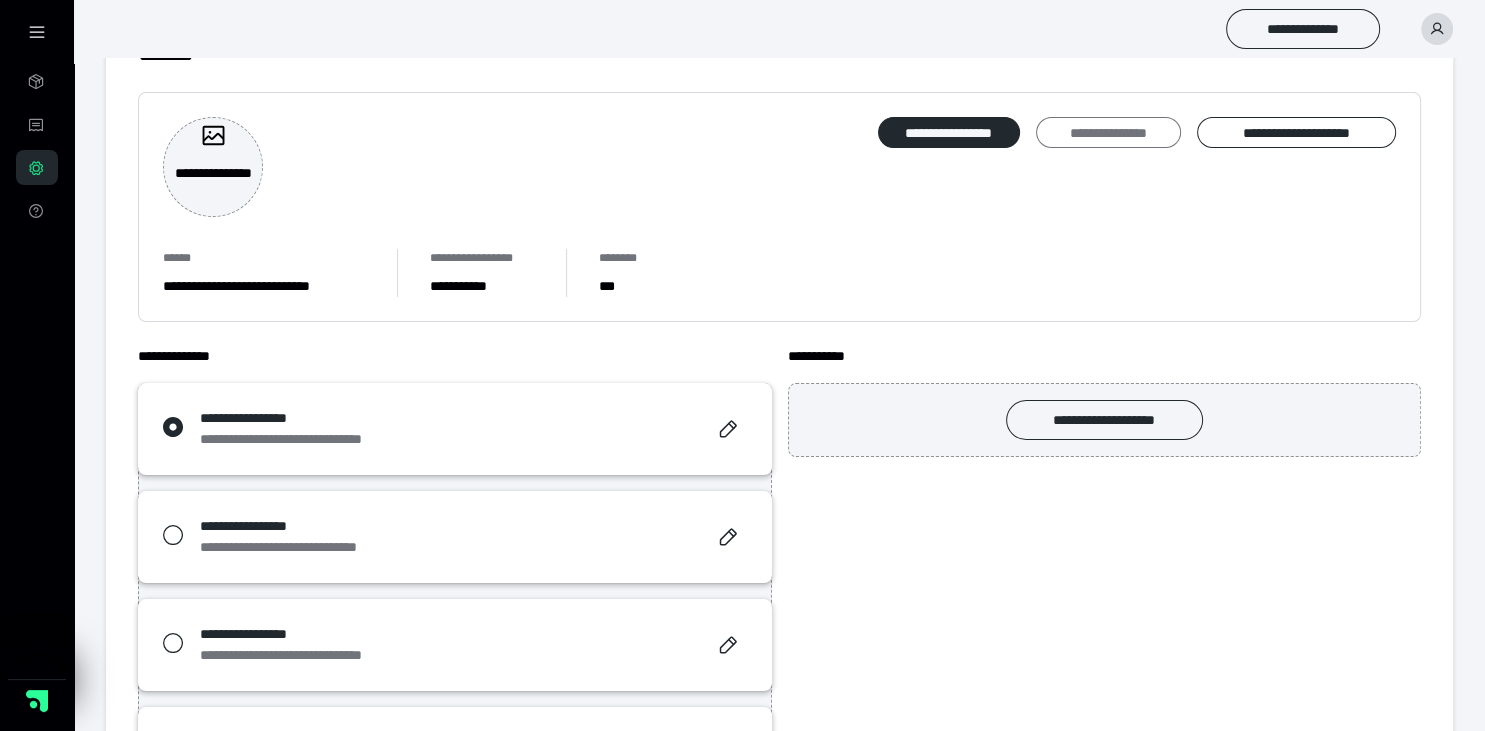 click on "**********" at bounding box center [1108, 133] 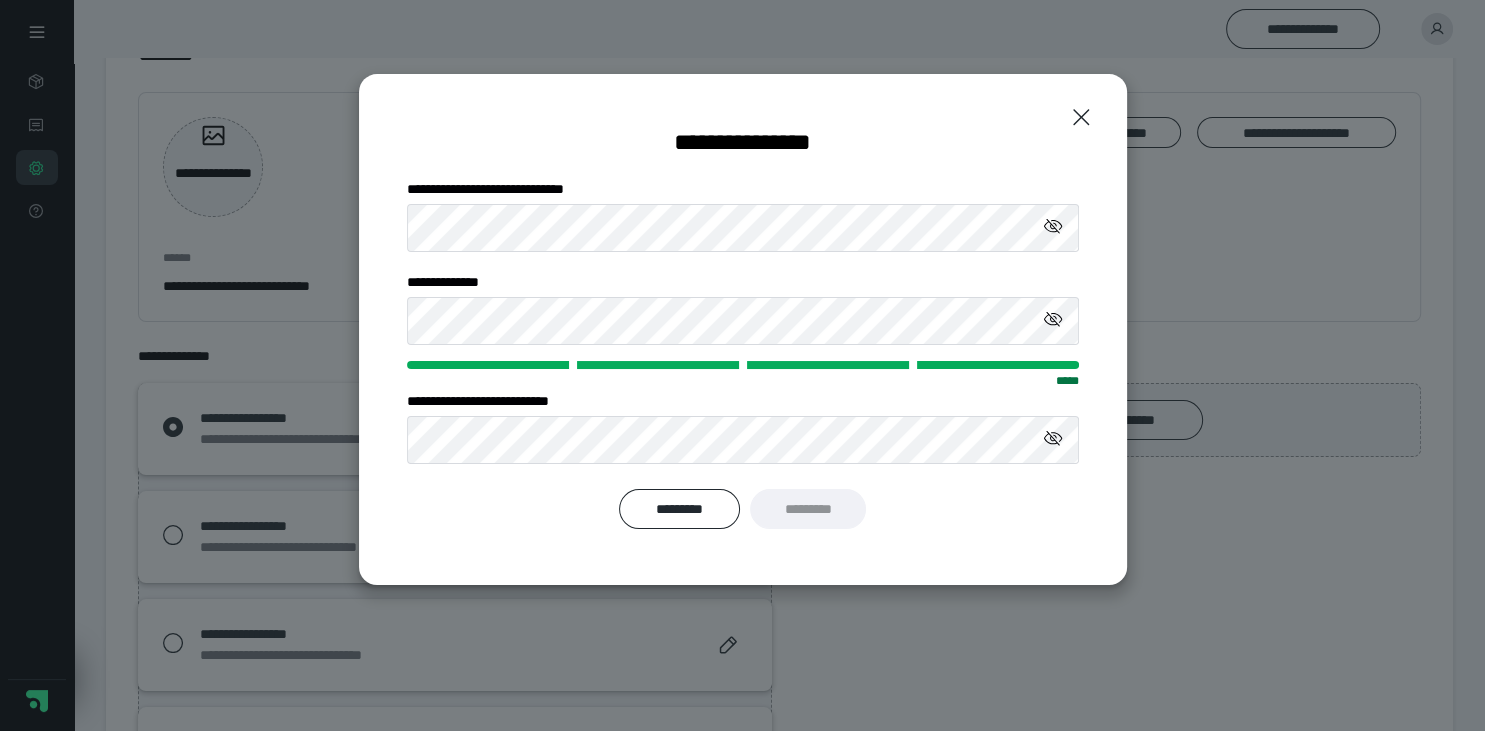 click 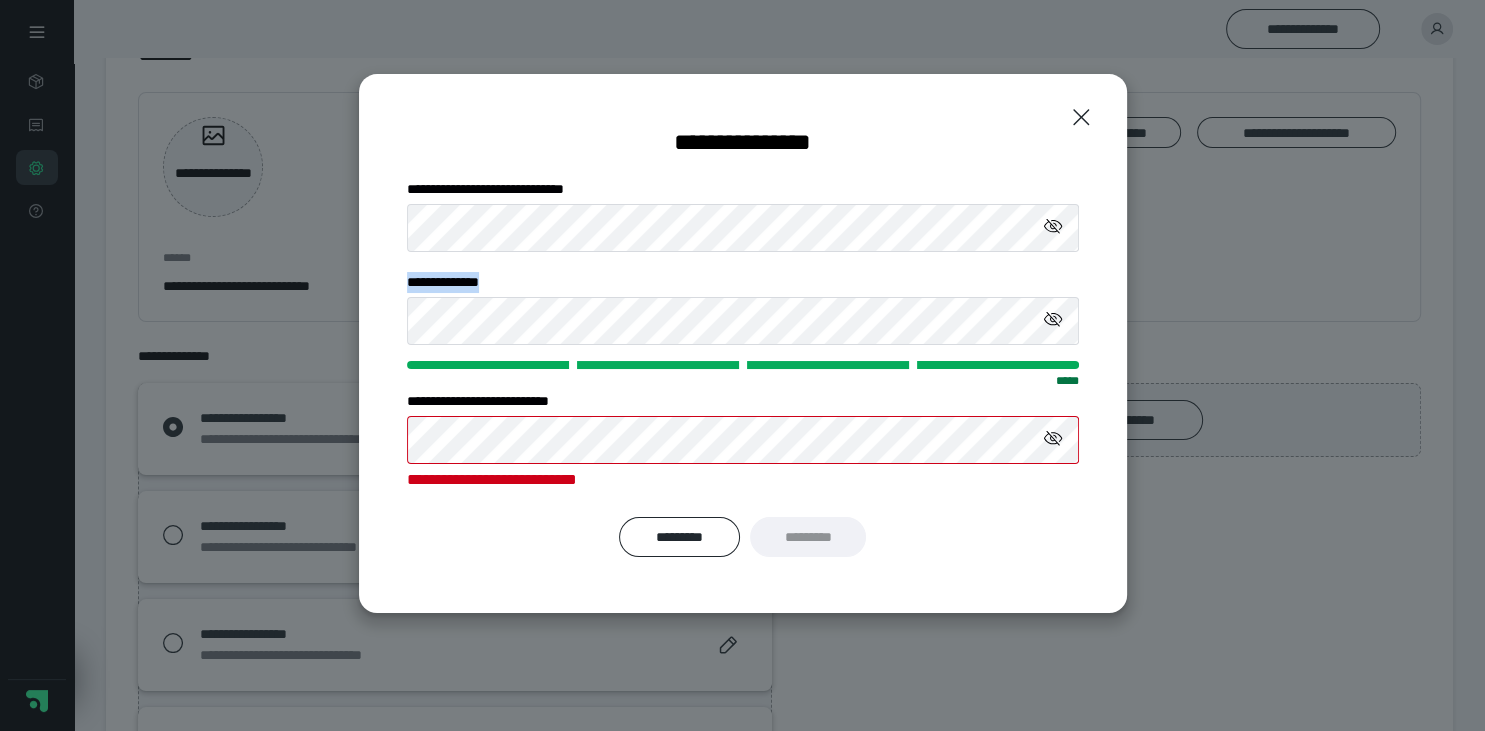 drag, startPoint x: 578, startPoint y: 274, endPoint x: 350, endPoint y: 266, distance: 228.1403 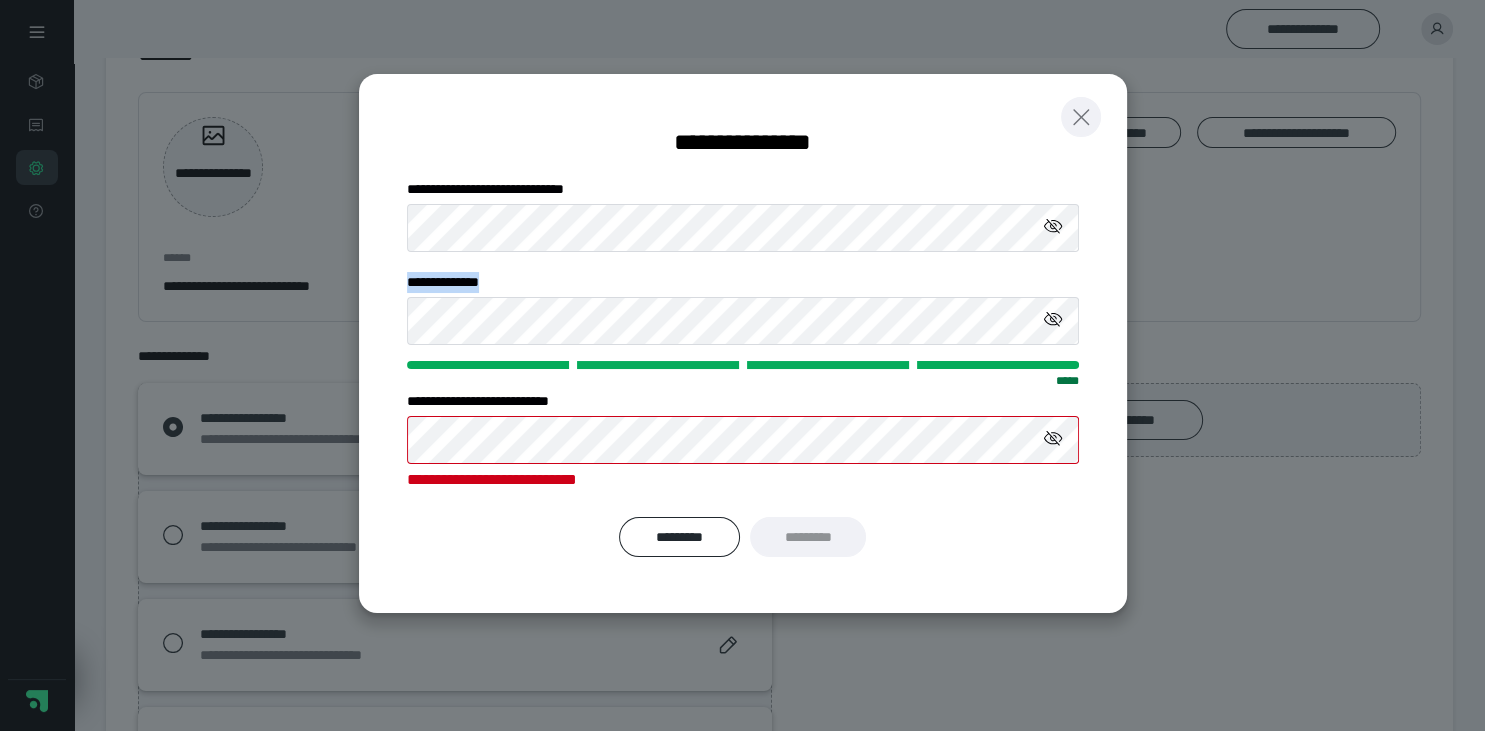 click 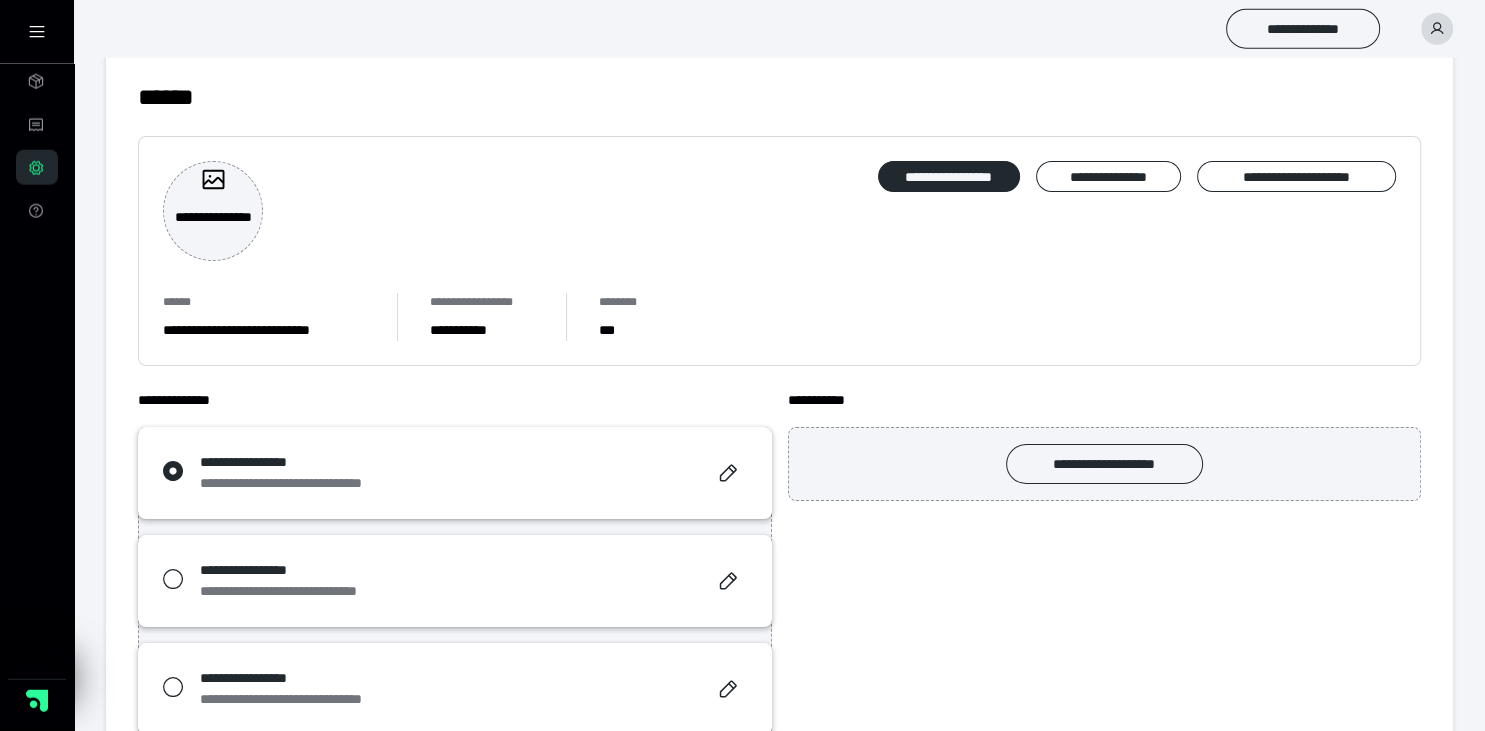 scroll, scrollTop: 0, scrollLeft: 0, axis: both 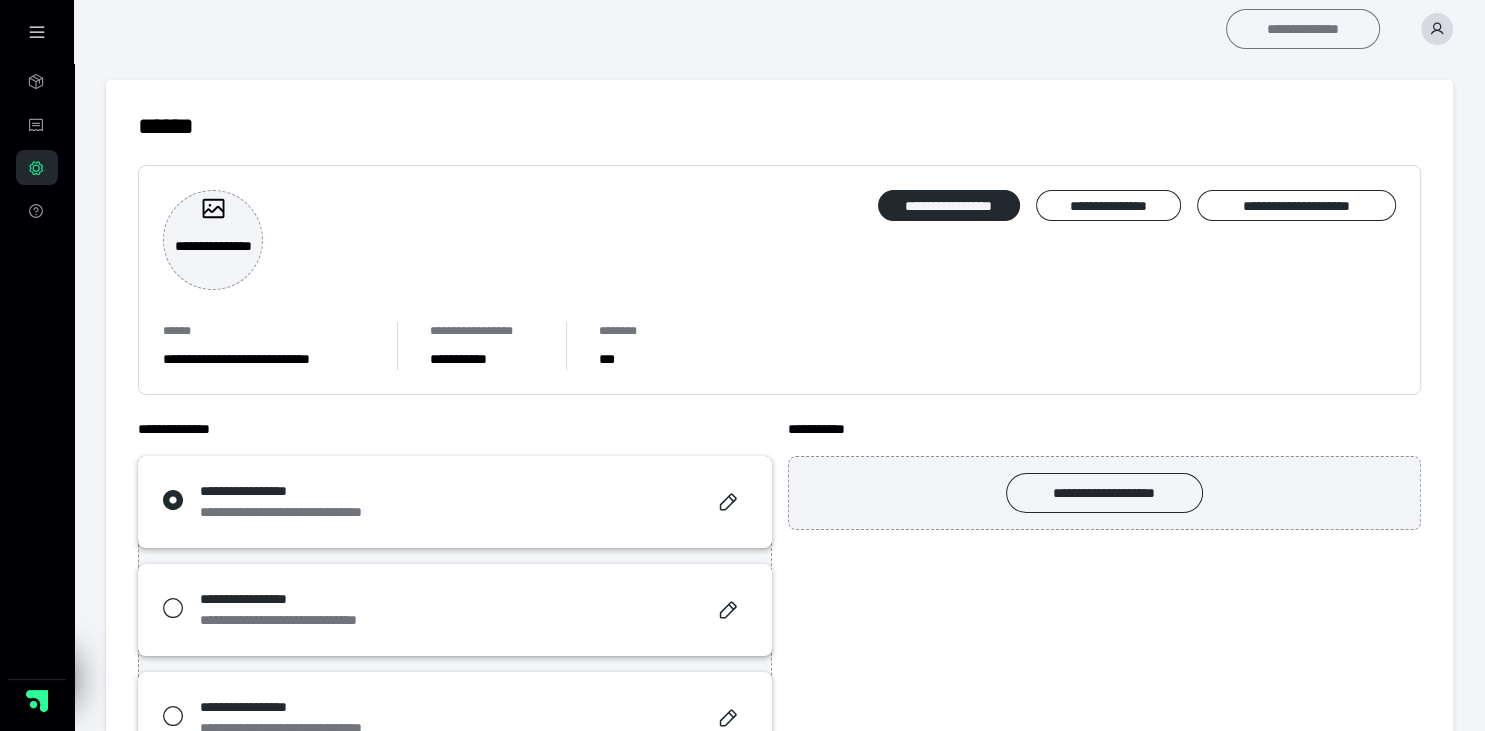 click on "**********" at bounding box center [1303, 29] 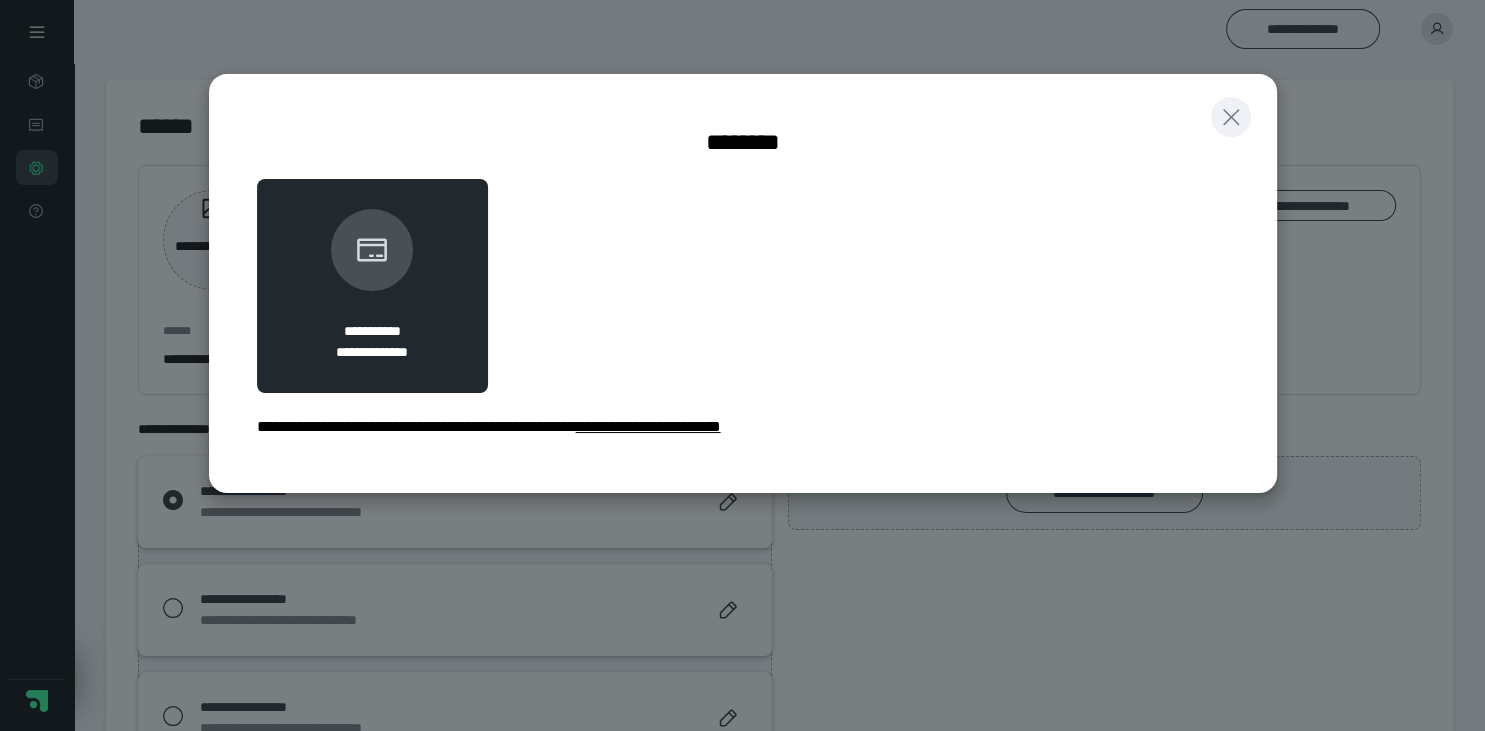 click 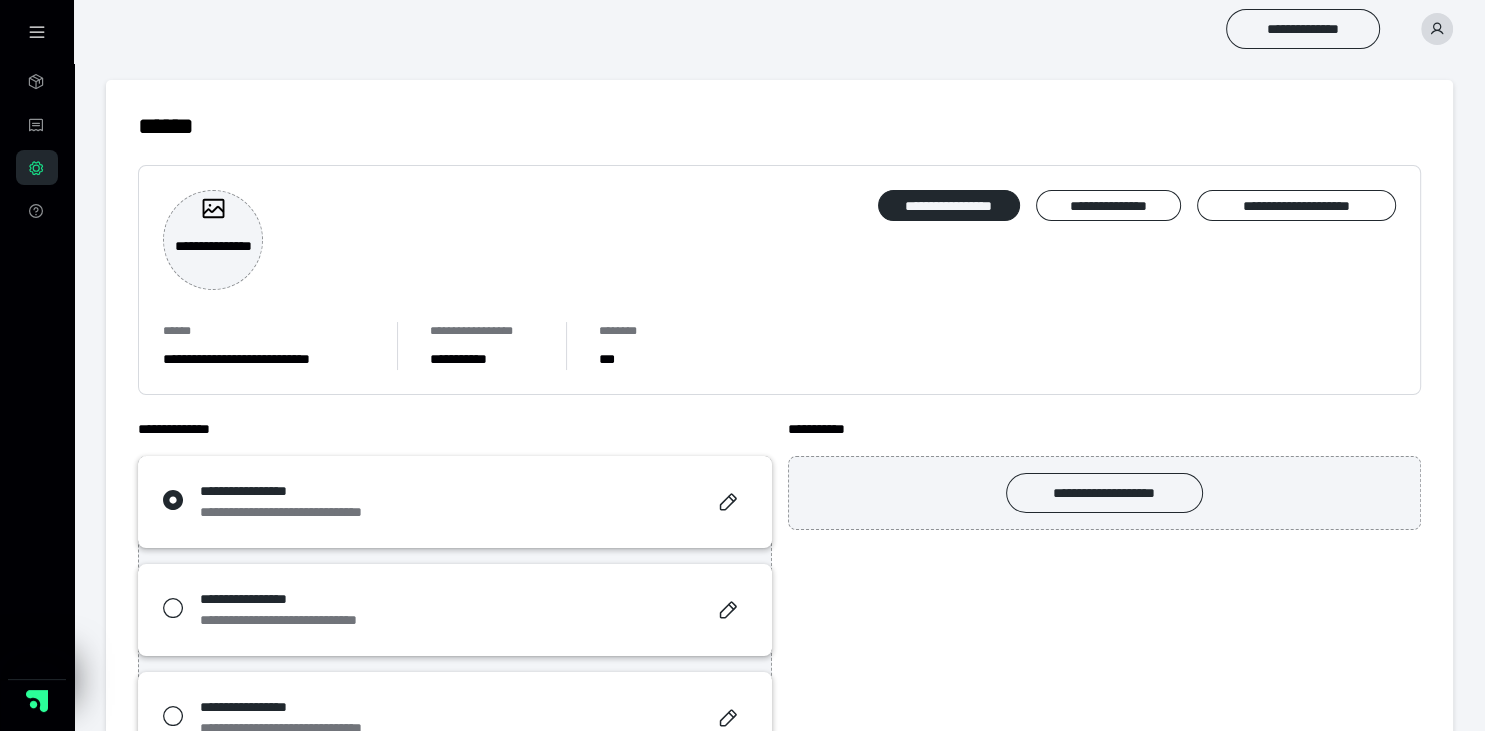 click on "**********" at bounding box center [779, 346] 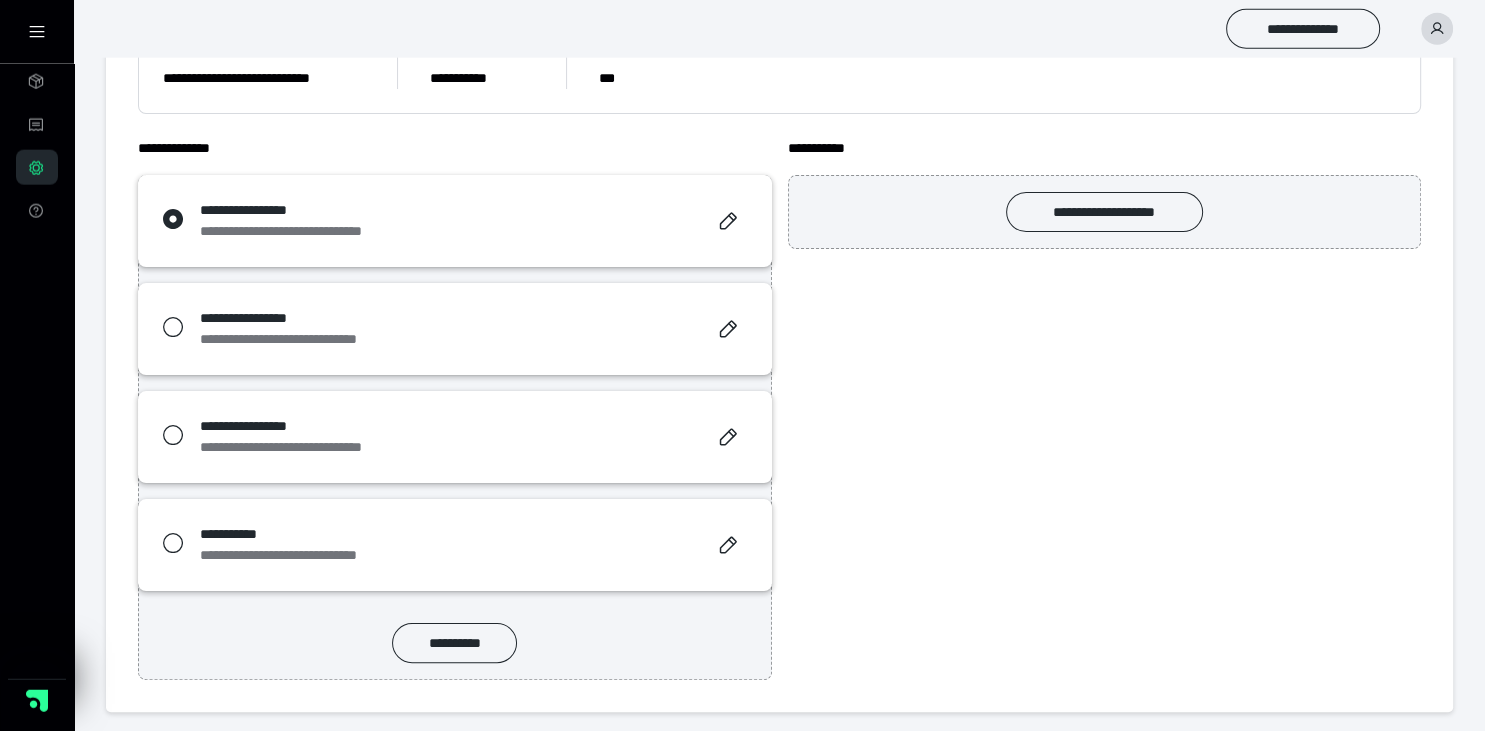 scroll, scrollTop: 284, scrollLeft: 0, axis: vertical 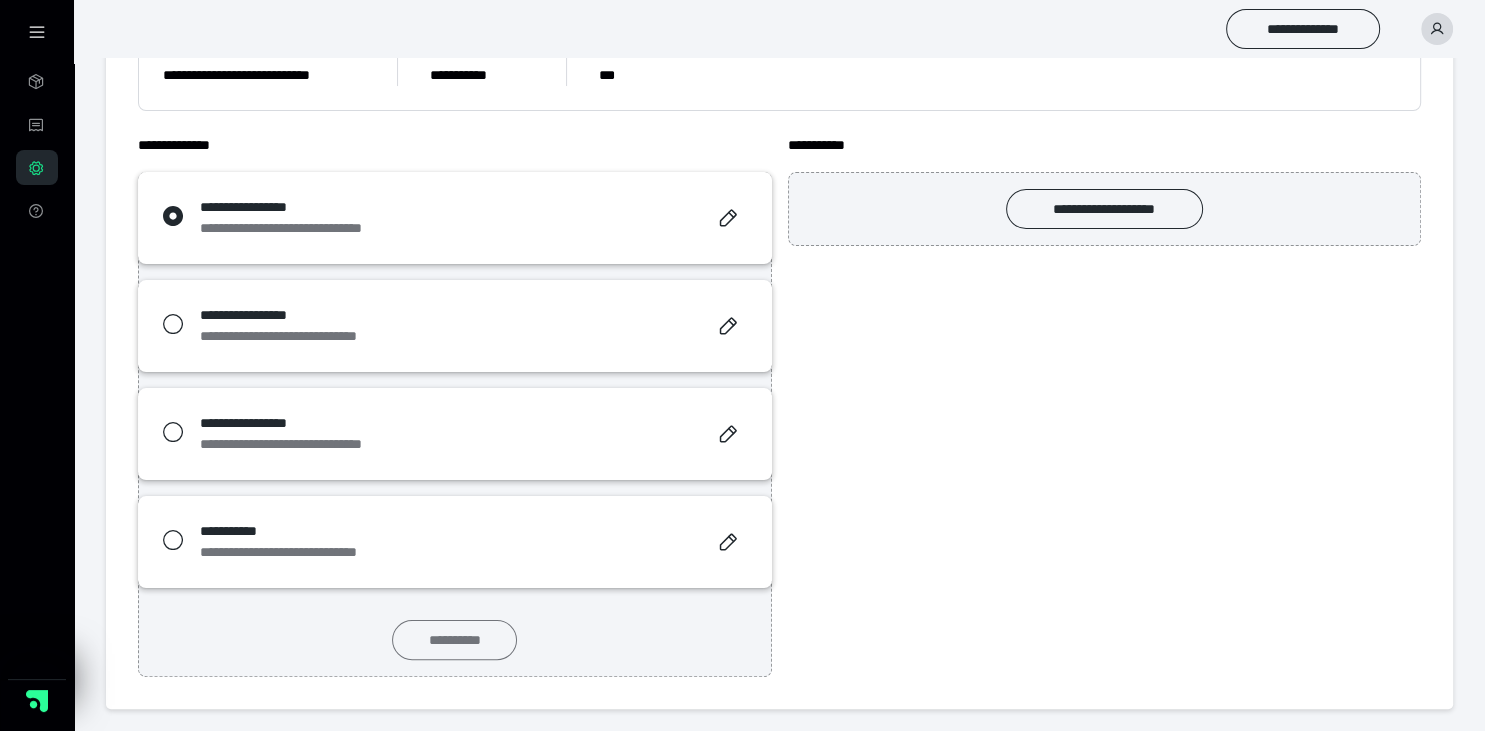 click on "**********" at bounding box center (454, 640) 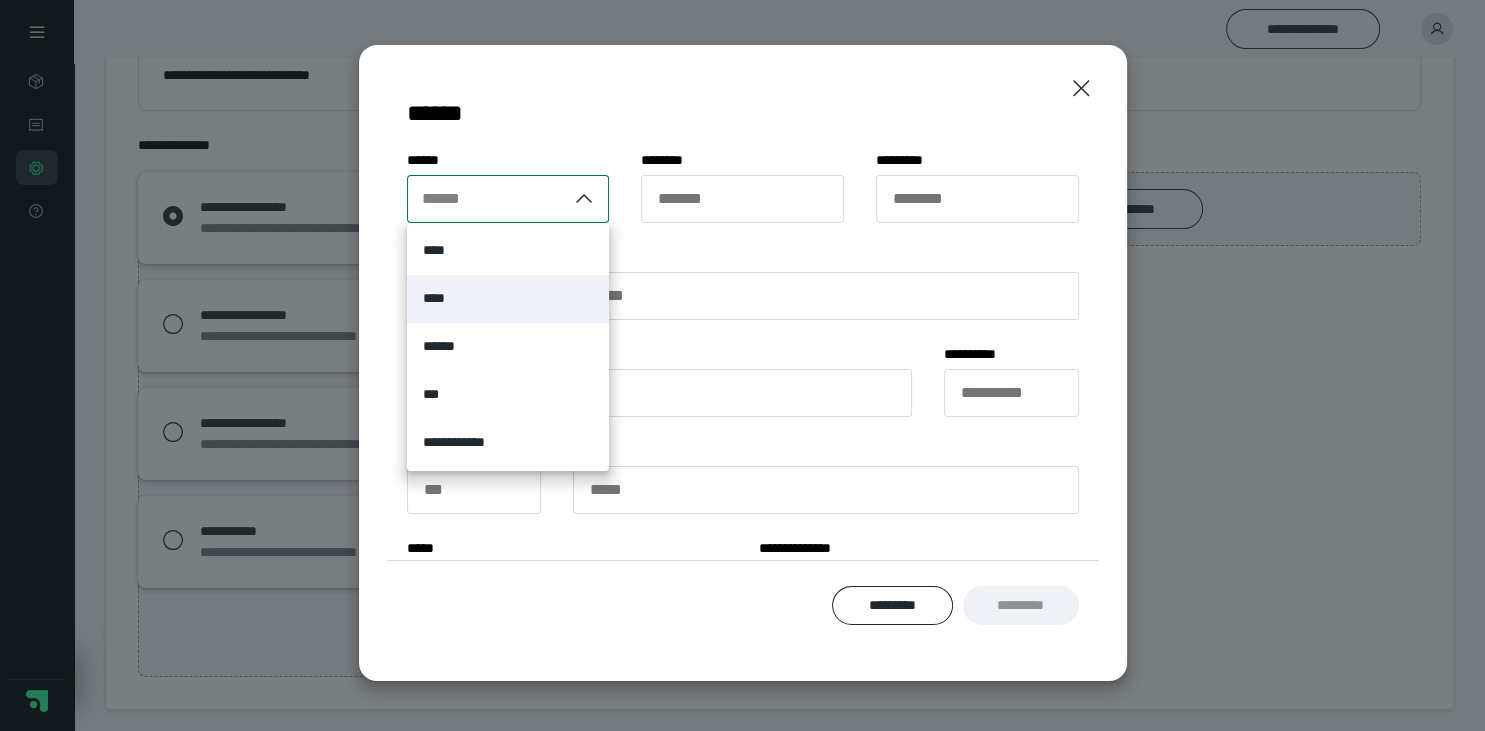 click on "****" at bounding box center [508, 299] 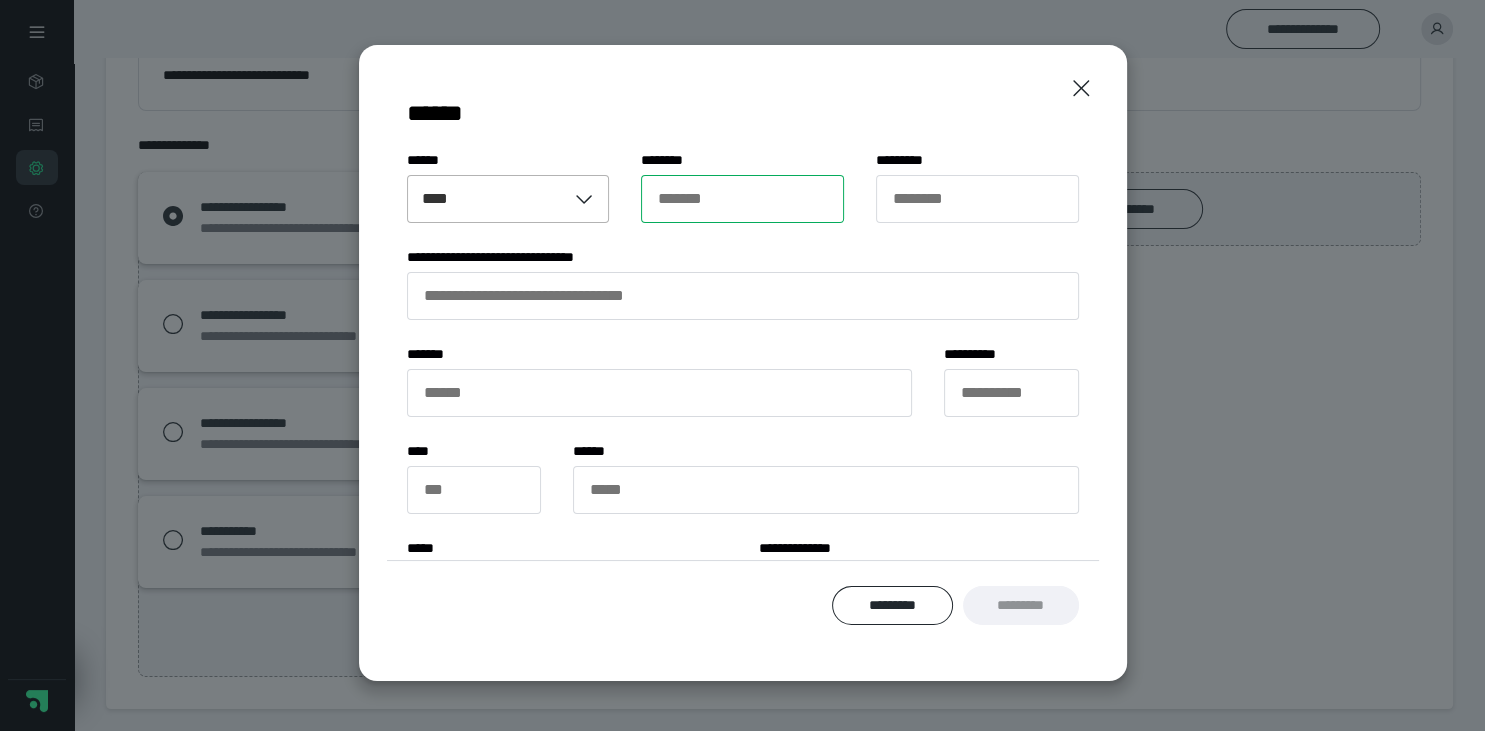 click on "******* *" at bounding box center (742, 199) 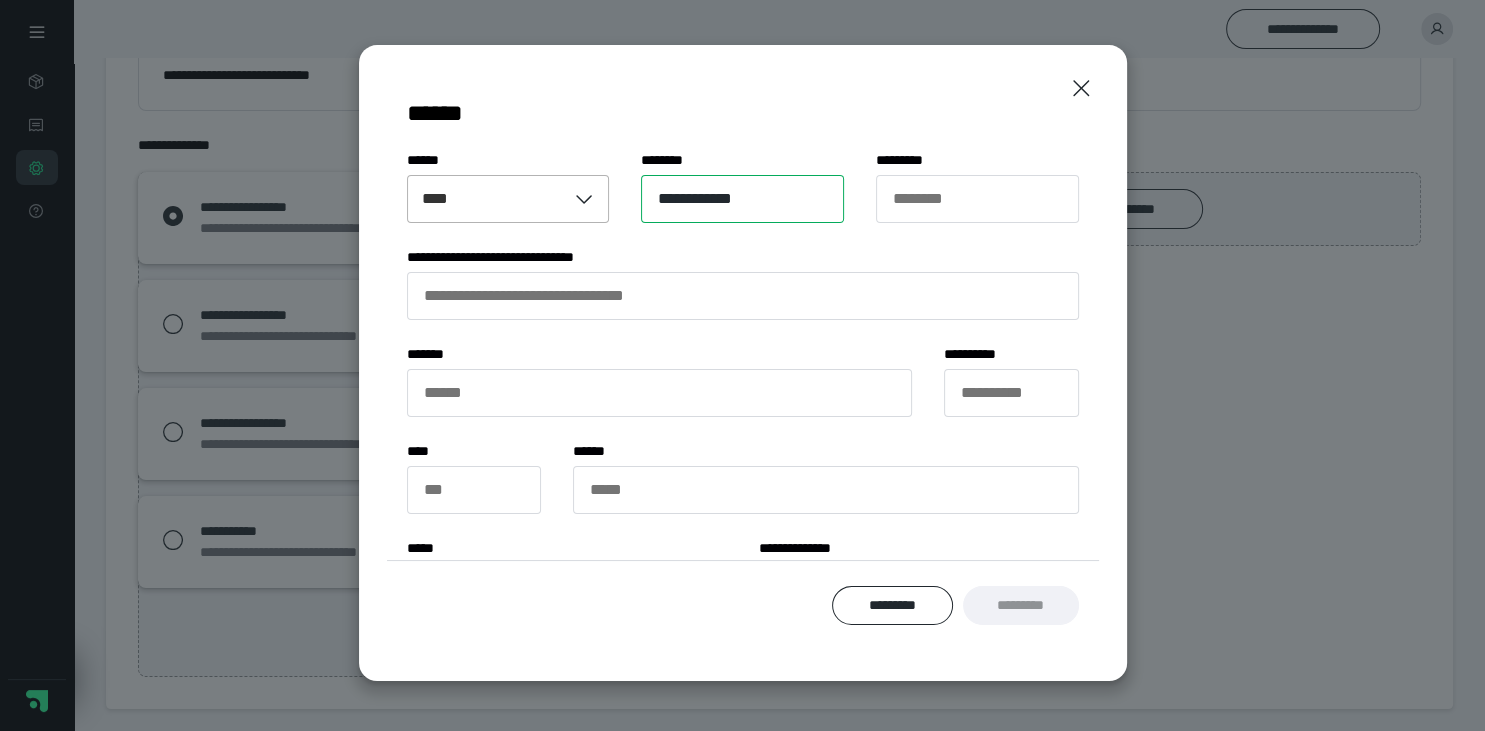 type on "**********" 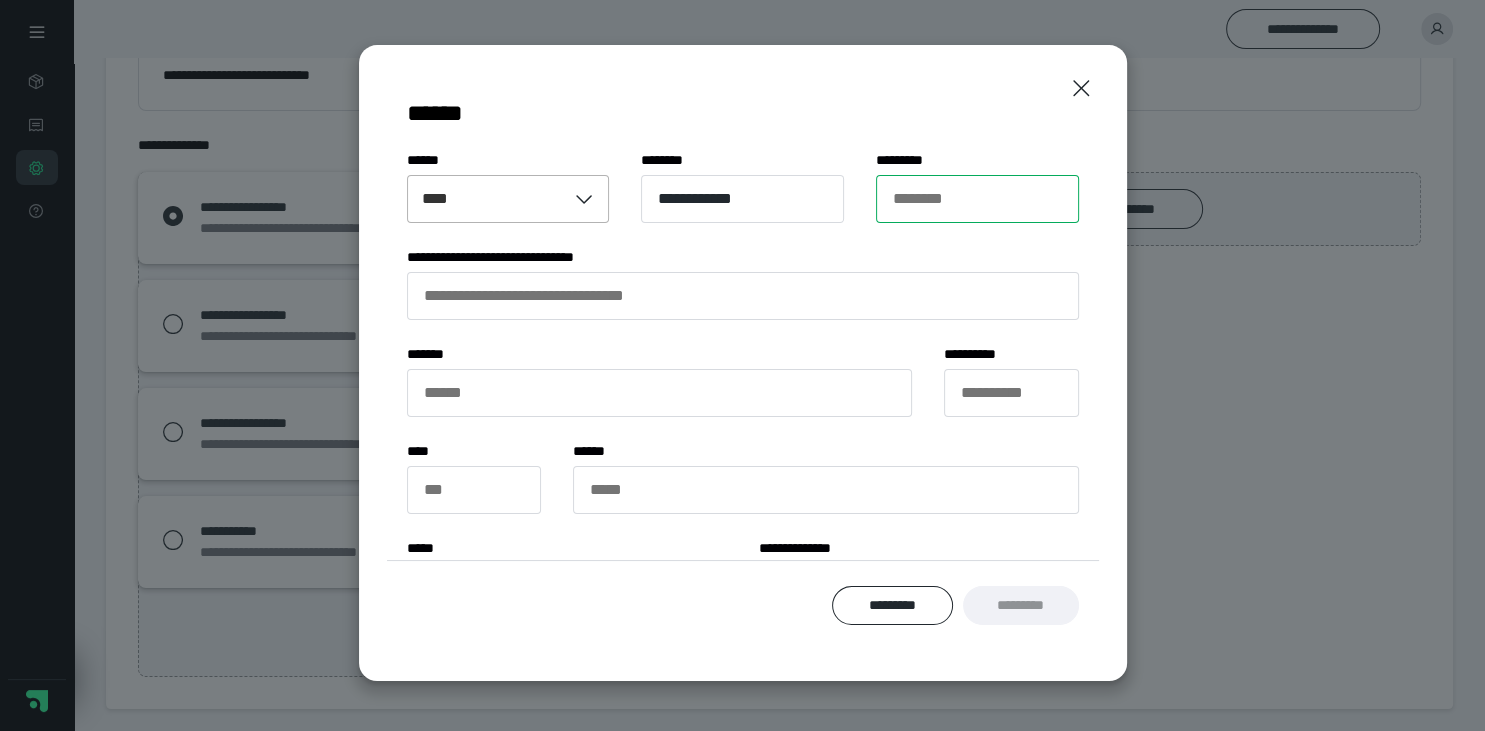 click on "******** *" at bounding box center (977, 199) 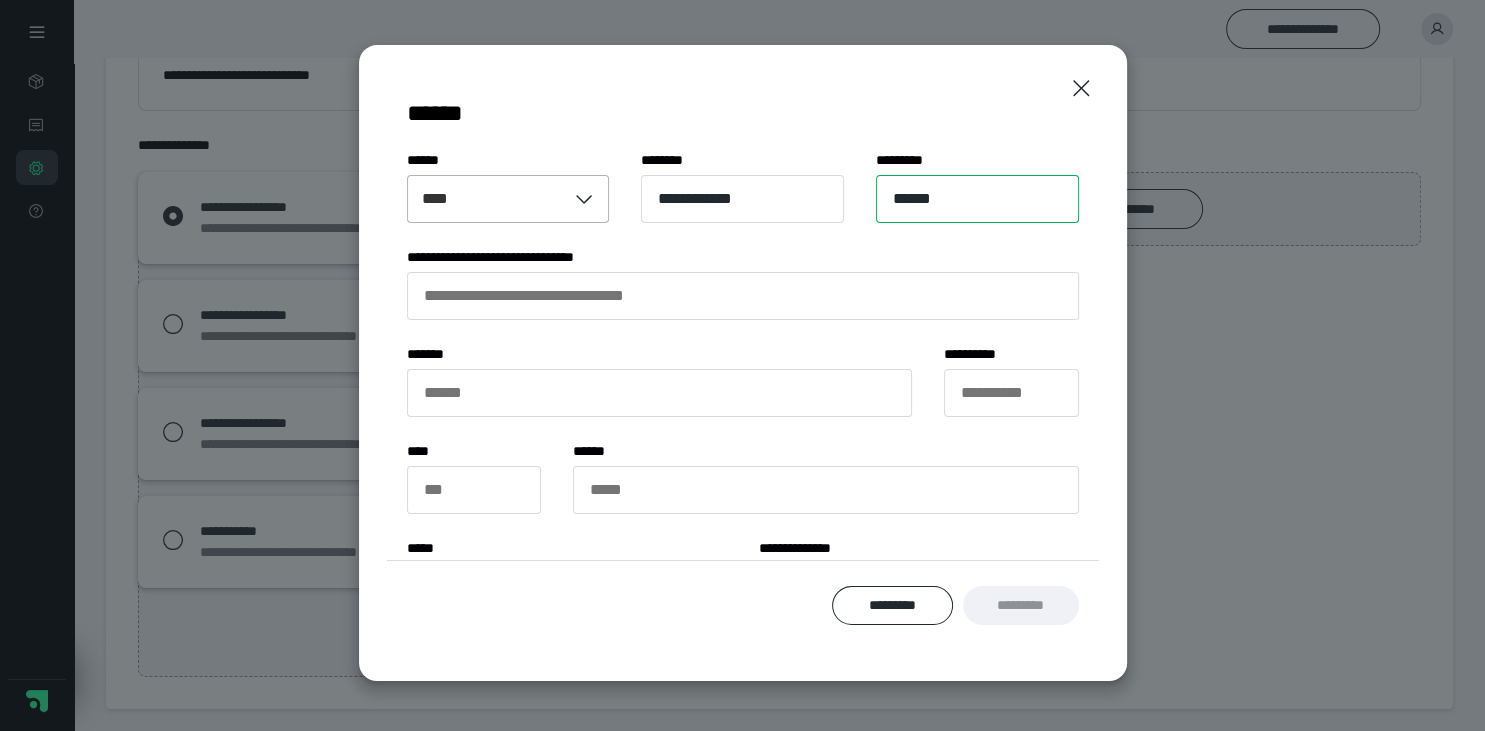type on "*****" 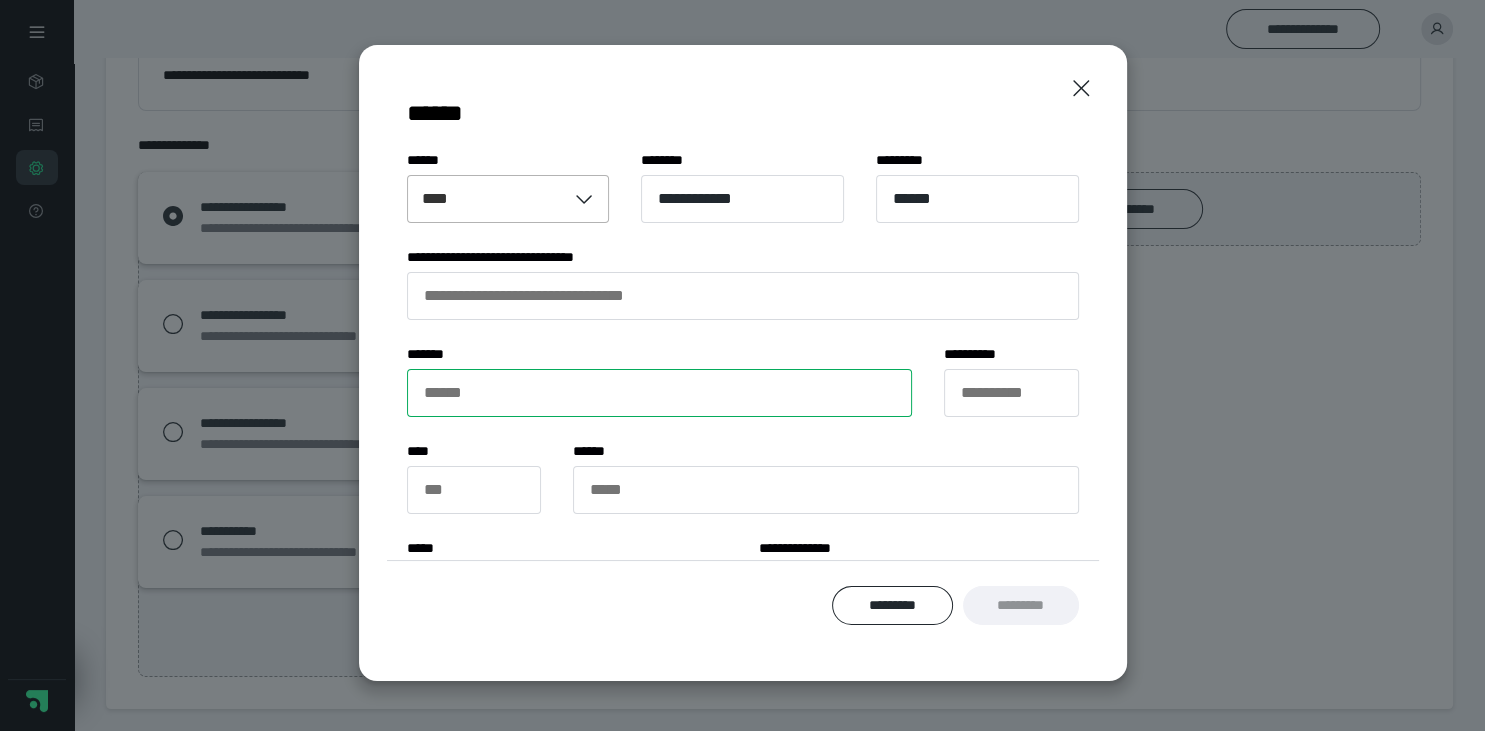 click on "****** *" at bounding box center (660, 393) 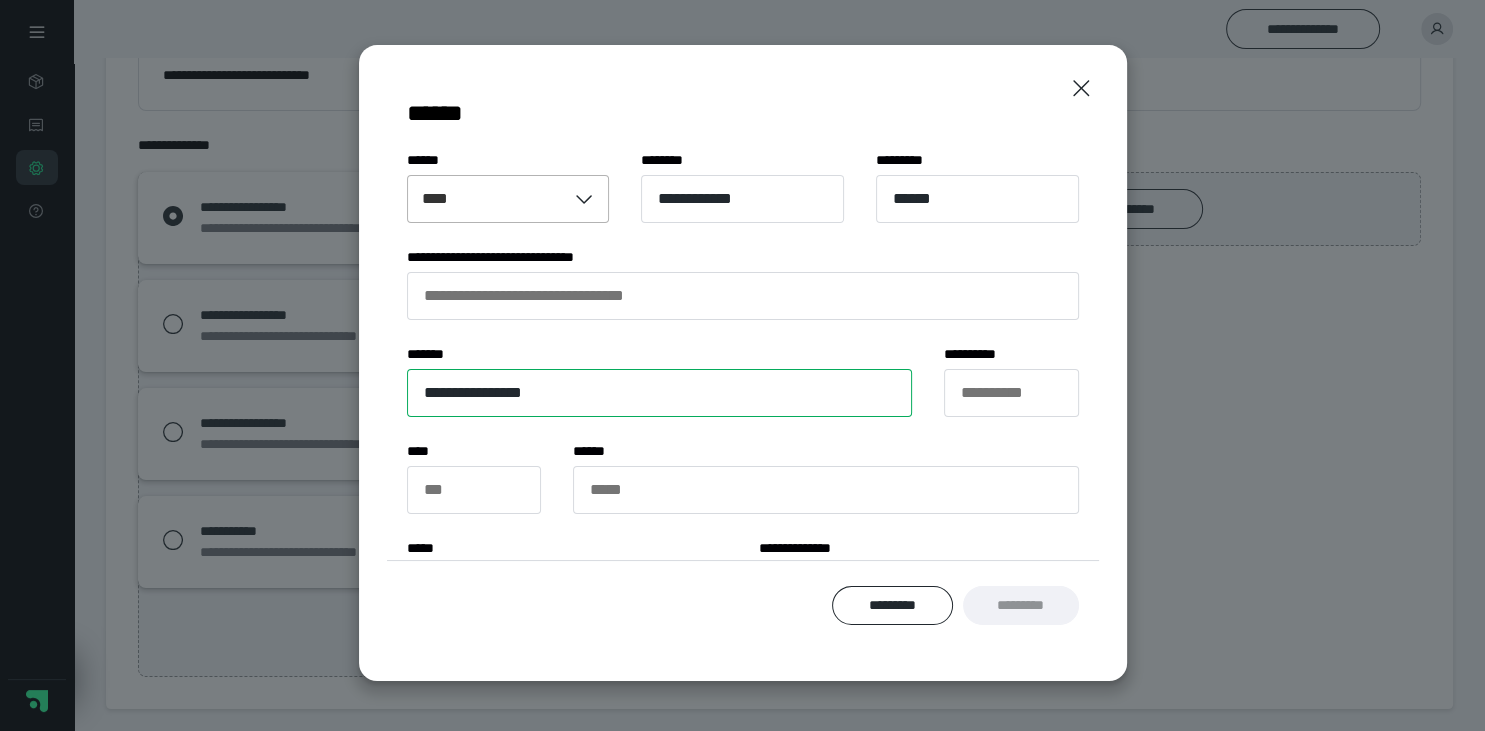 type on "**********" 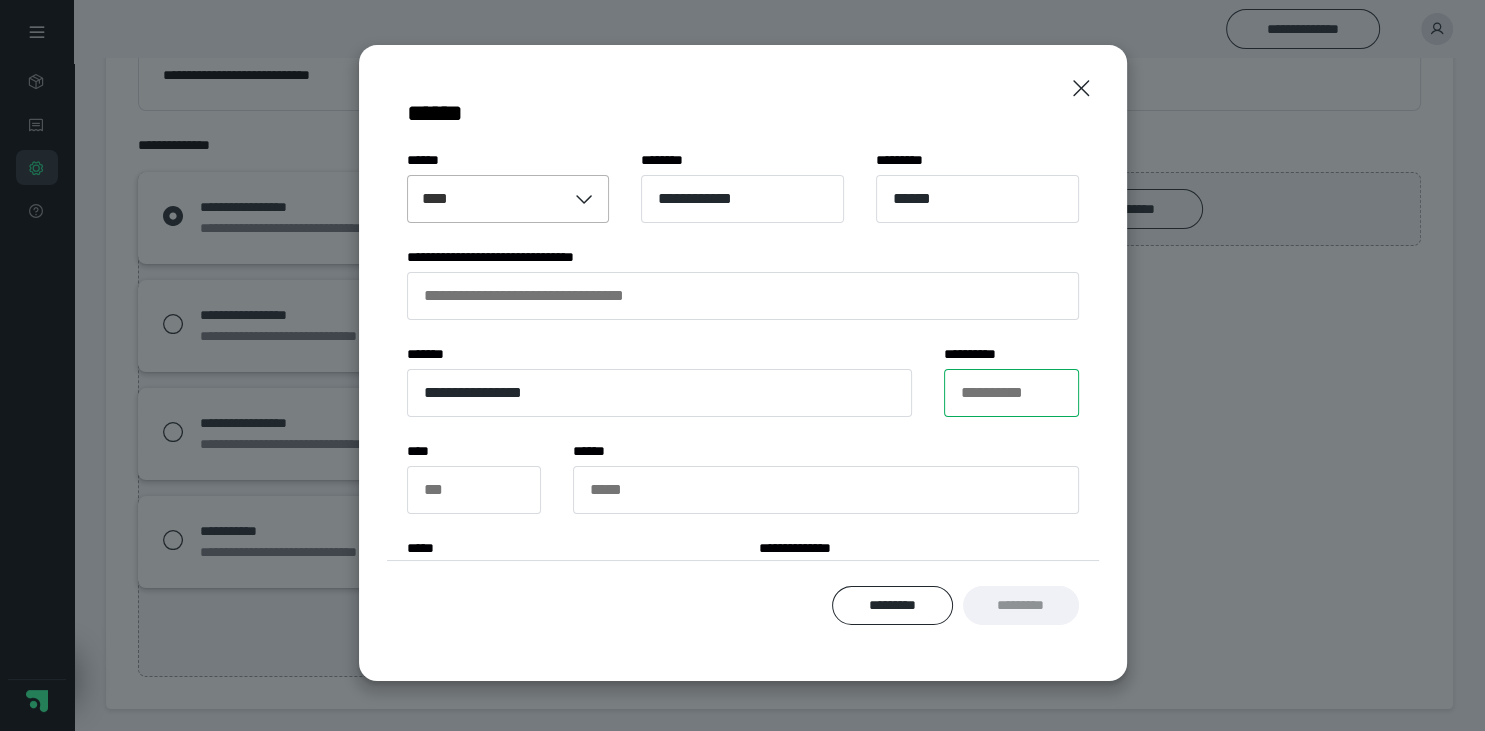click on "**********" at bounding box center [1011, 393] 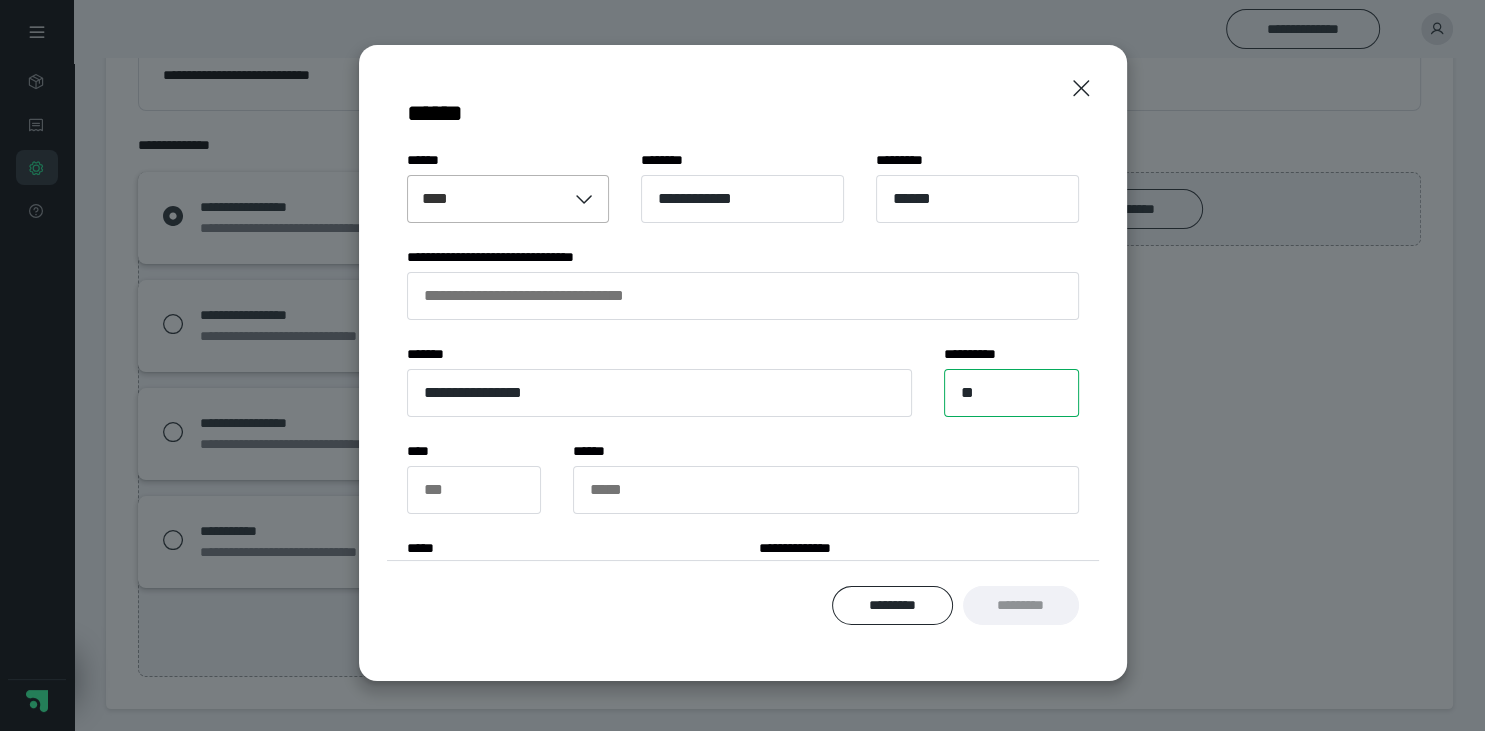type on "**" 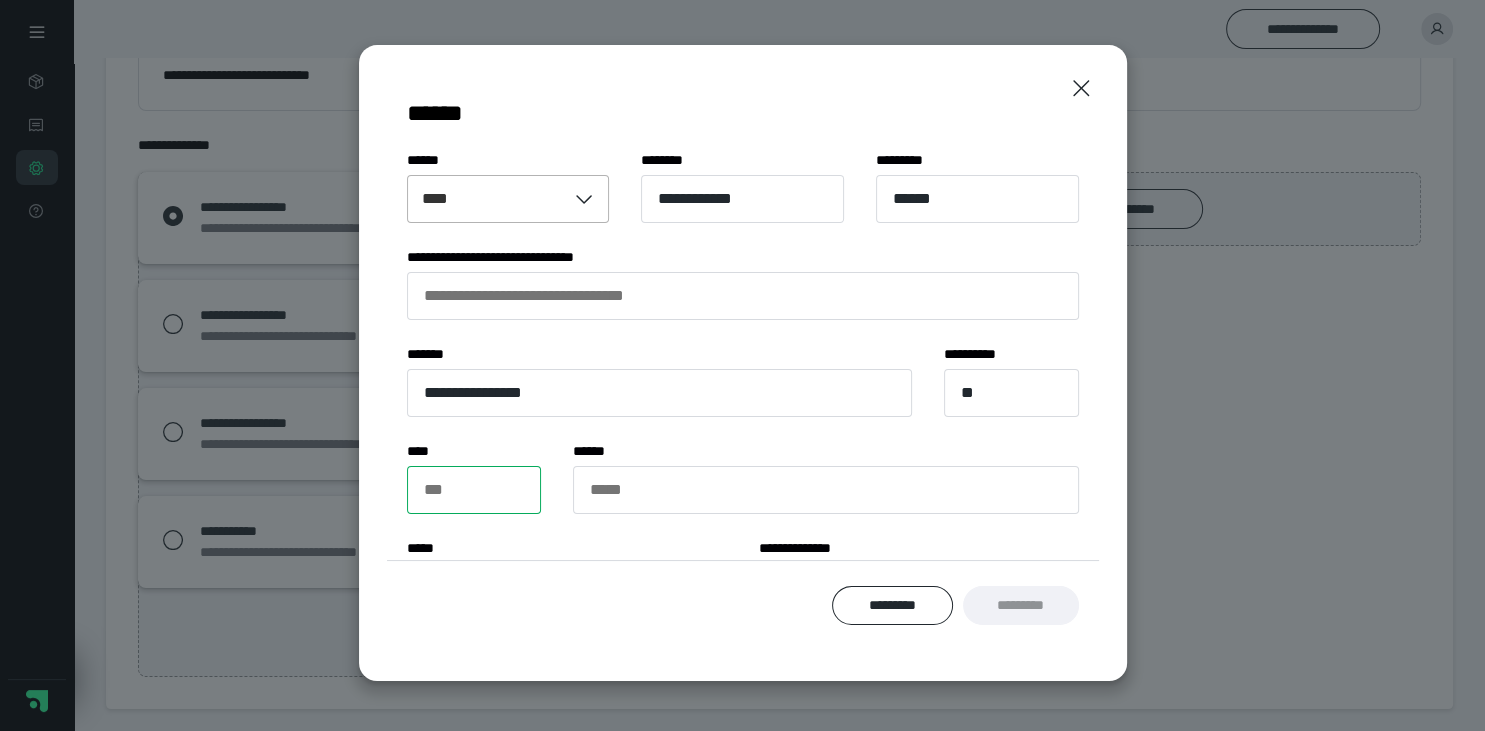 click on "*** *" at bounding box center [474, 490] 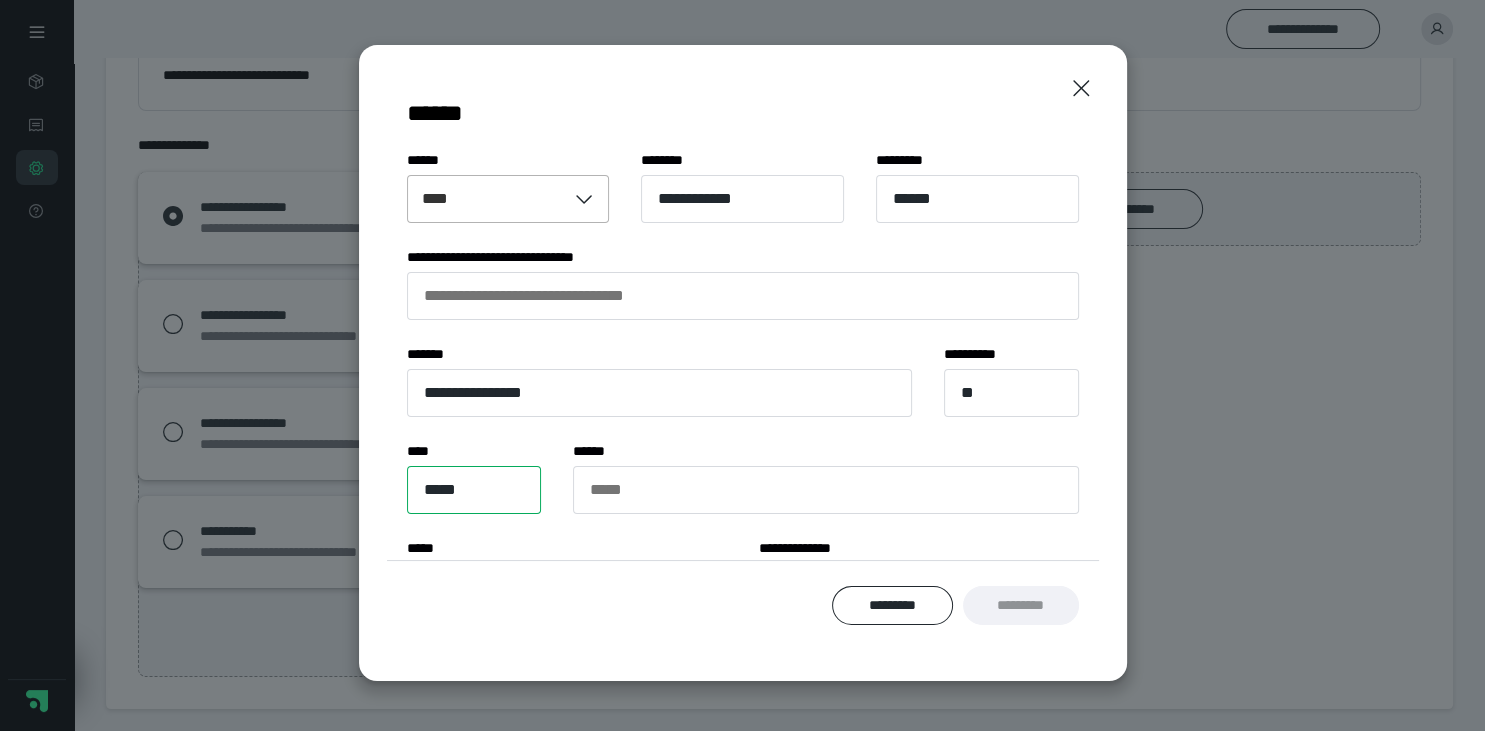 type on "*****" 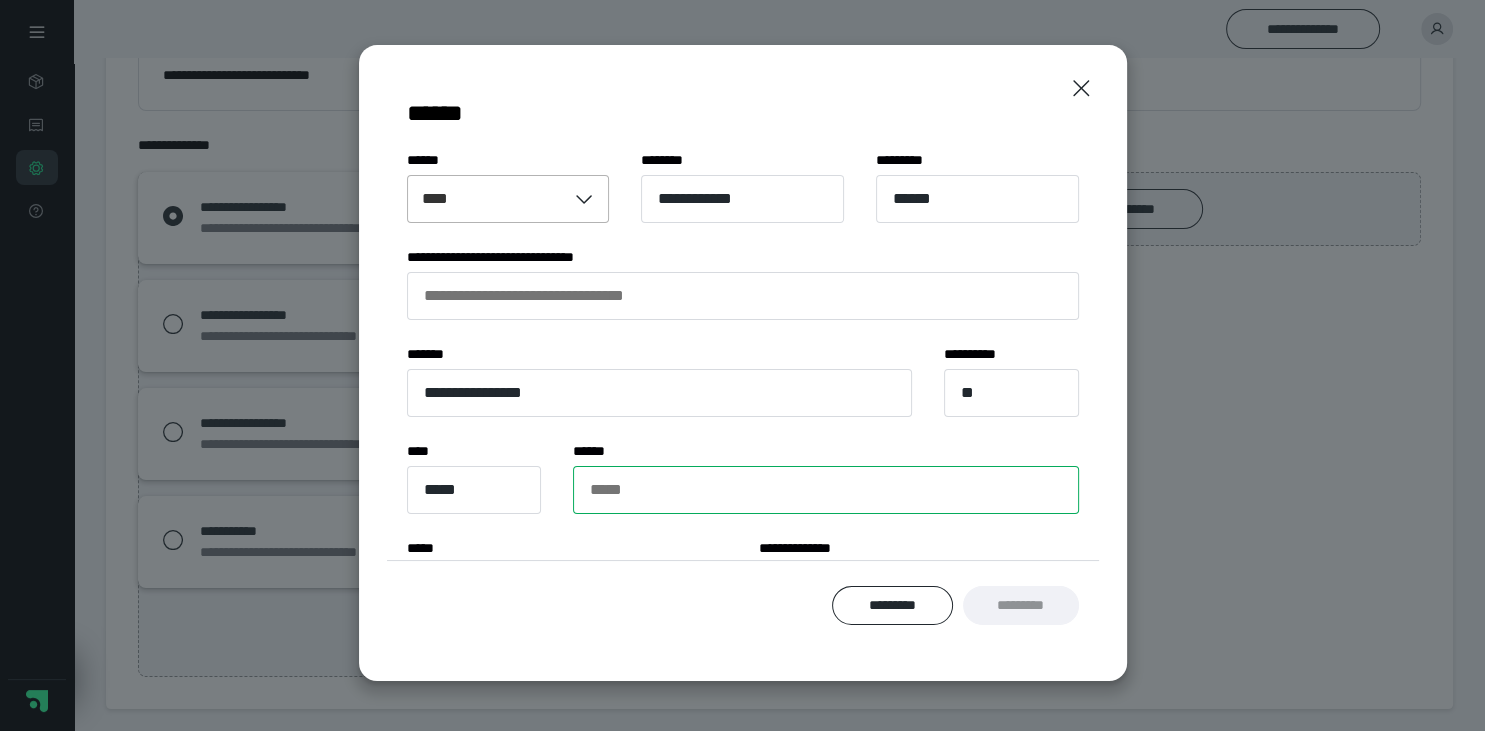 click on "***** *" at bounding box center (826, 490) 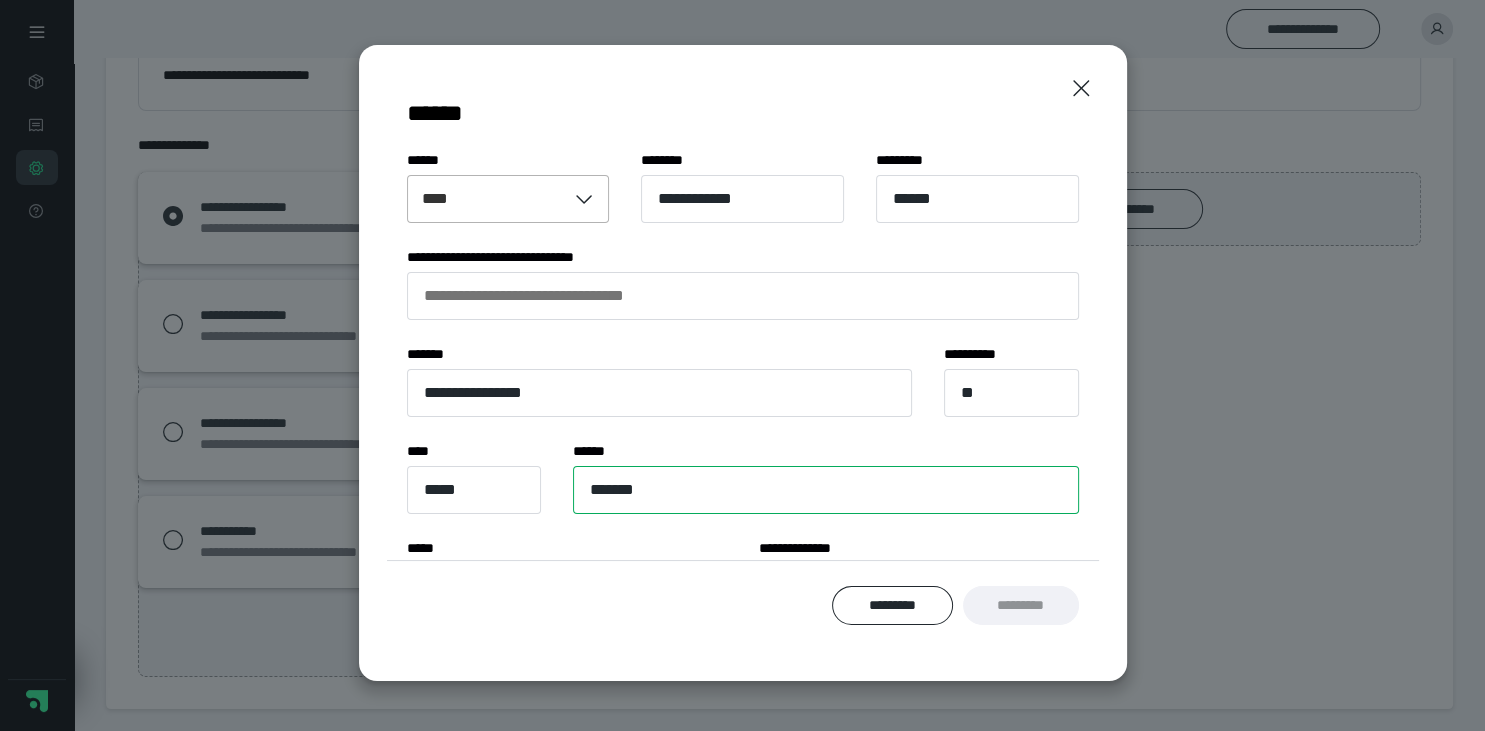 type on "******" 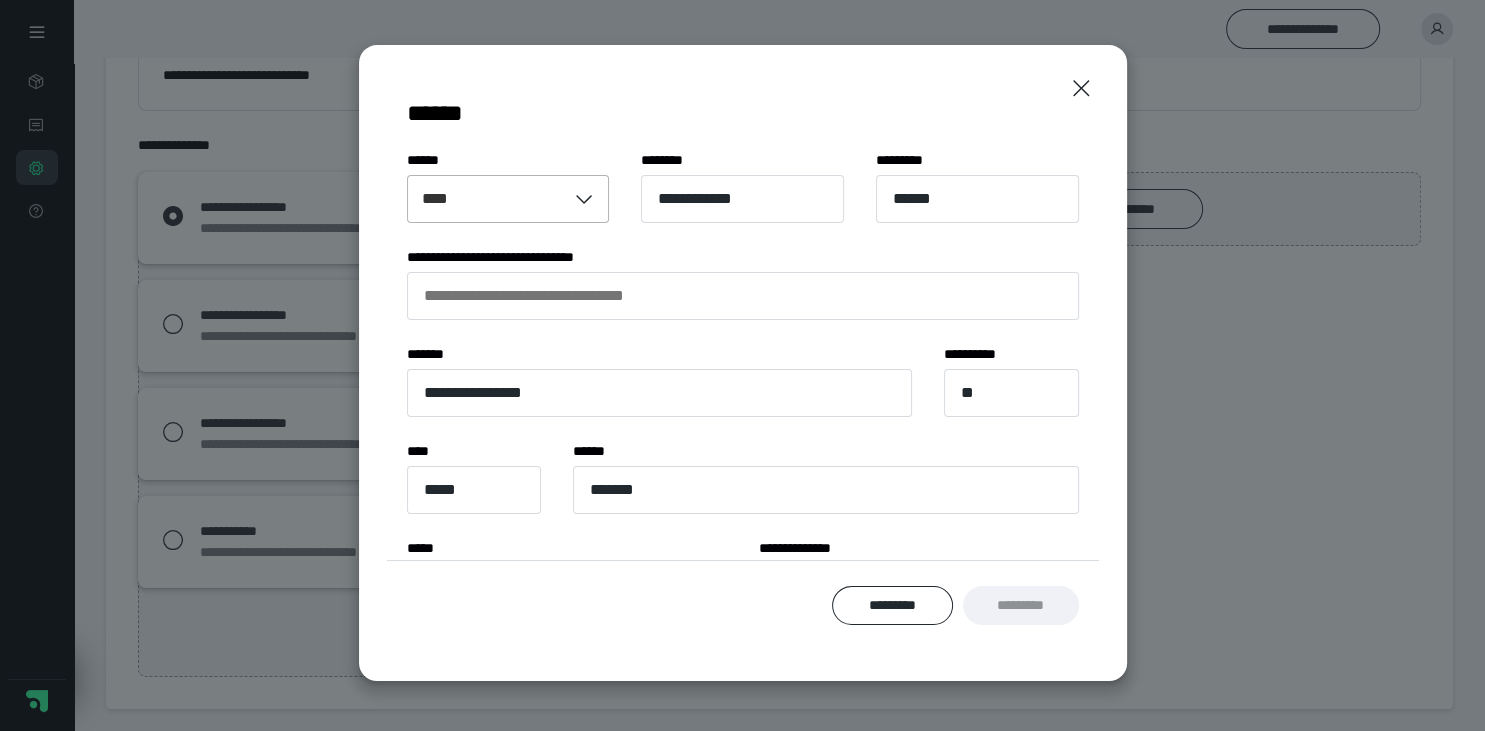 click on "**** *" at bounding box center [567, 548] 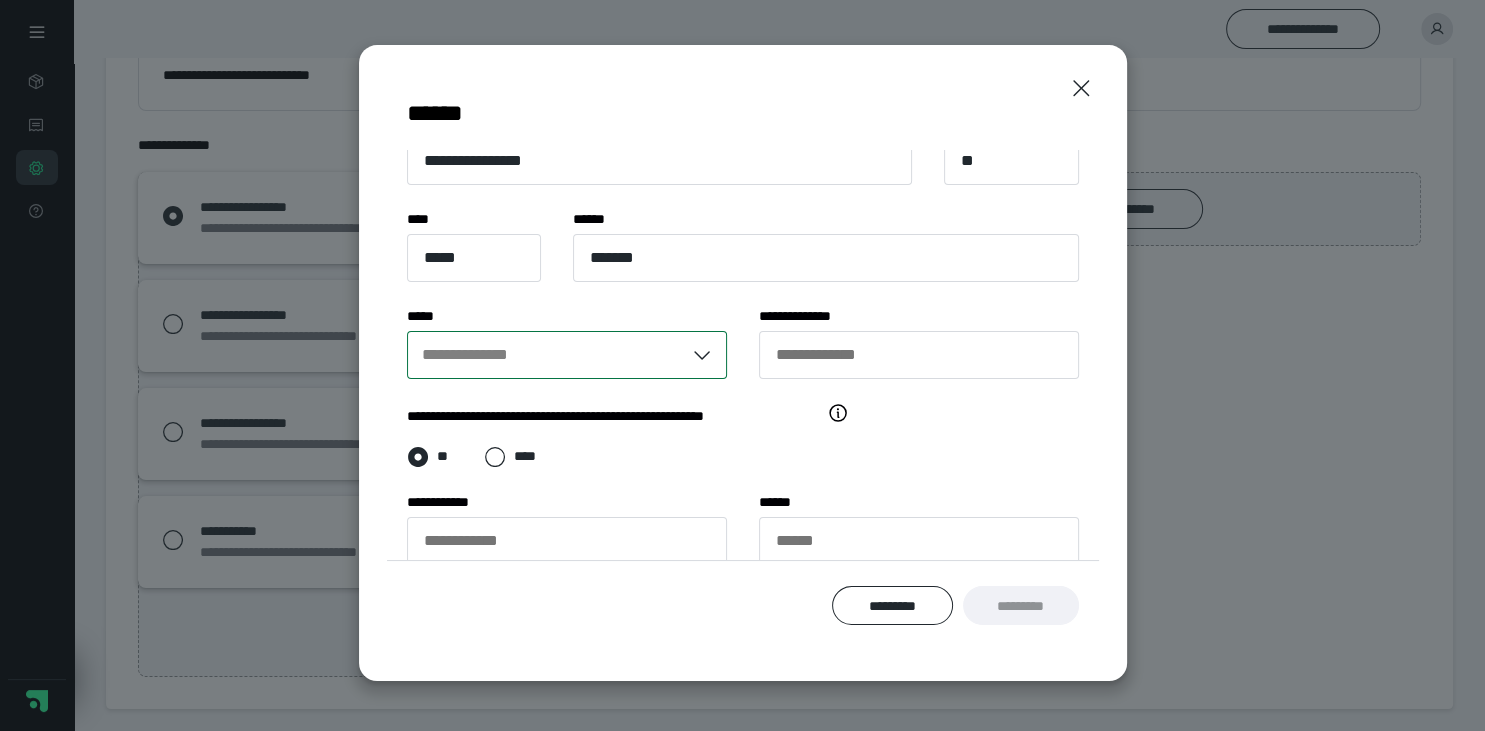 click on "**********" at bounding box center [743, 435] 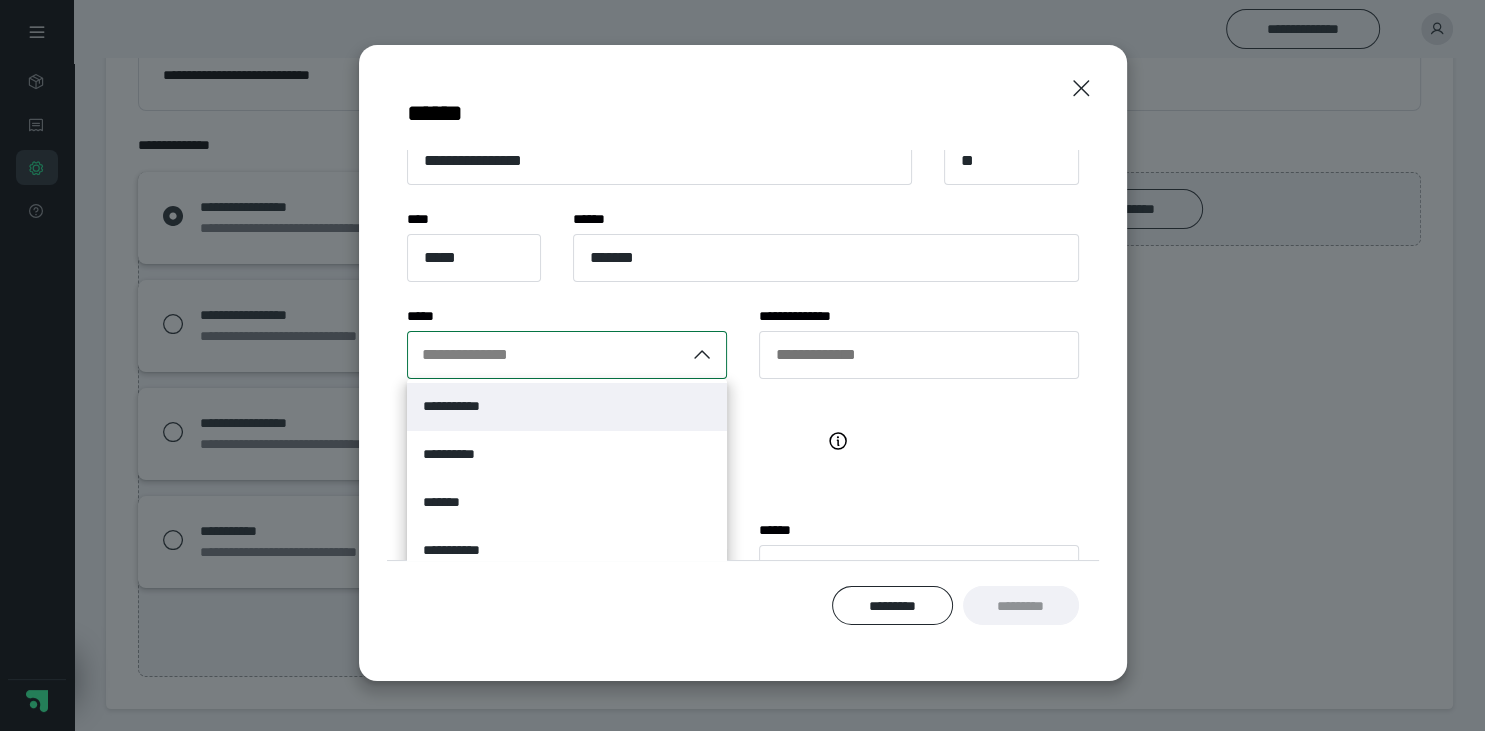 click on "**********" at bounding box center (567, 407) 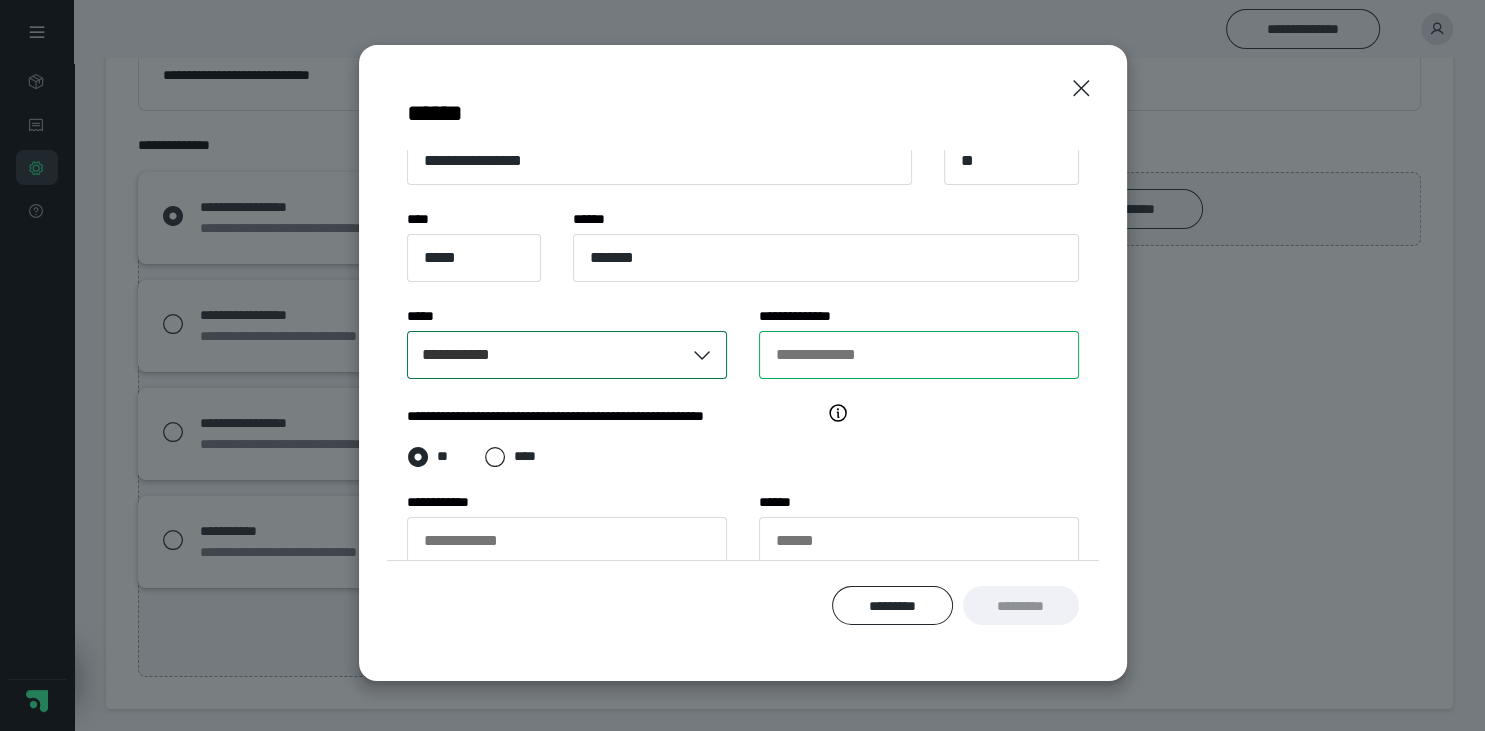 click on "**********" at bounding box center [919, 355] 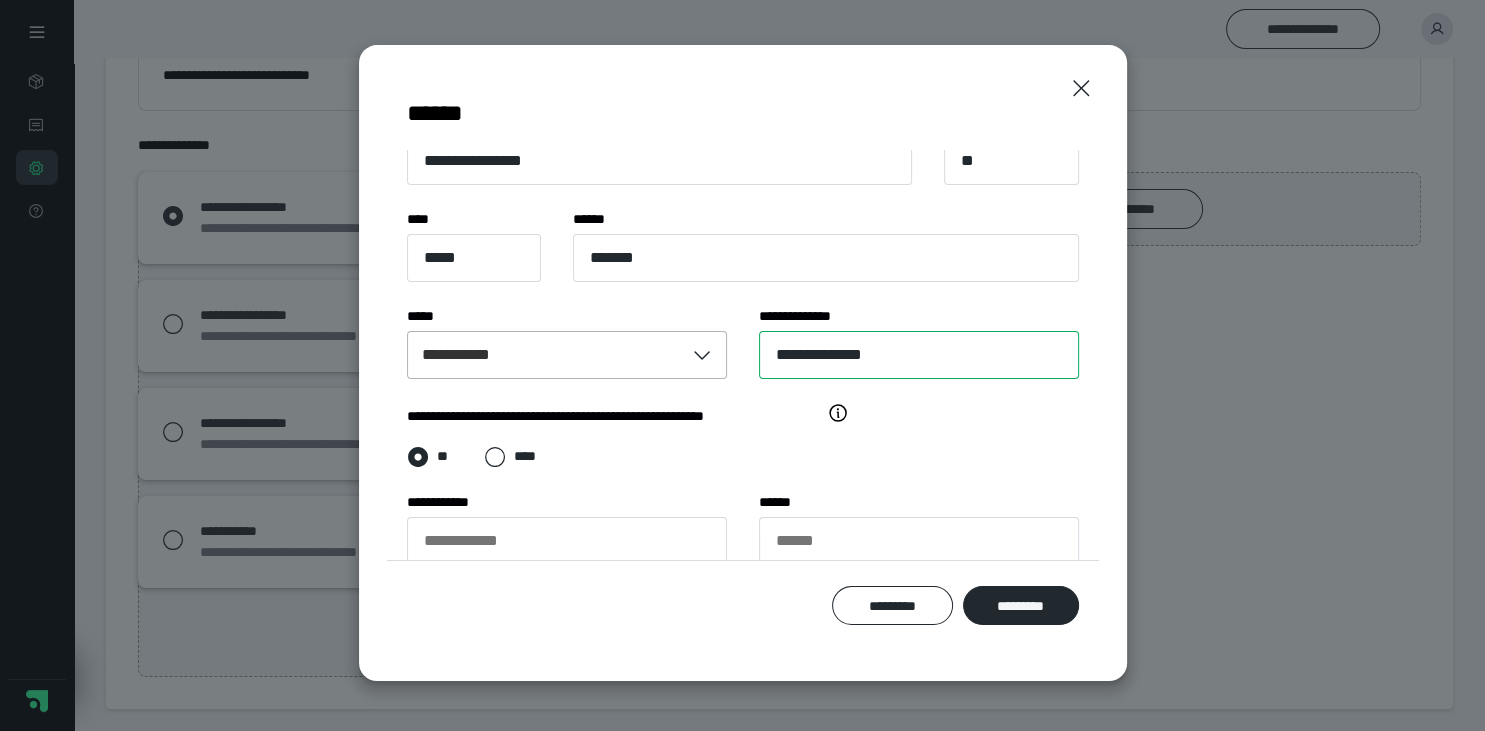 drag, startPoint x: 932, startPoint y: 349, endPoint x: 710, endPoint y: 348, distance: 222.00226 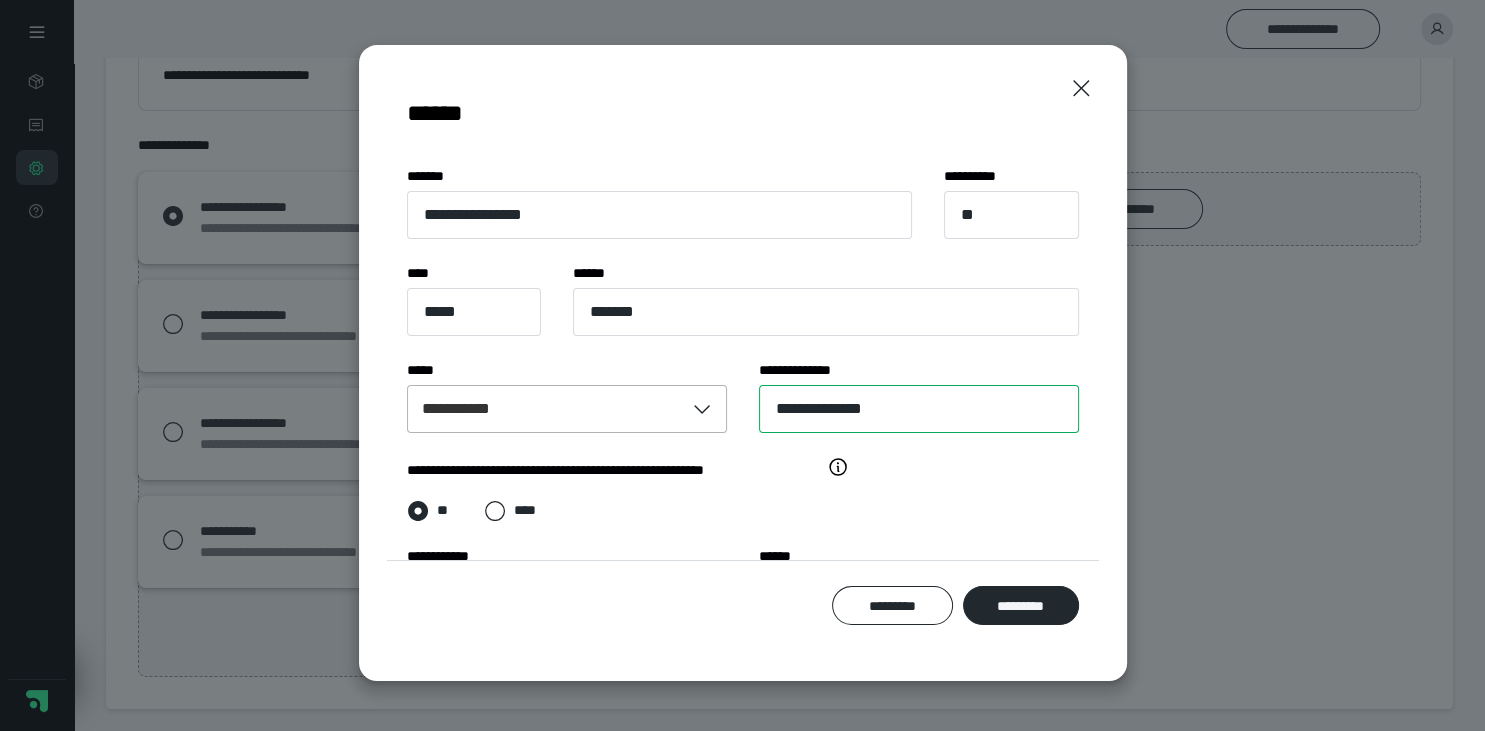 scroll, scrollTop: 235, scrollLeft: 0, axis: vertical 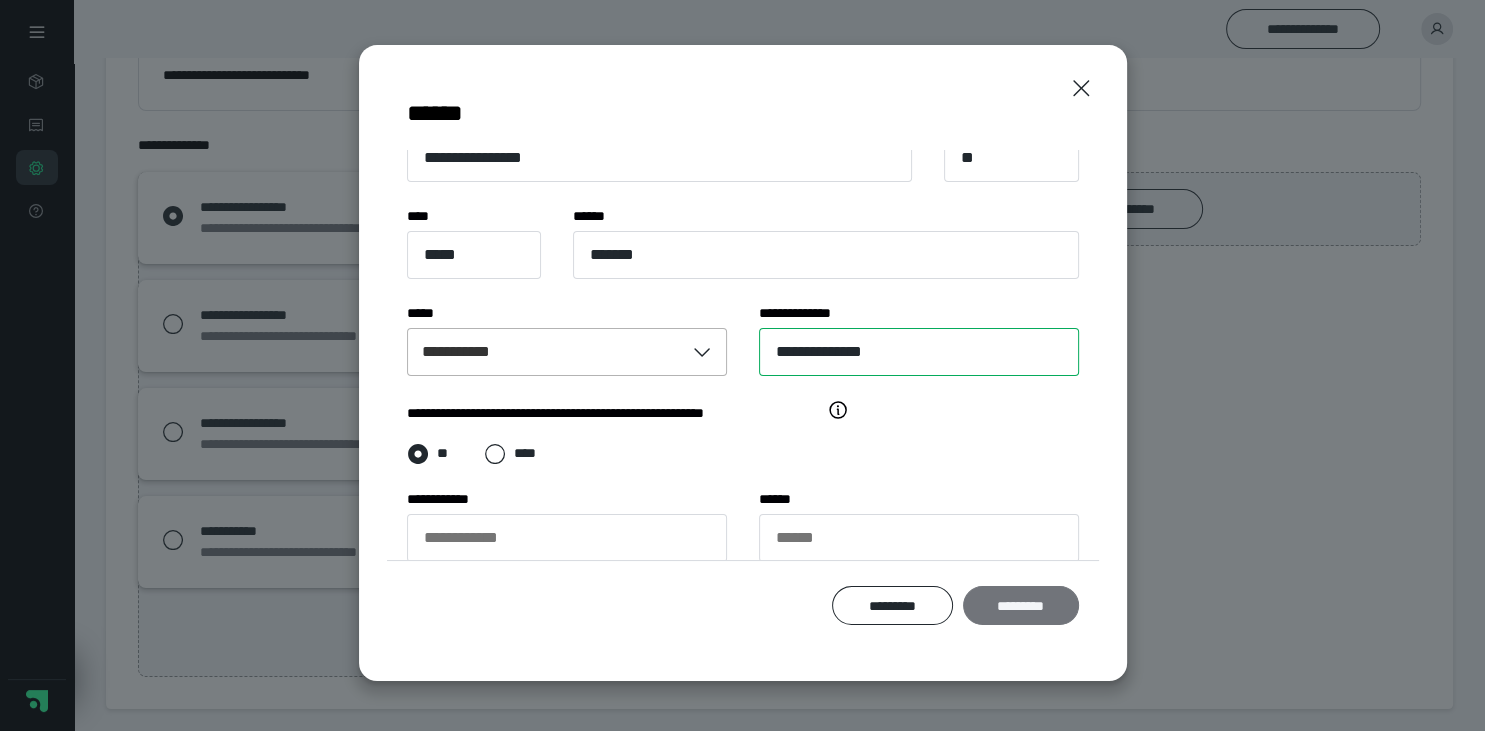 type on "**********" 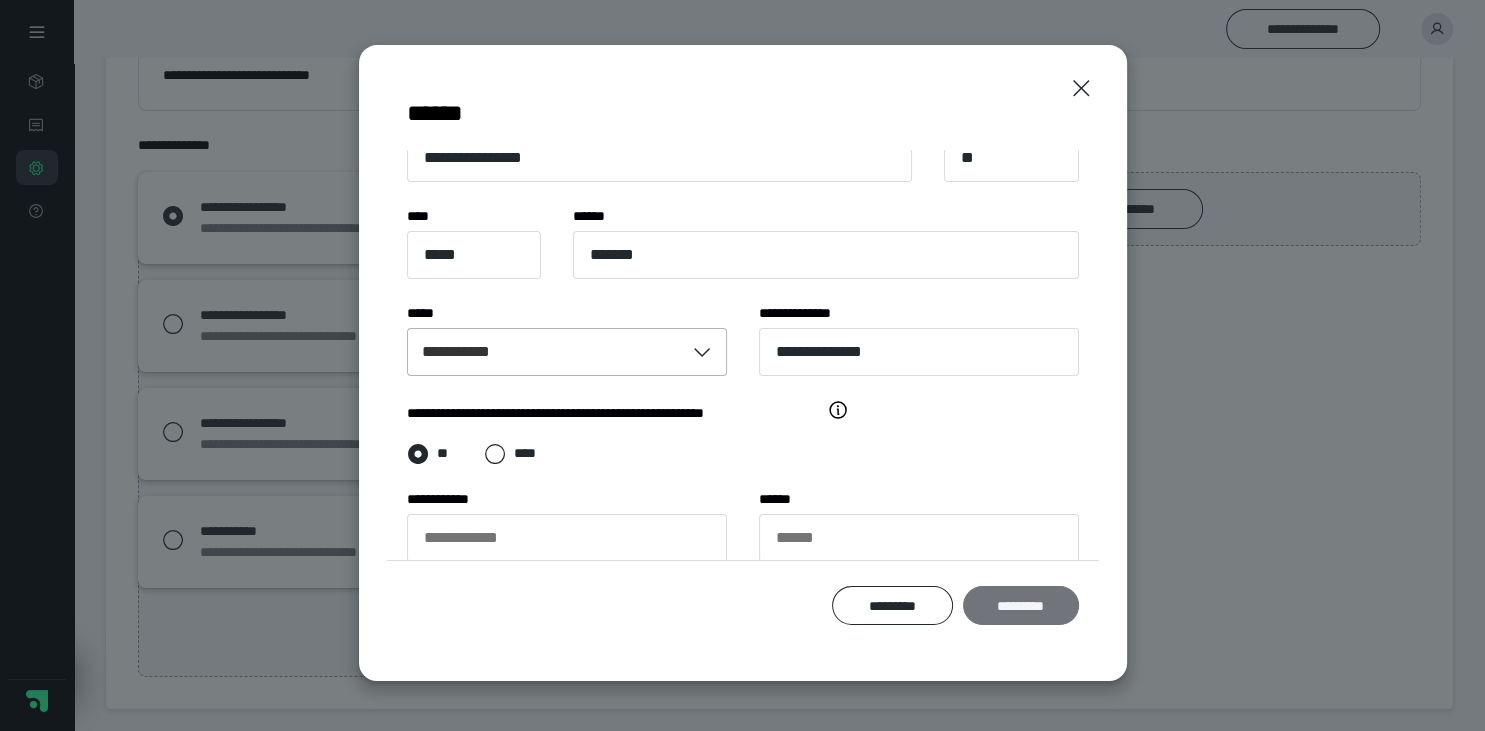 click on "*********" at bounding box center (1020, 606) 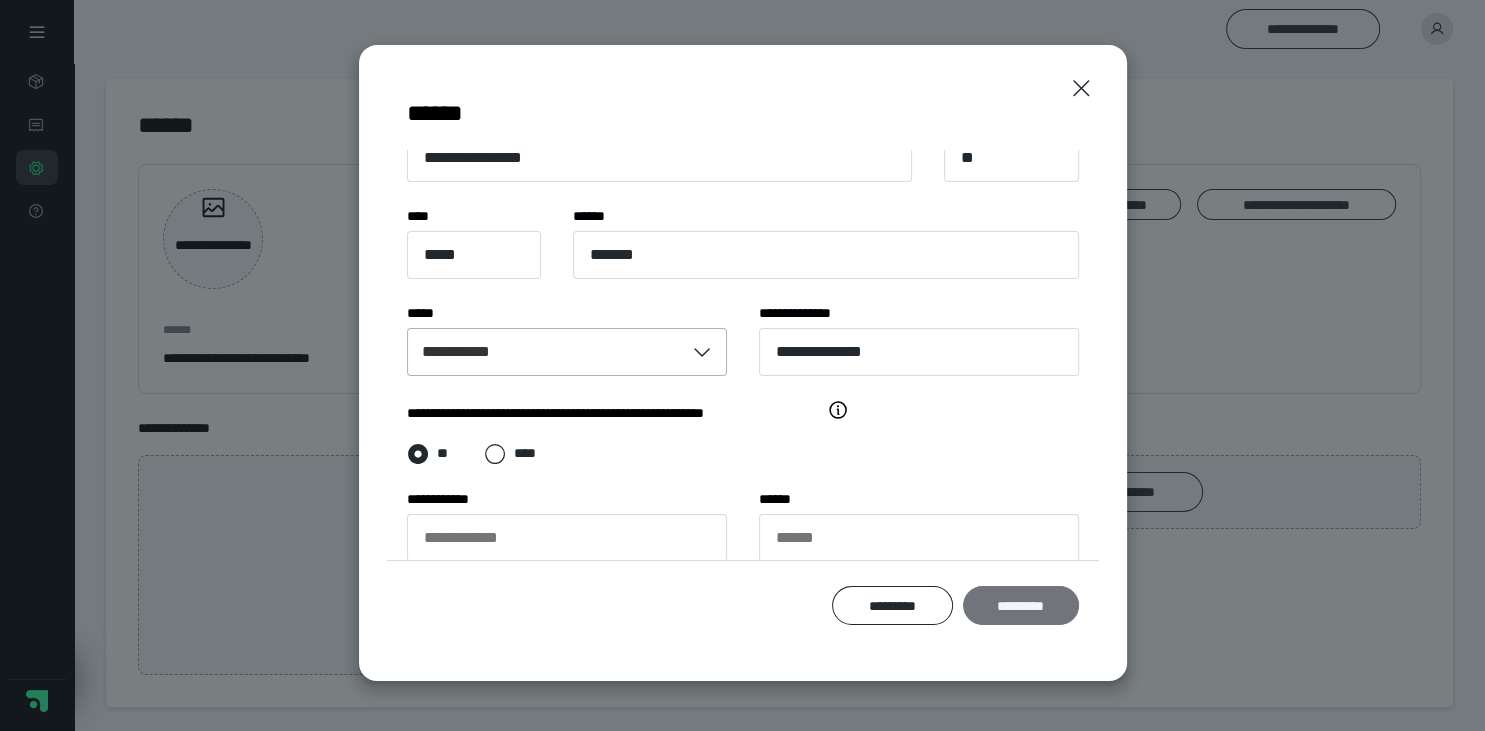 scroll, scrollTop: 0, scrollLeft: 0, axis: both 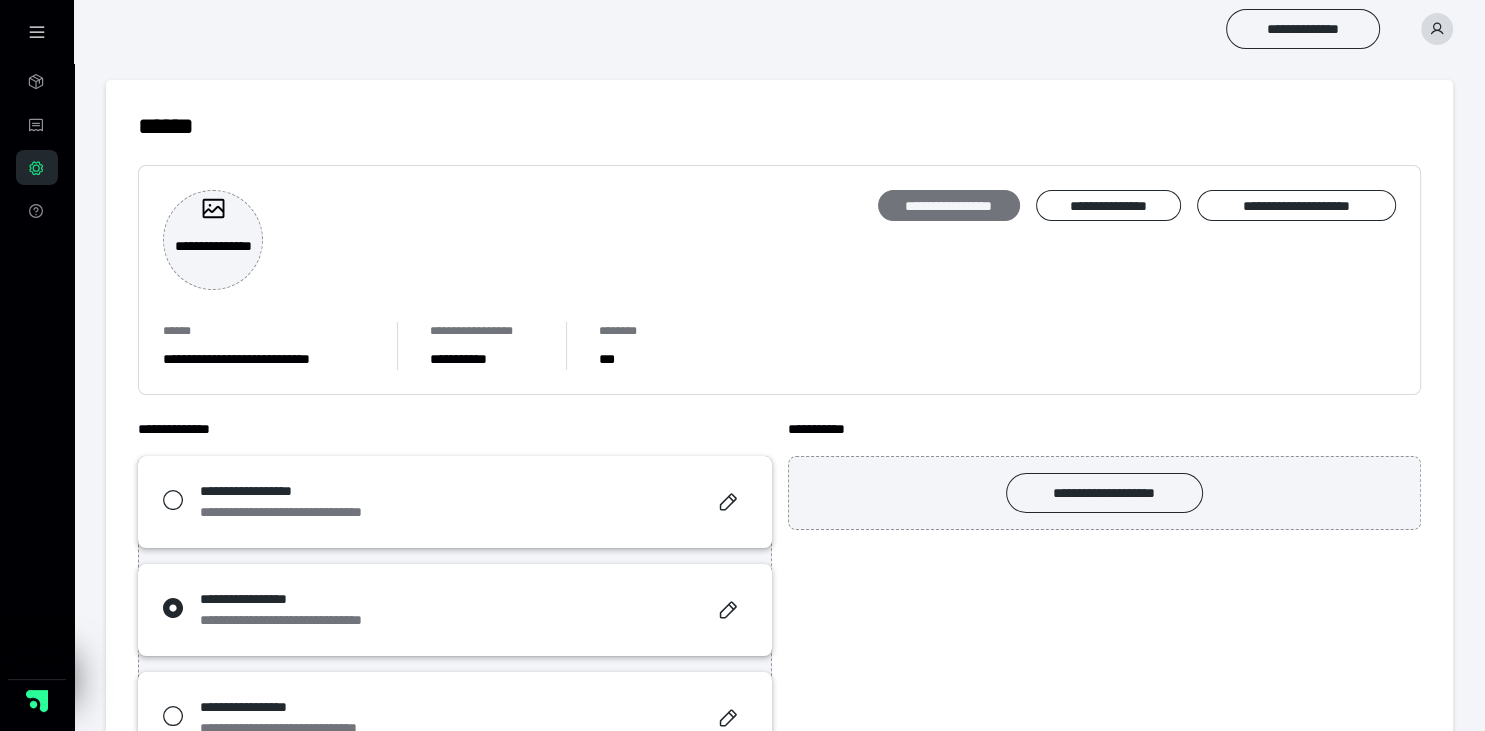 click on "**********" at bounding box center [949, 206] 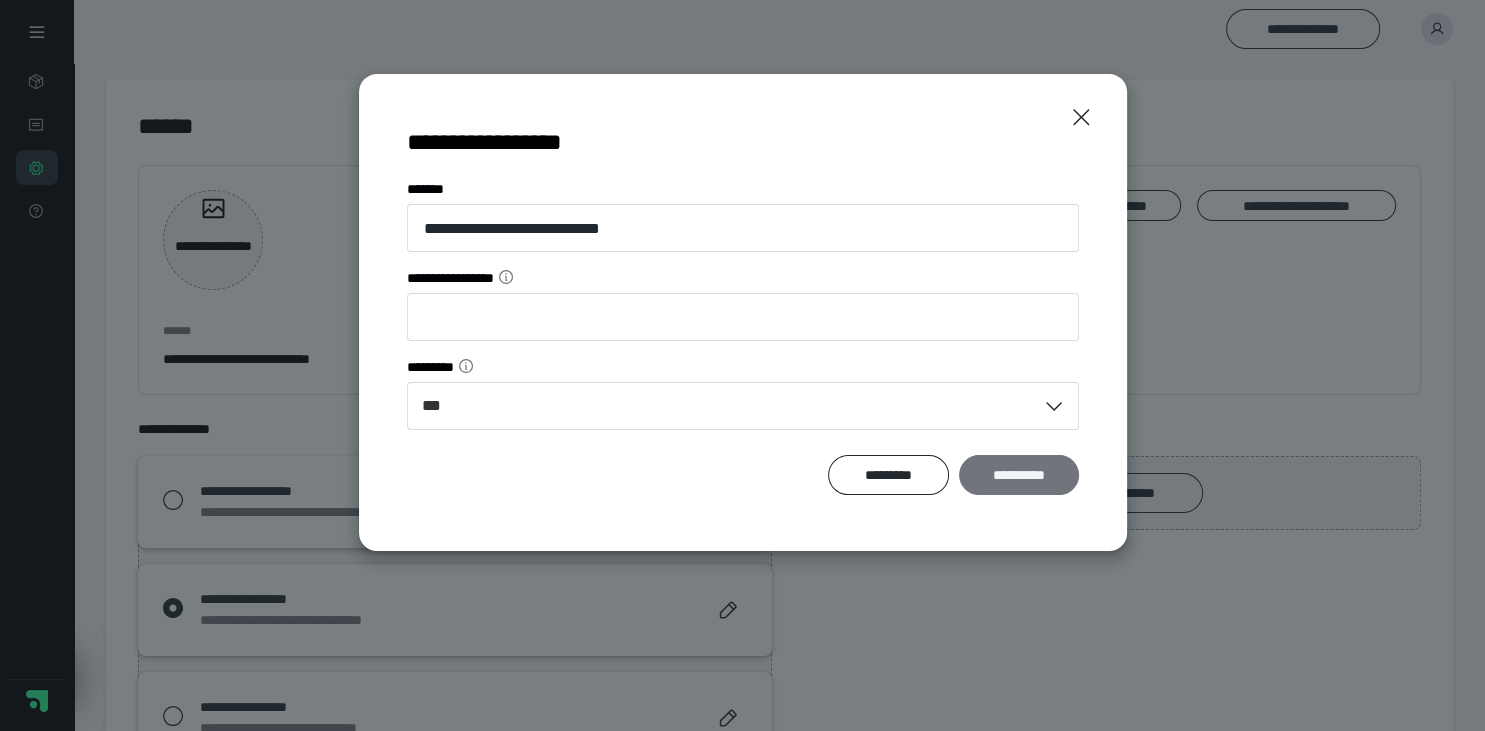 click on "**********" at bounding box center [1019, 475] 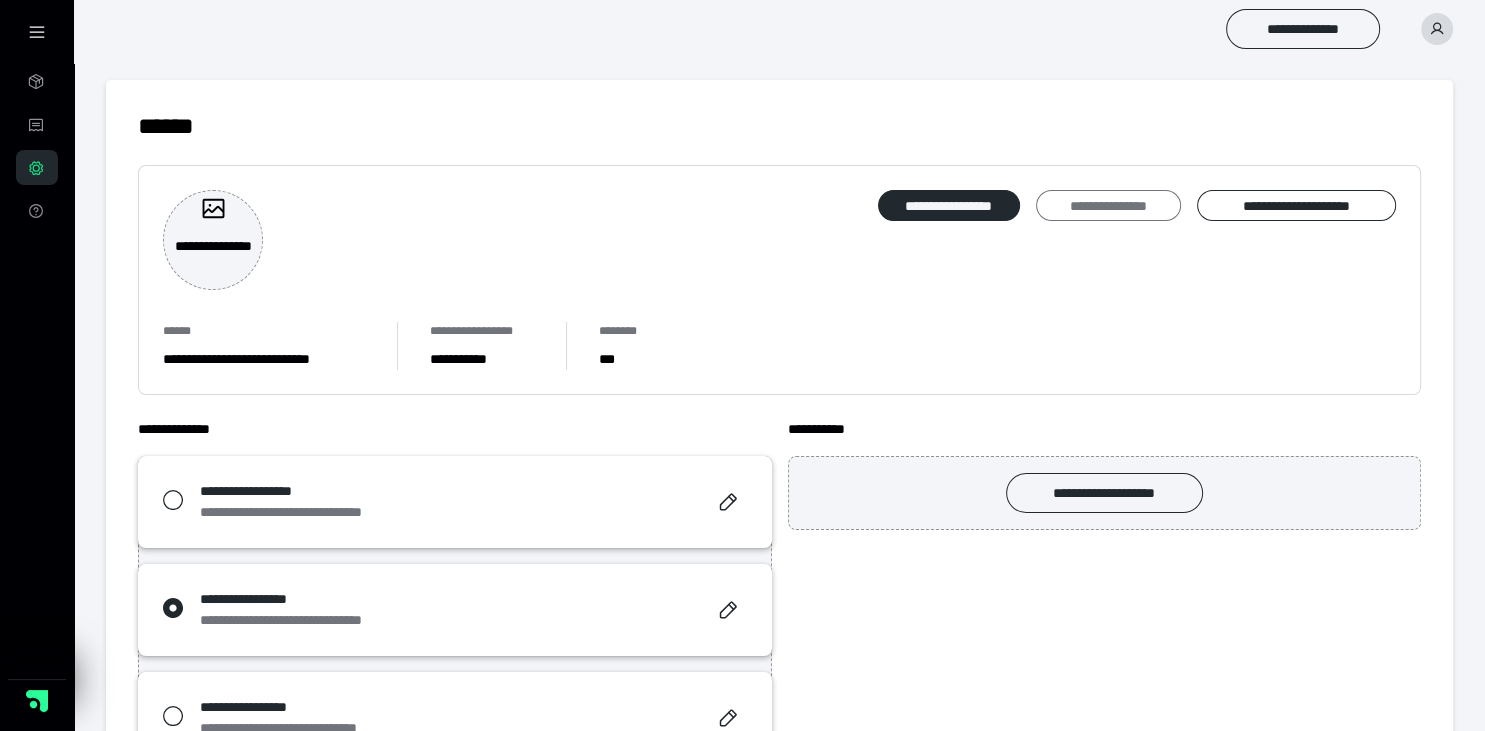 click on "**********" at bounding box center (1108, 206) 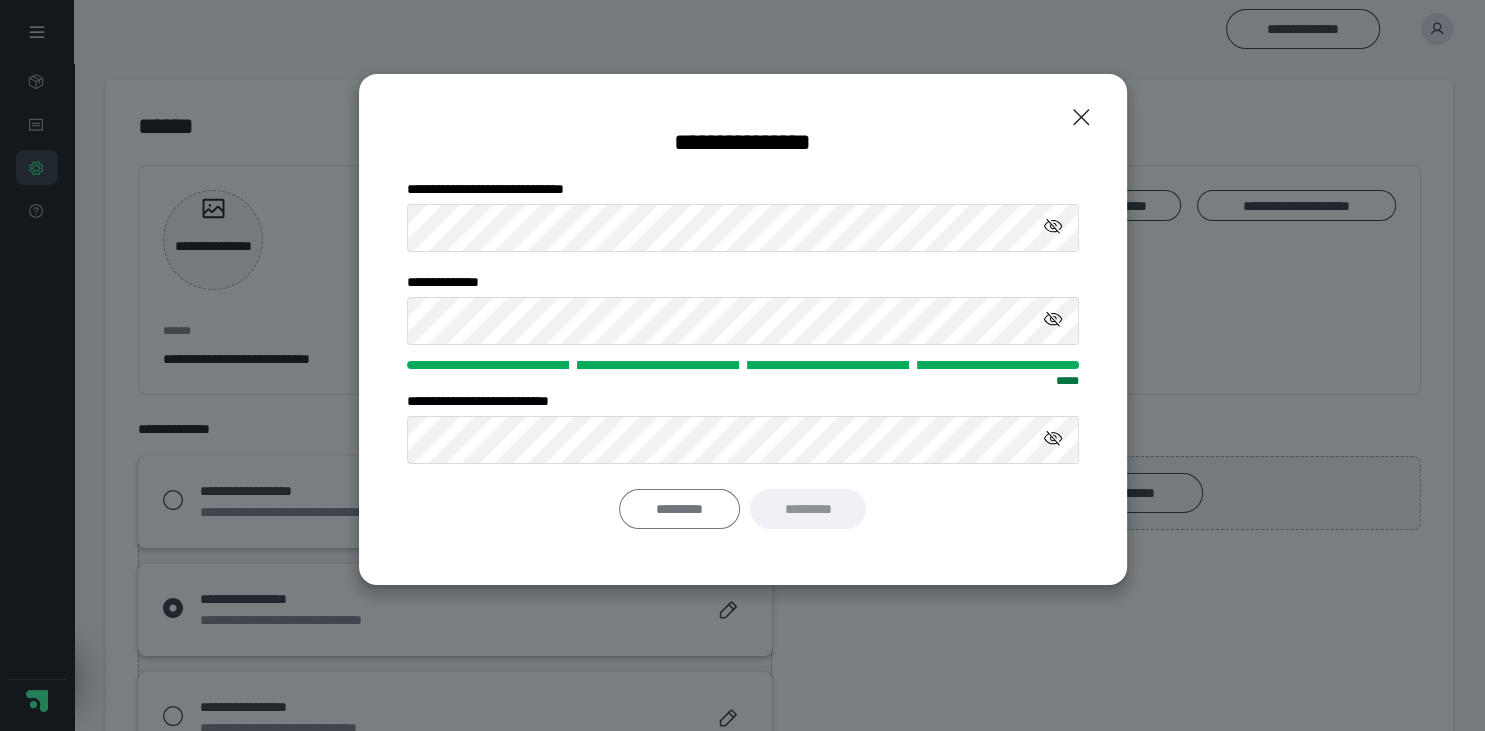 click on "*********" at bounding box center (679, 509) 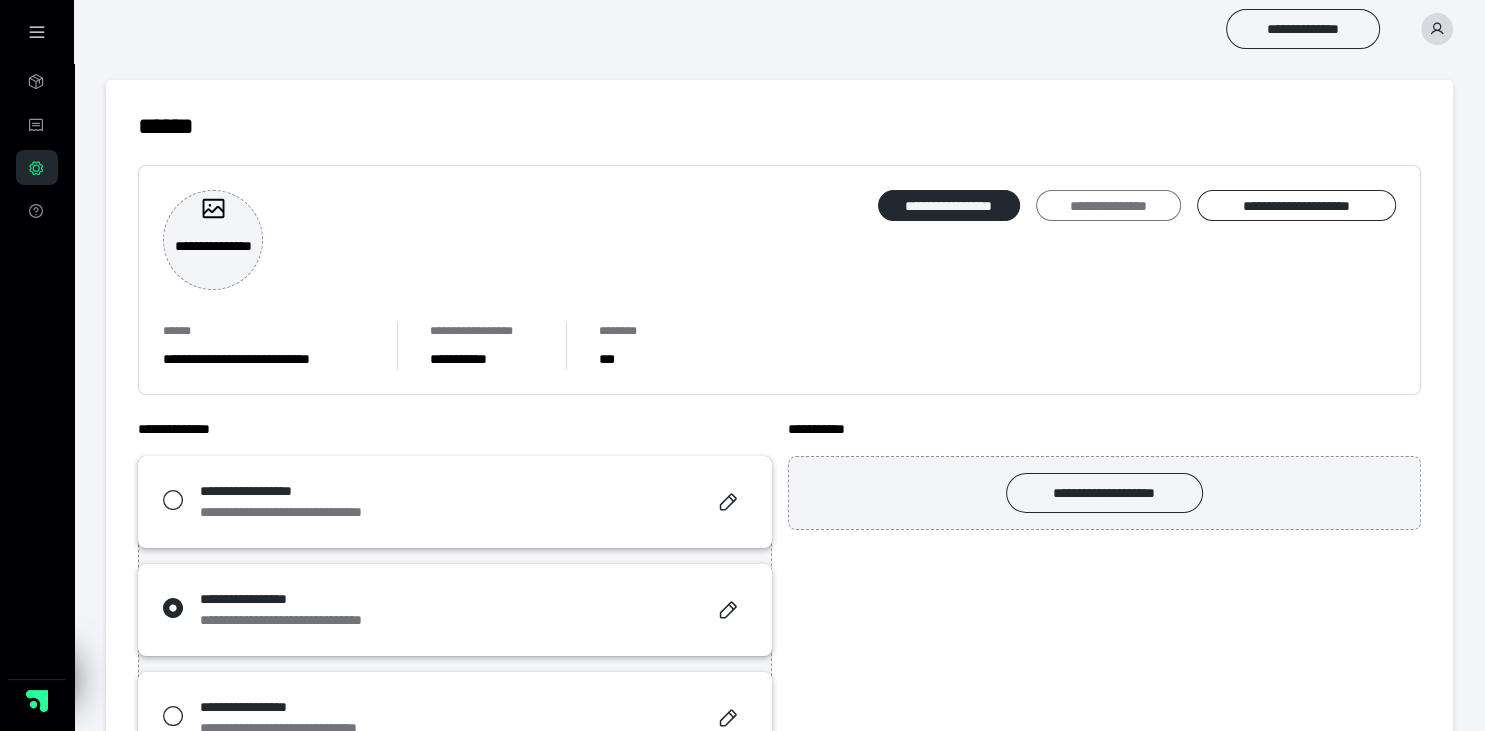 click on "**********" at bounding box center [1108, 206] 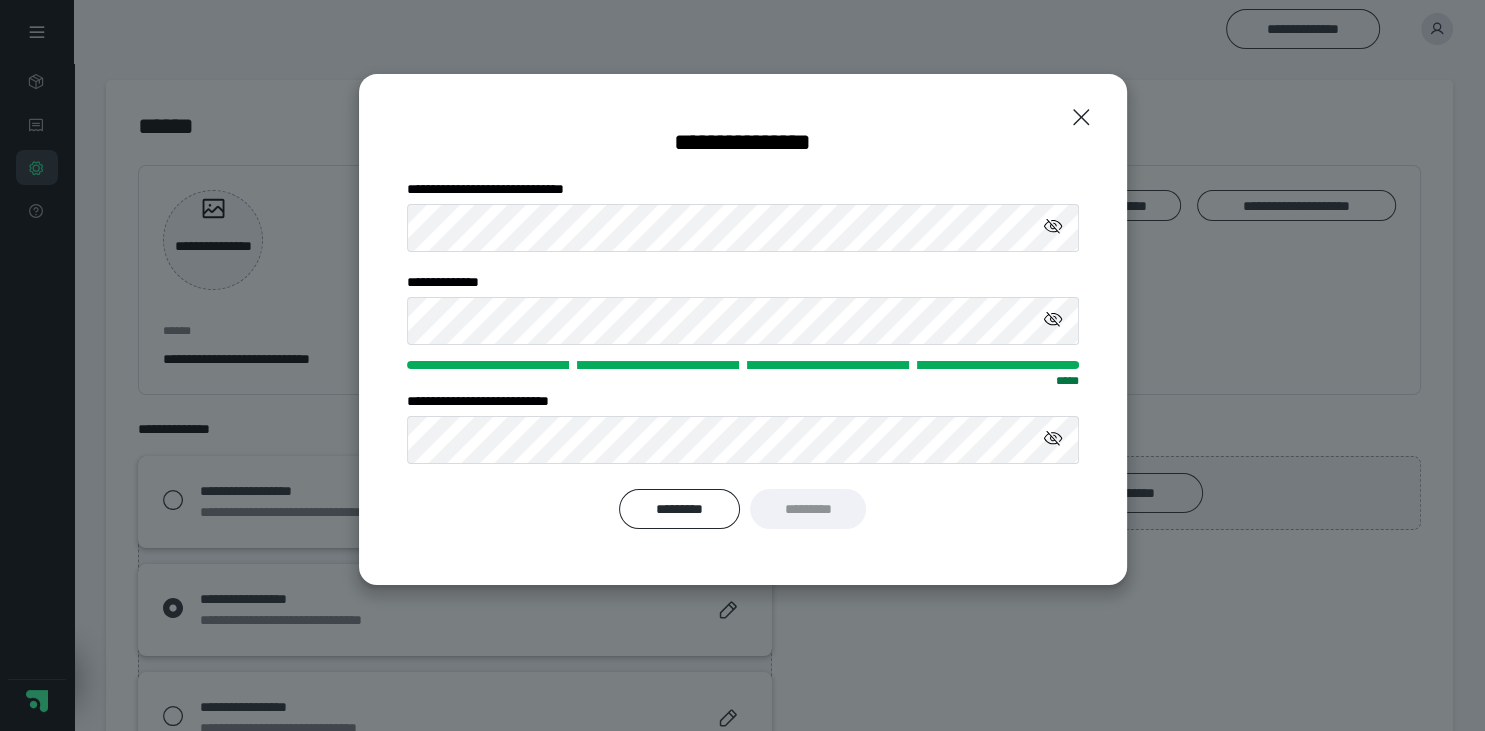 click on "*********" at bounding box center [807, 509] 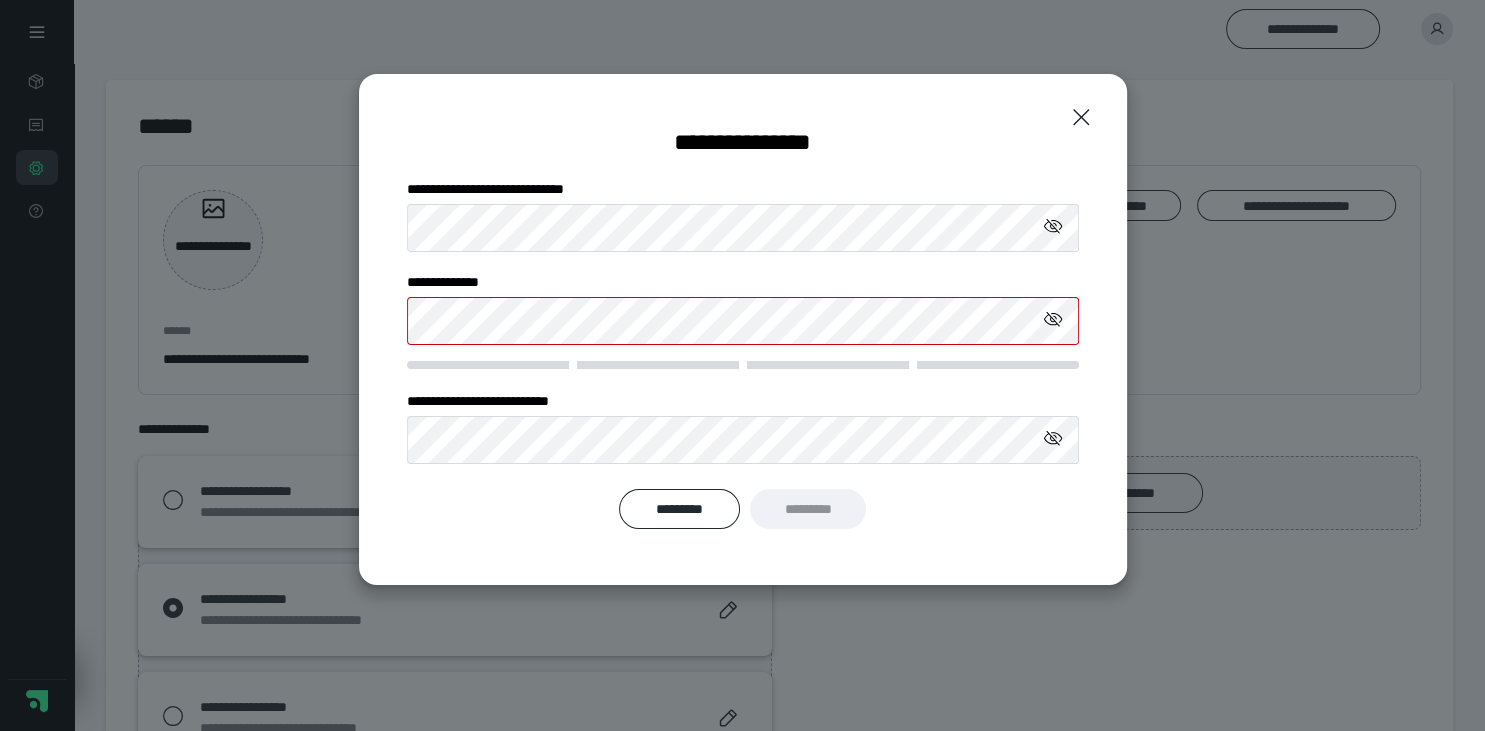 click on "**********" at bounding box center (742, 365) 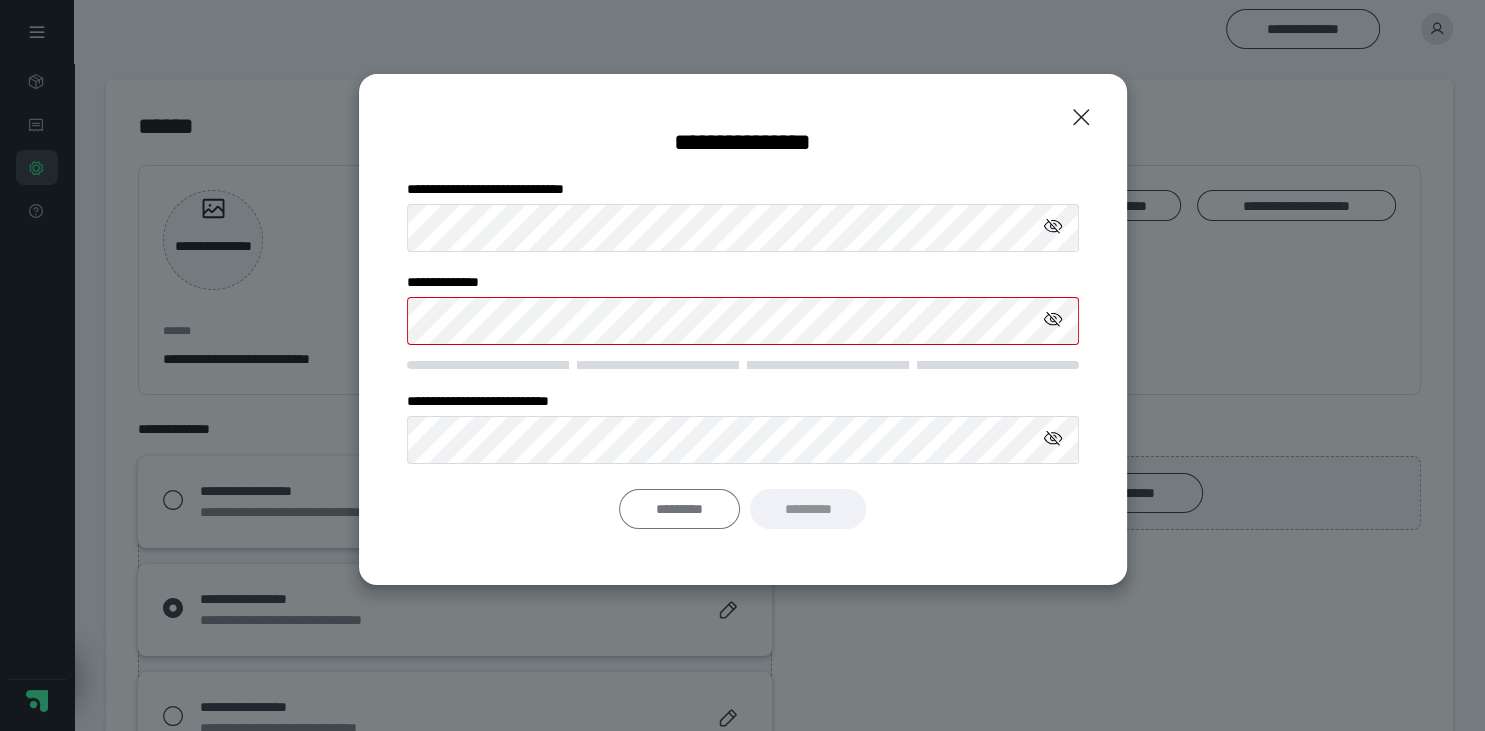 click on "*********" at bounding box center [679, 509] 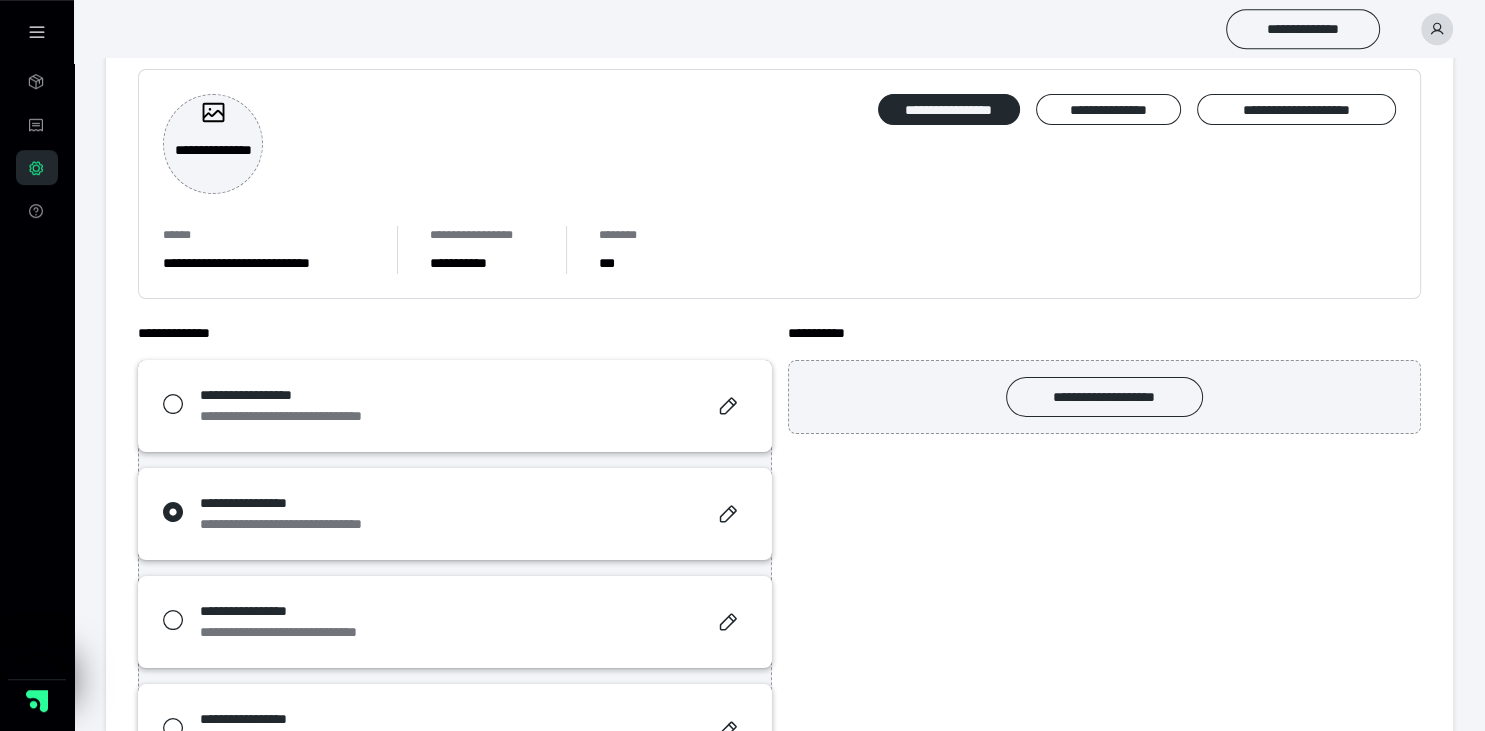 scroll, scrollTop: 0, scrollLeft: 0, axis: both 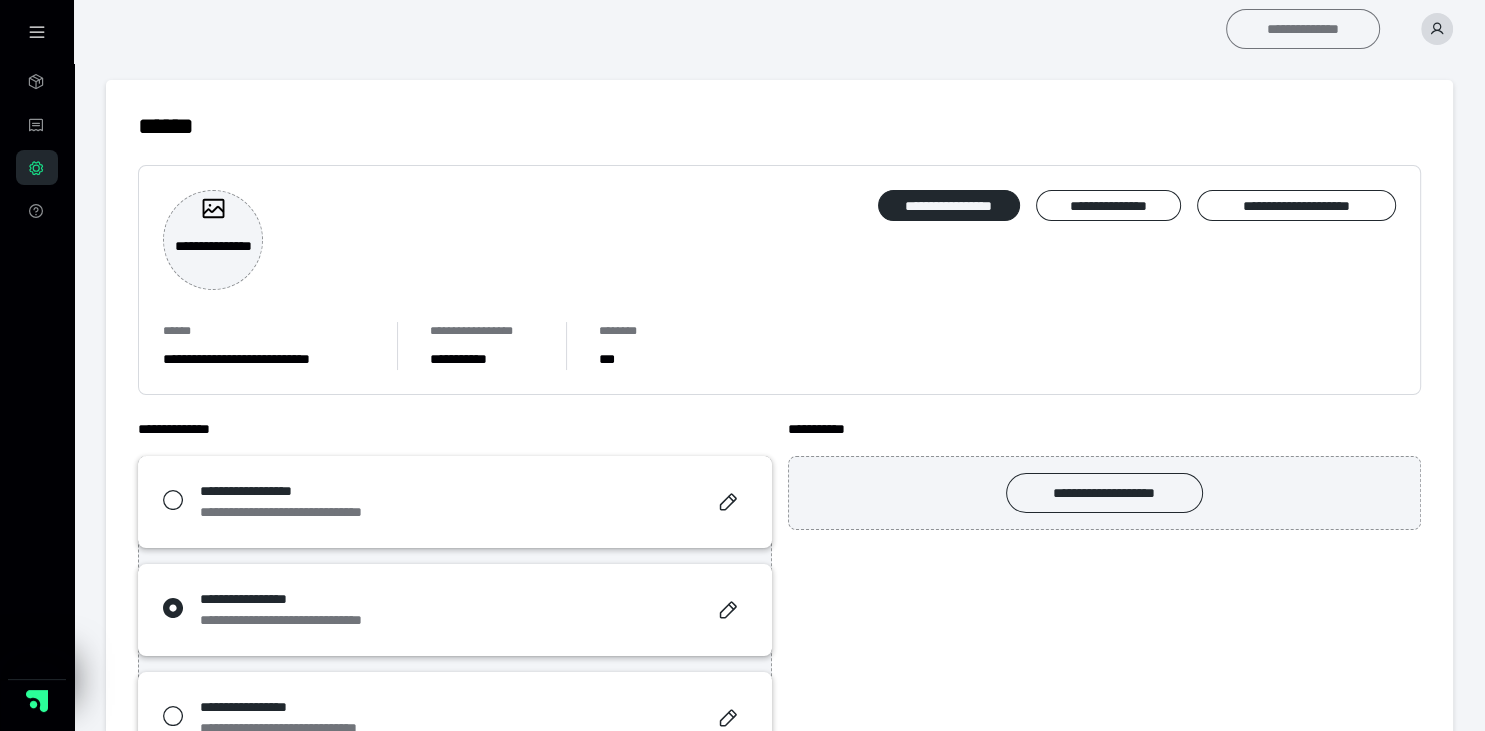 click on "**********" at bounding box center (1303, 29) 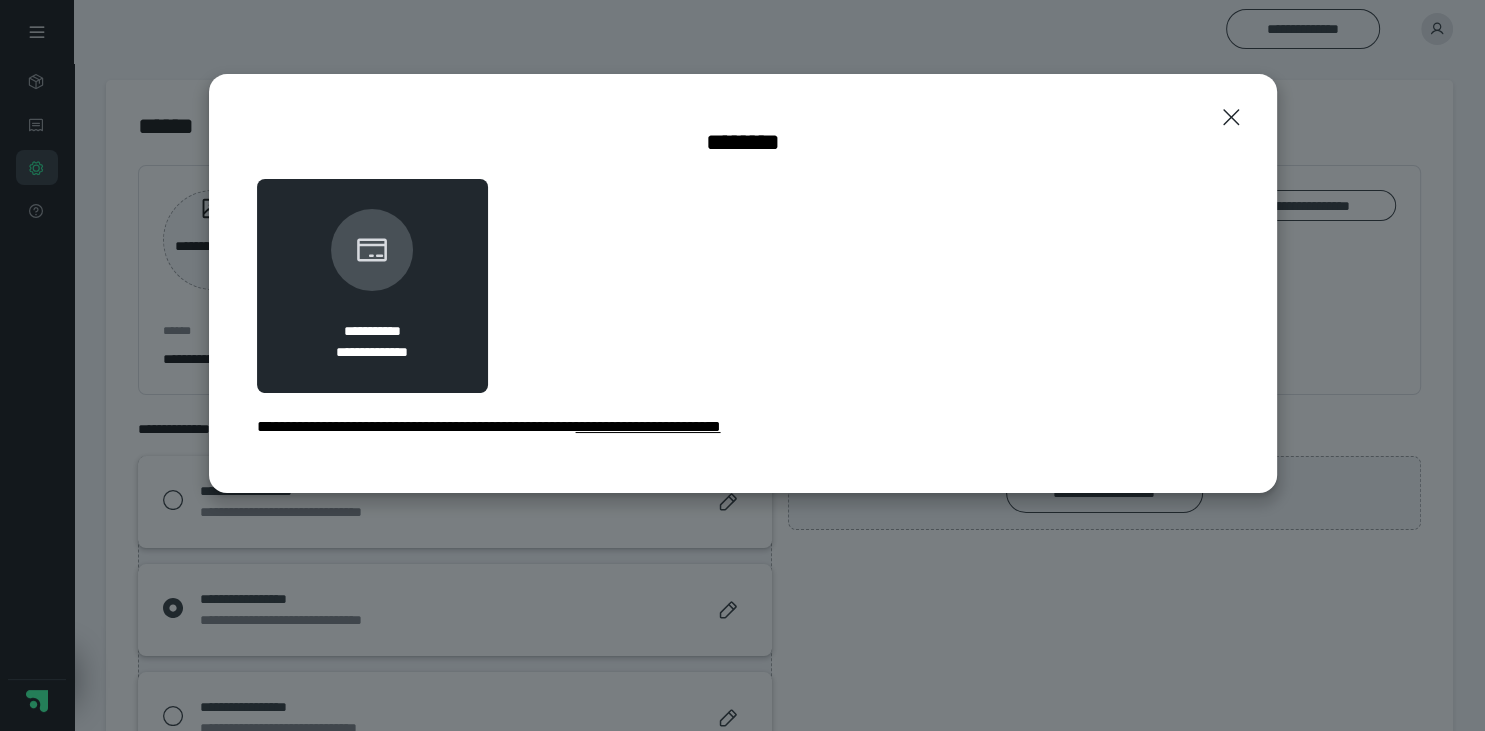 click on "**********" at bounding box center (742, 365) 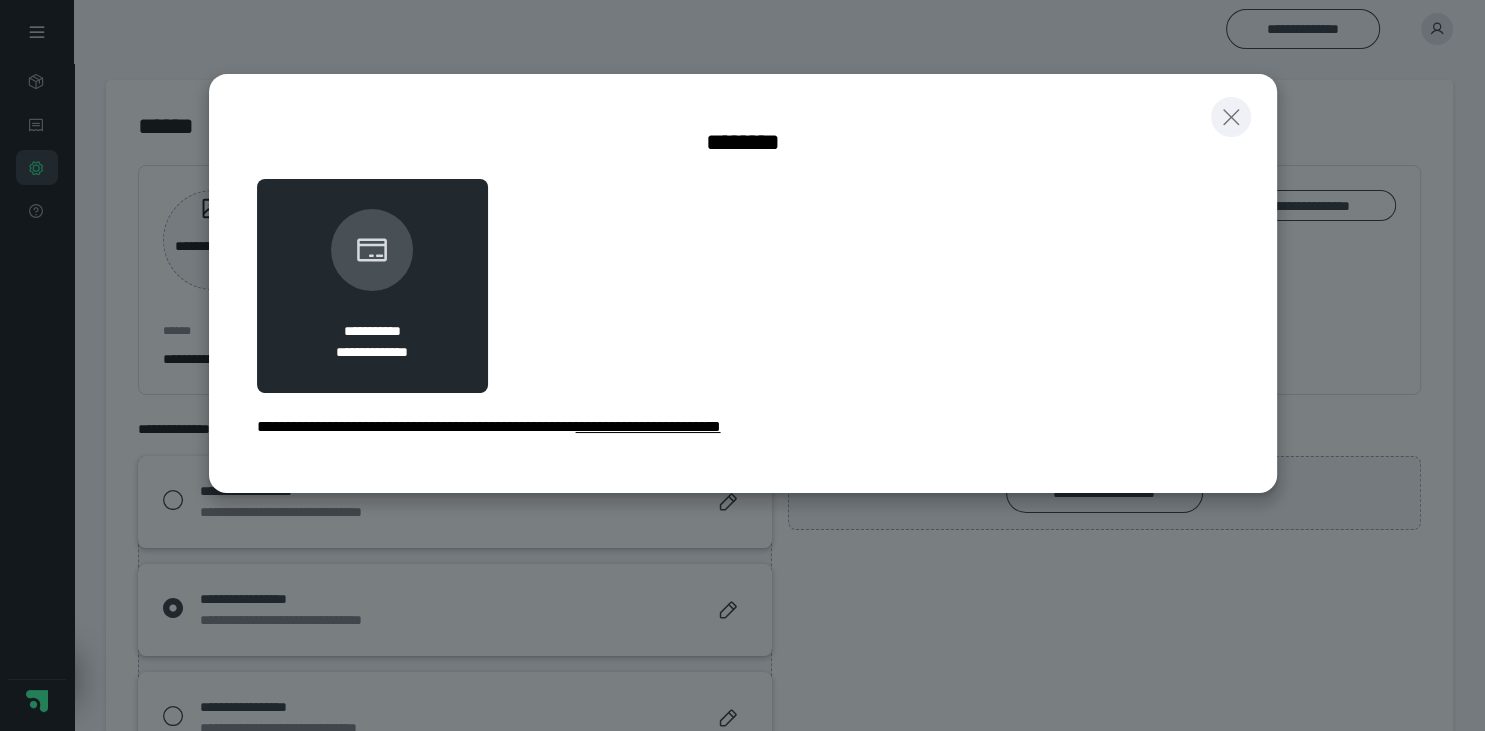 click 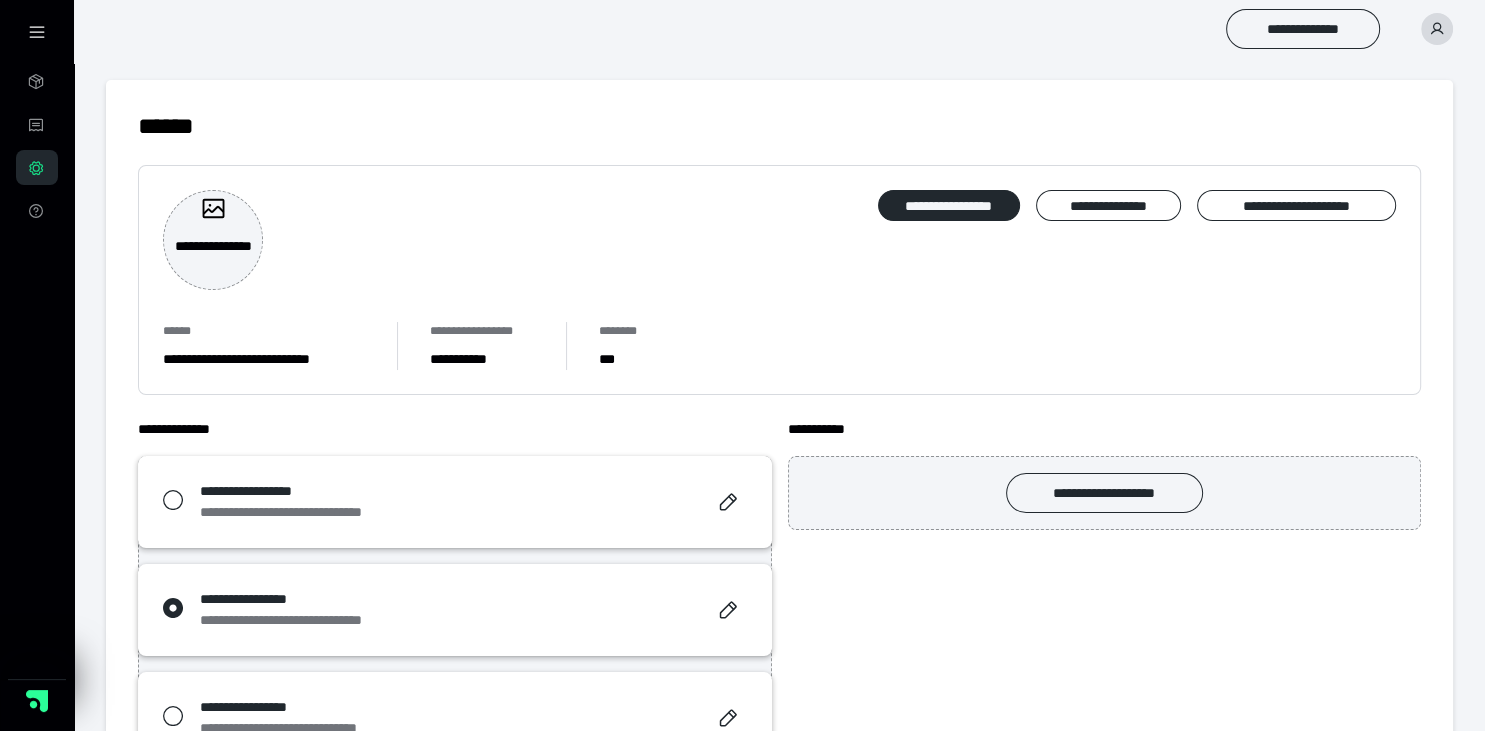 click 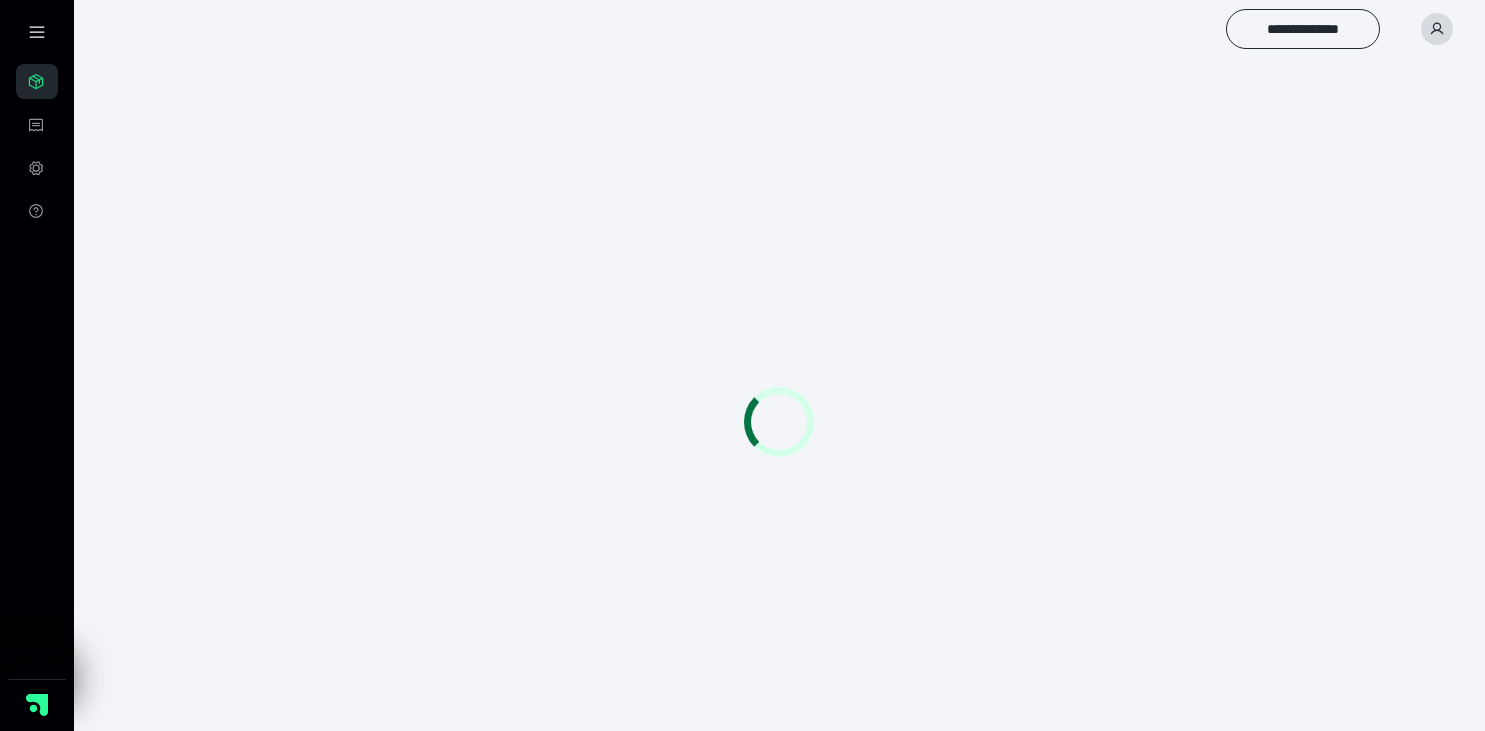 scroll, scrollTop: 0, scrollLeft: 0, axis: both 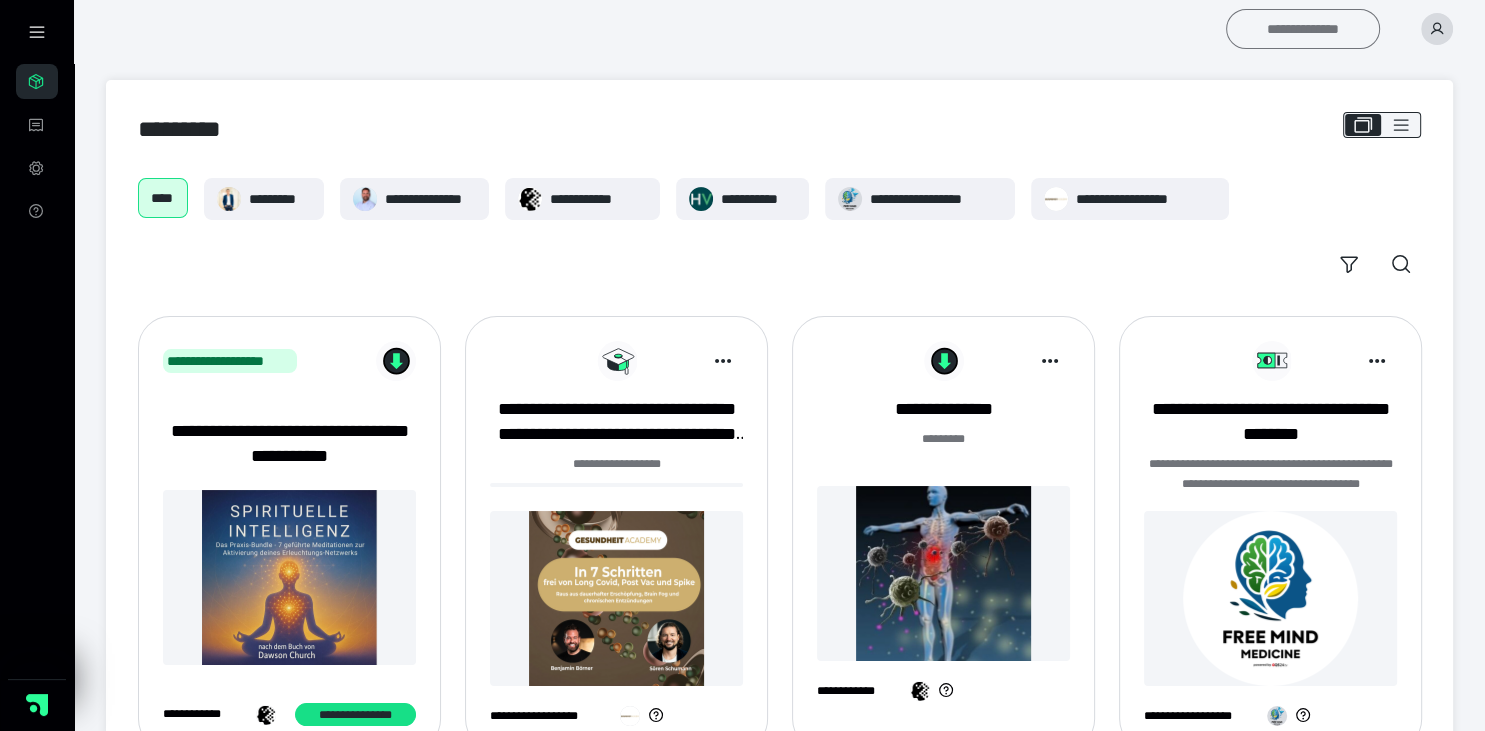 click on "**********" at bounding box center [1303, 29] 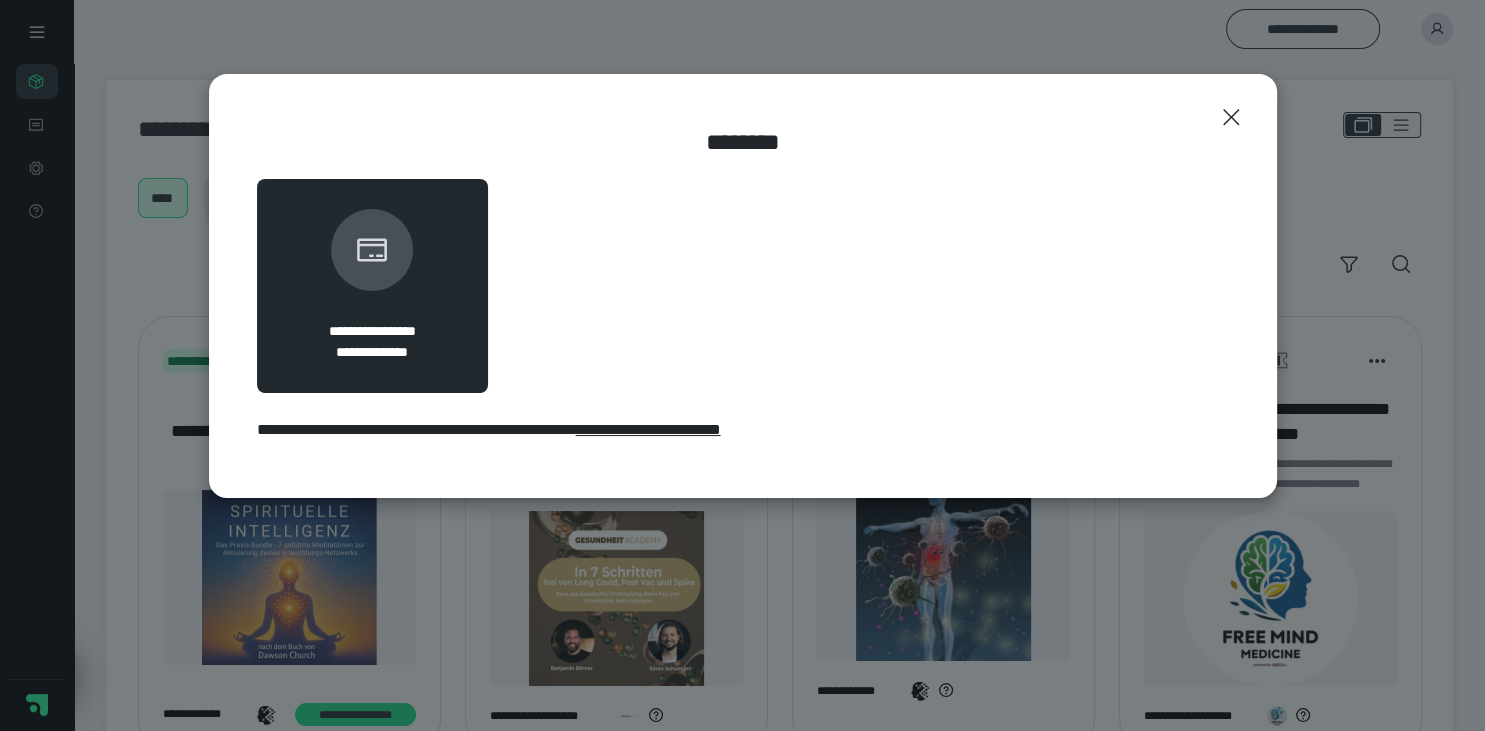 click at bounding box center (372, 250) 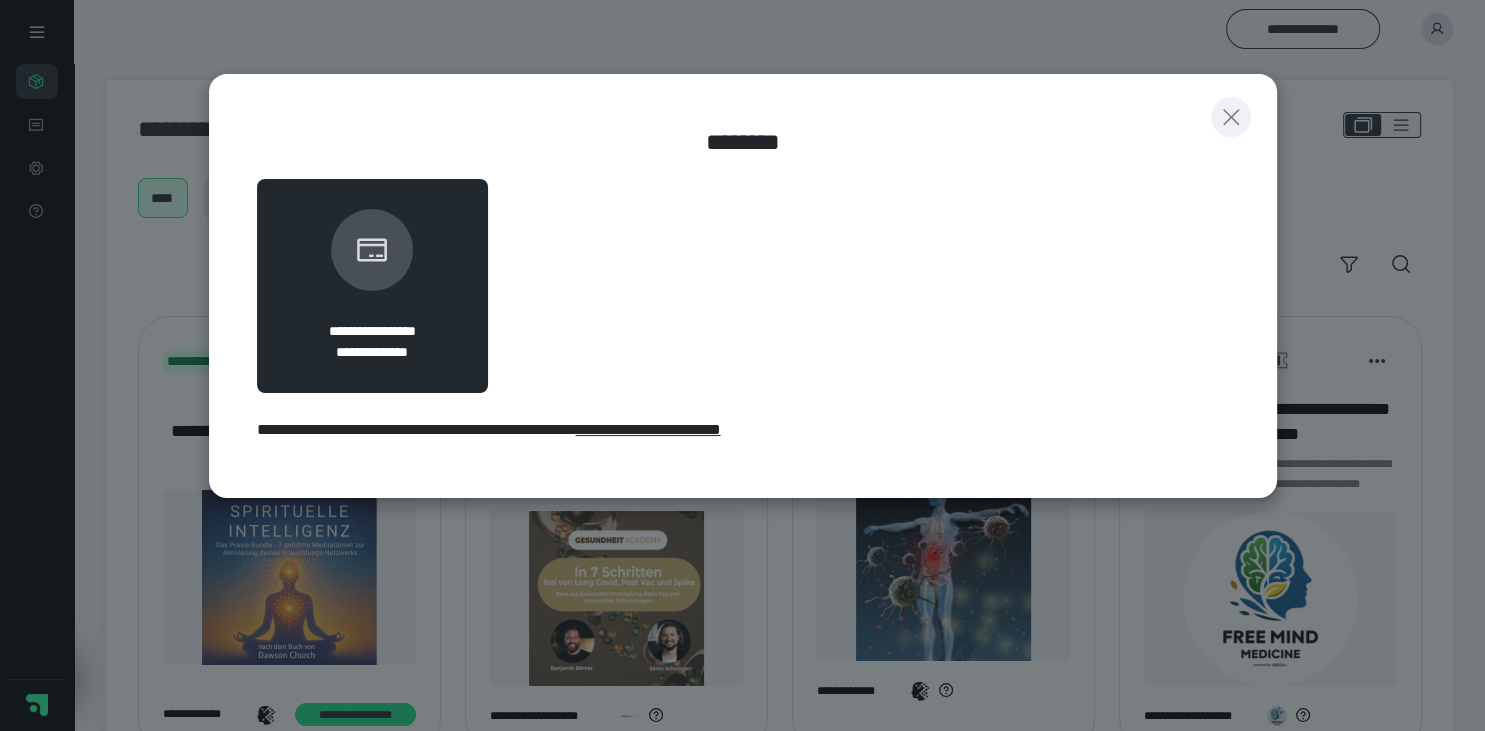 click at bounding box center [1231, 117] 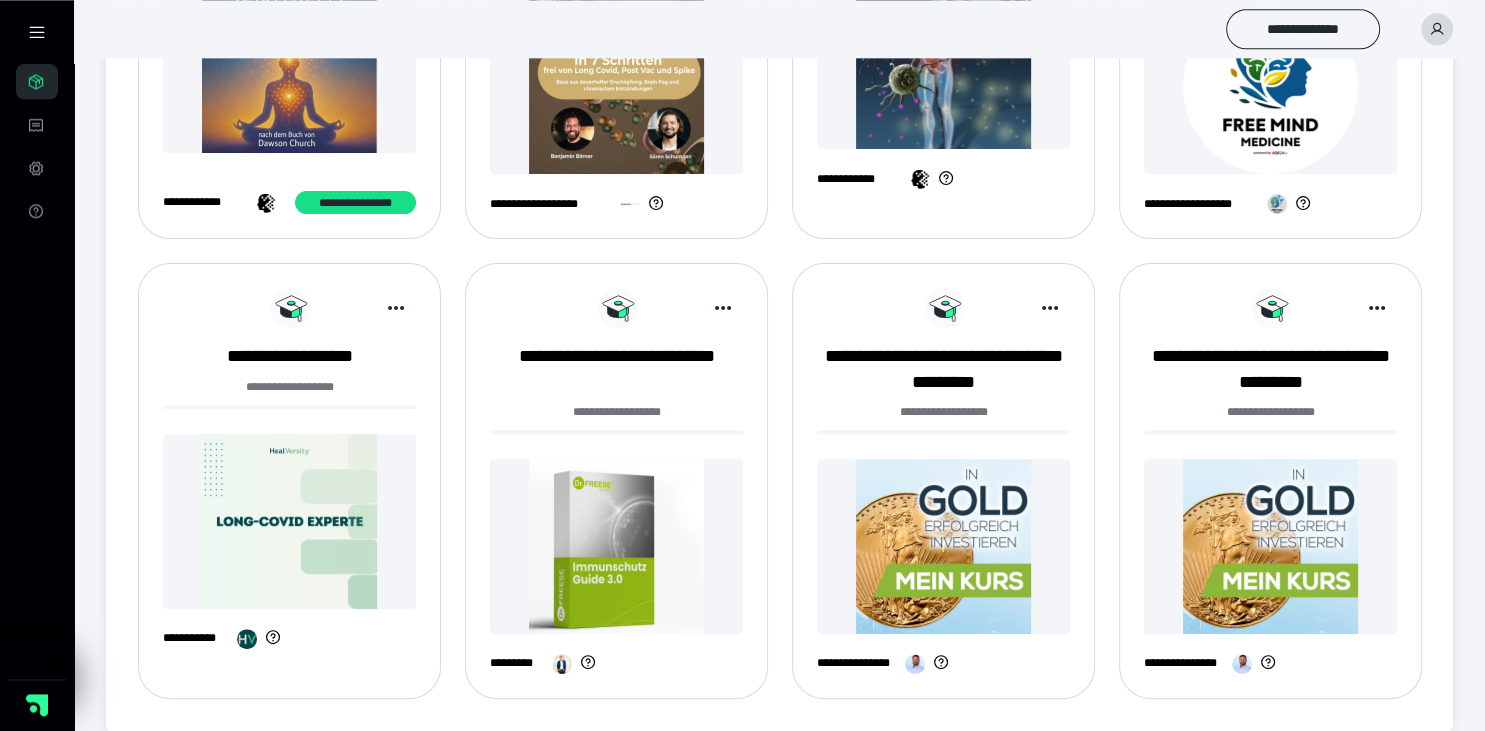 scroll, scrollTop: 534, scrollLeft: 0, axis: vertical 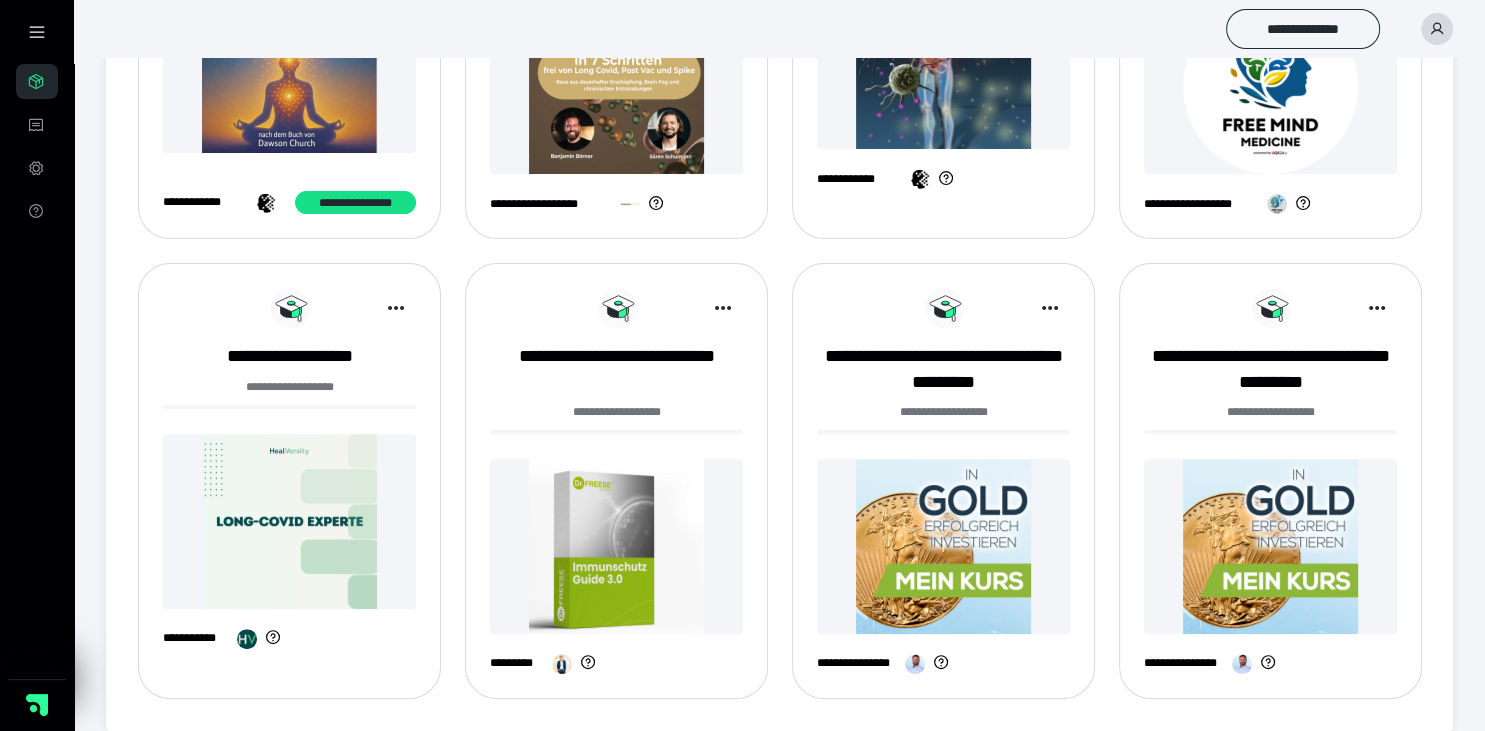 click at bounding box center [289, 521] 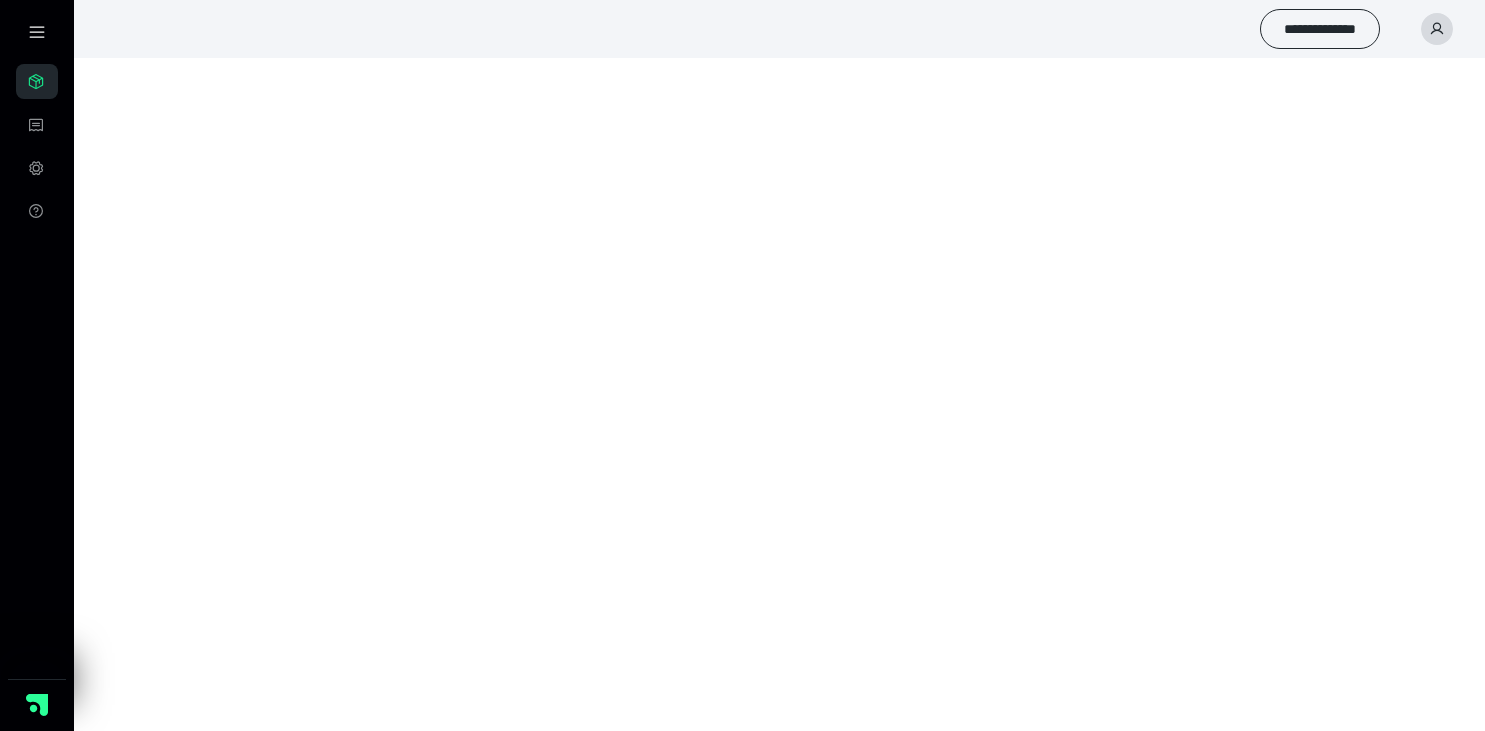 scroll, scrollTop: 0, scrollLeft: 0, axis: both 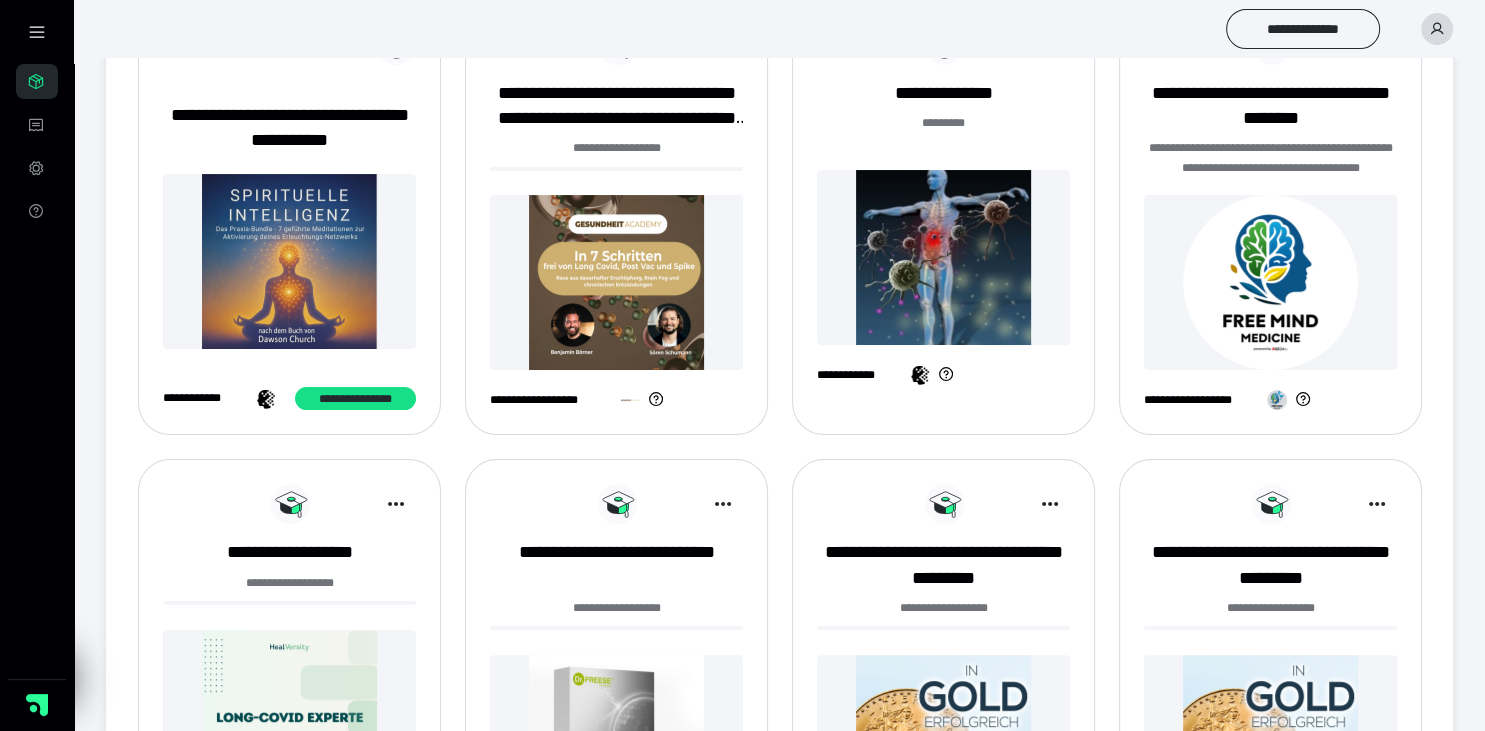 click at bounding box center (289, 261) 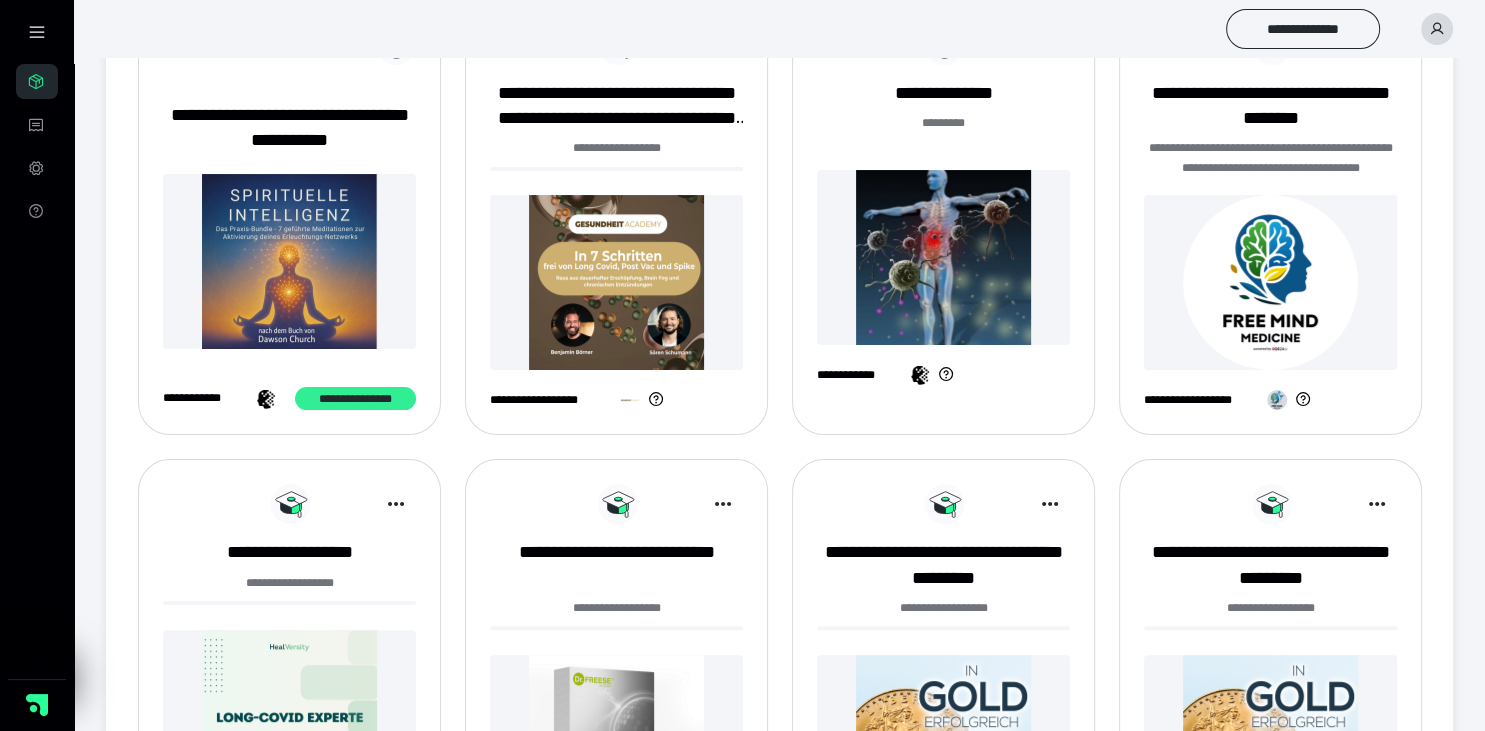 click on "**********" at bounding box center (355, 399) 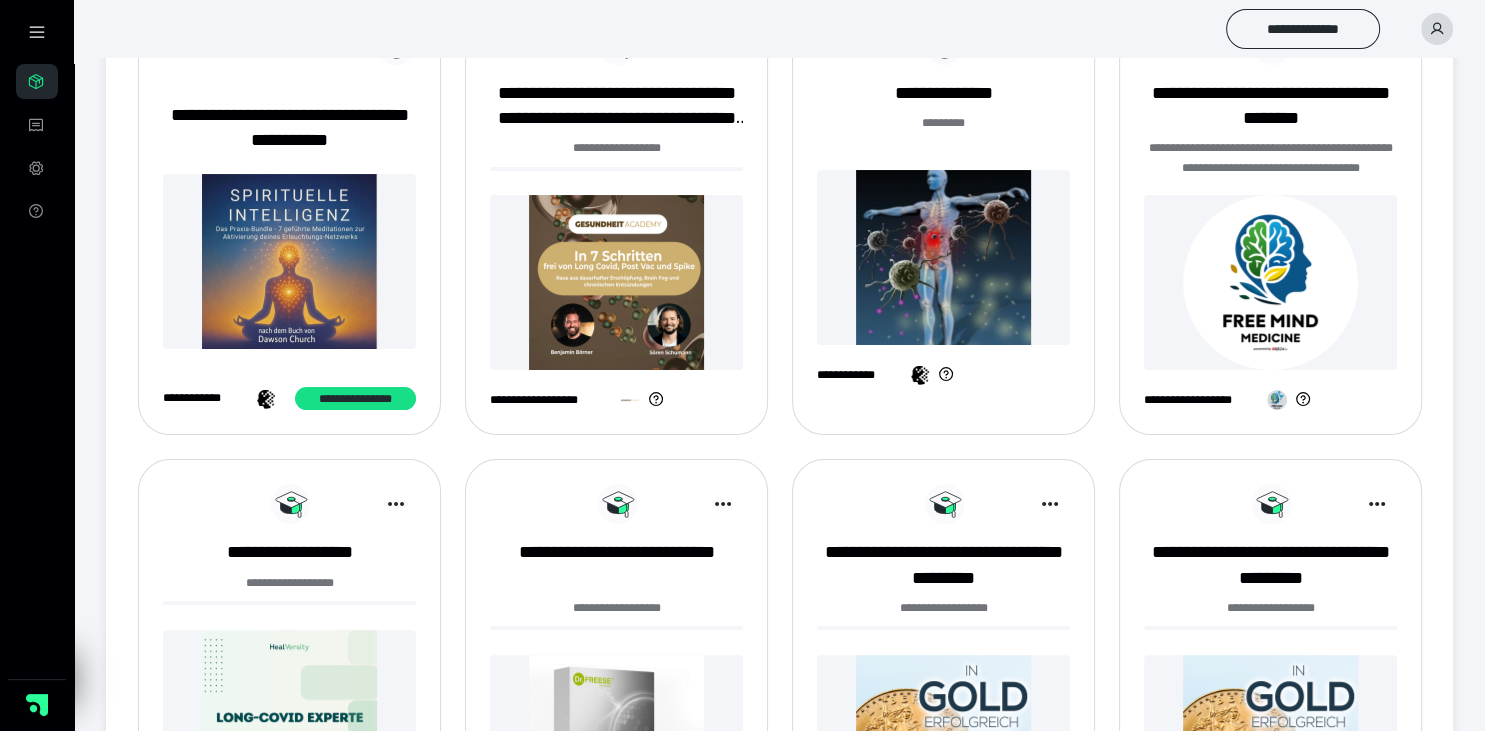 click at bounding box center (616, 282) 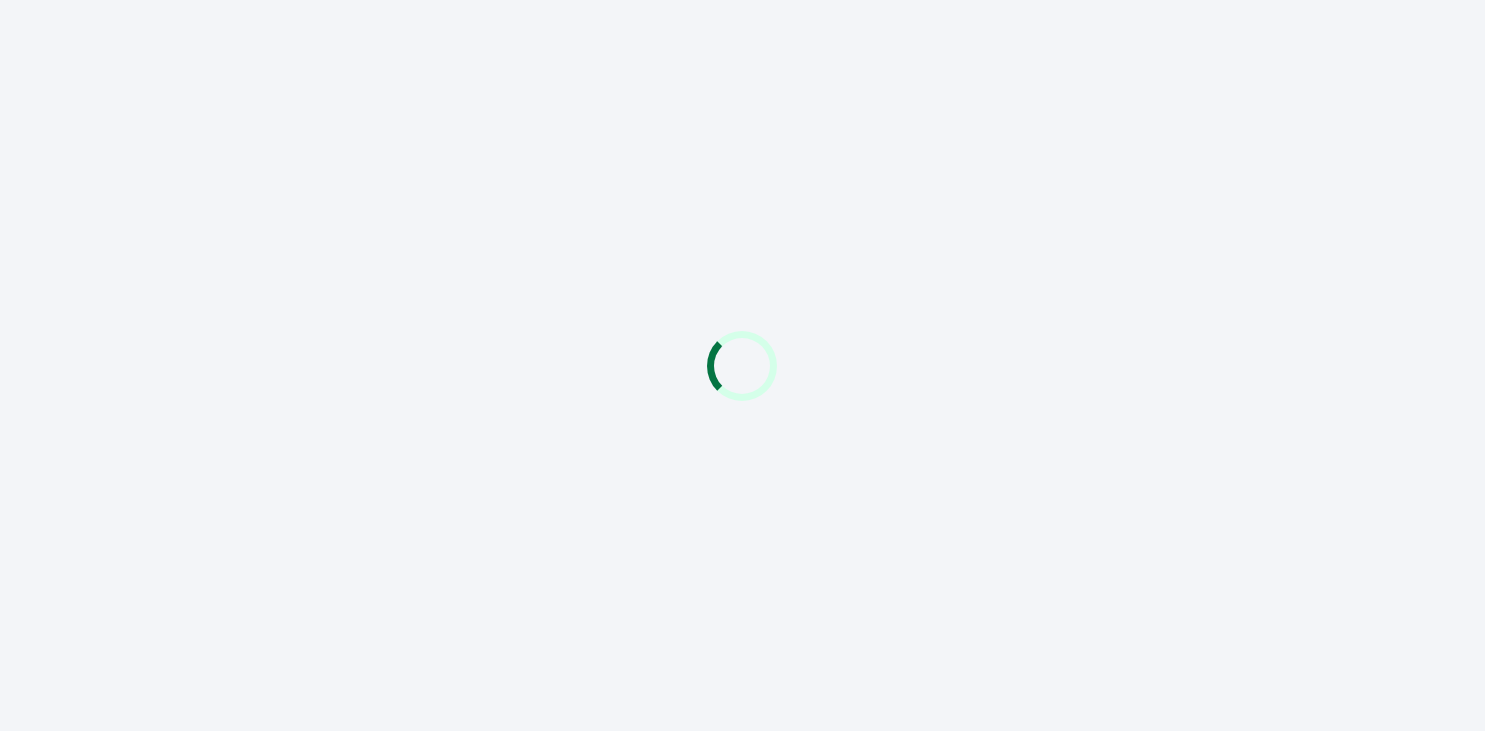 scroll, scrollTop: 0, scrollLeft: 0, axis: both 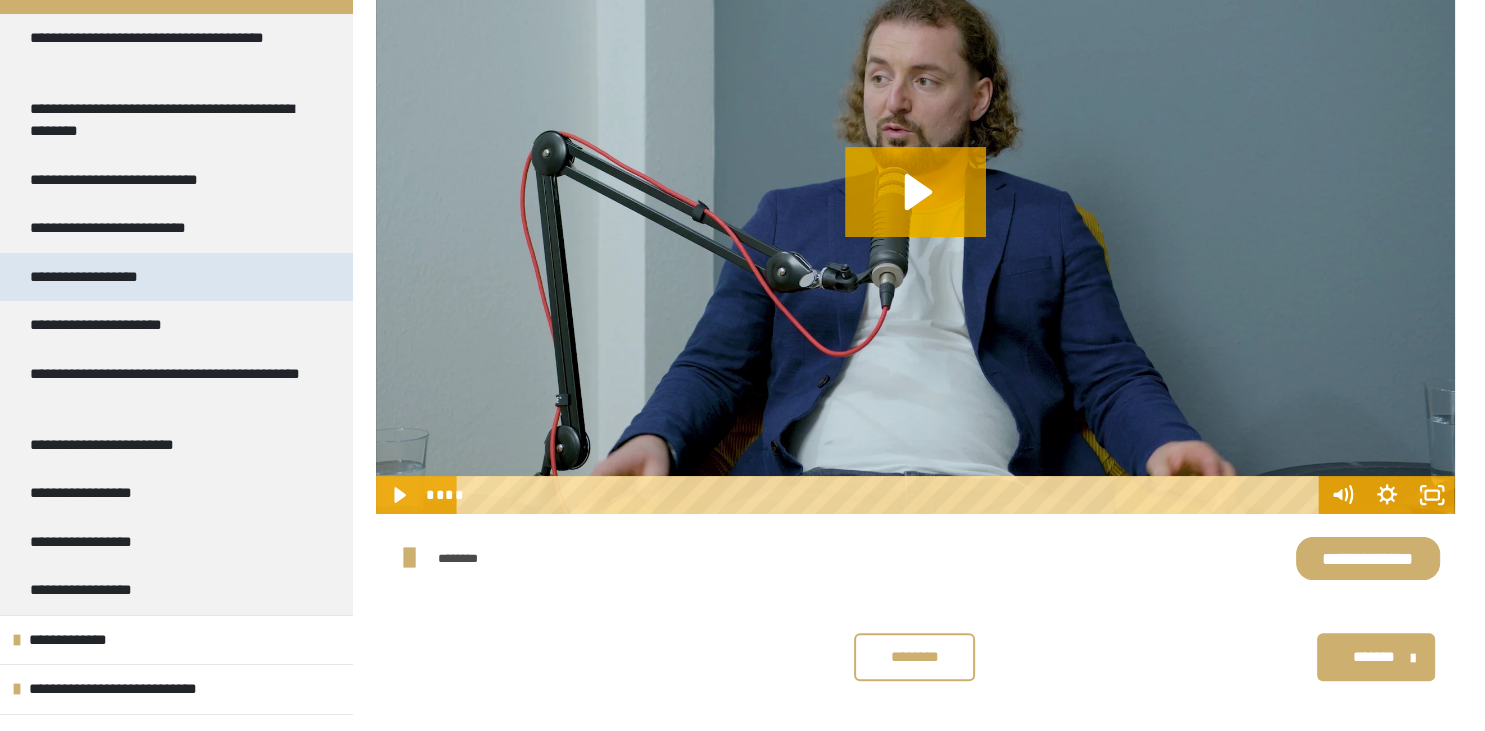 click on "**********" at bounding box center (103, 277) 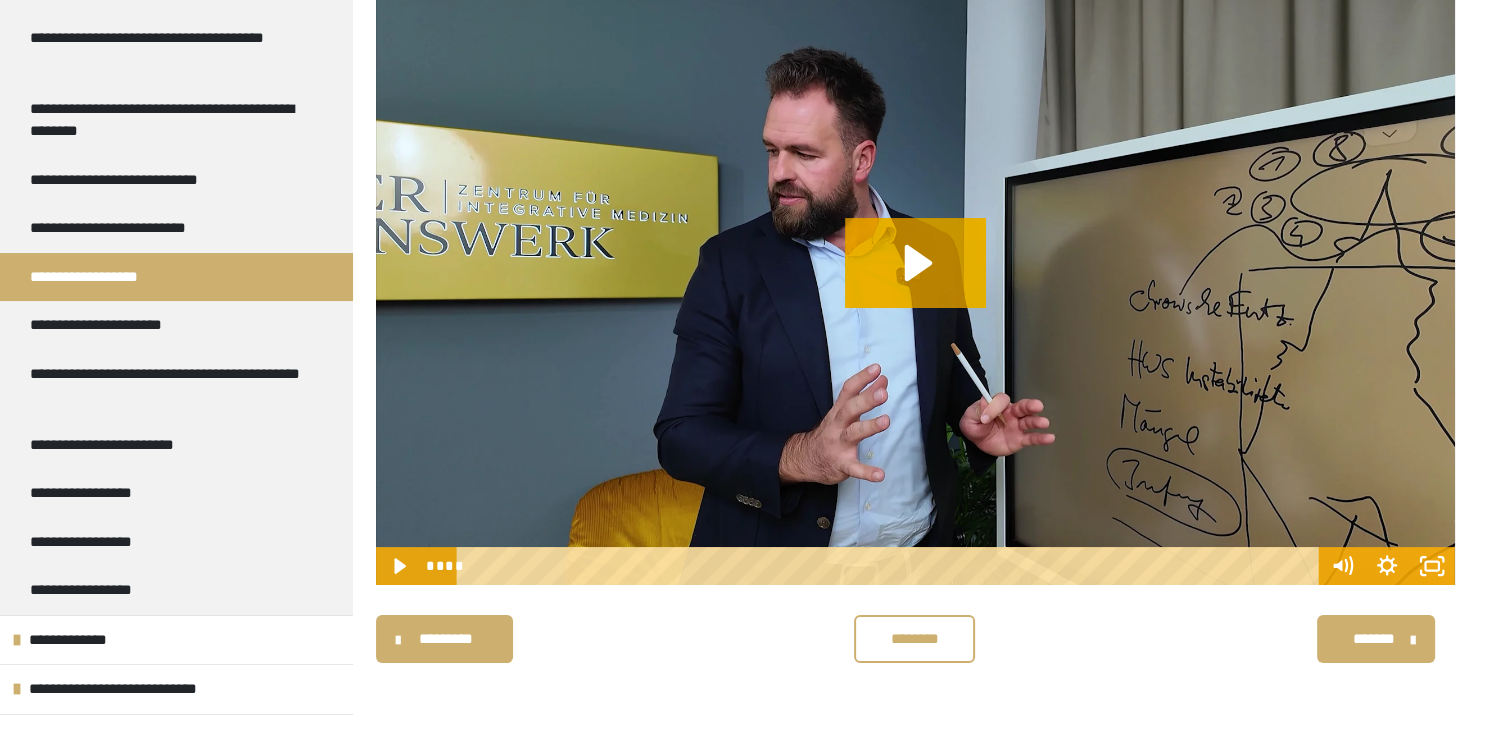 scroll, scrollTop: 253, scrollLeft: 0, axis: vertical 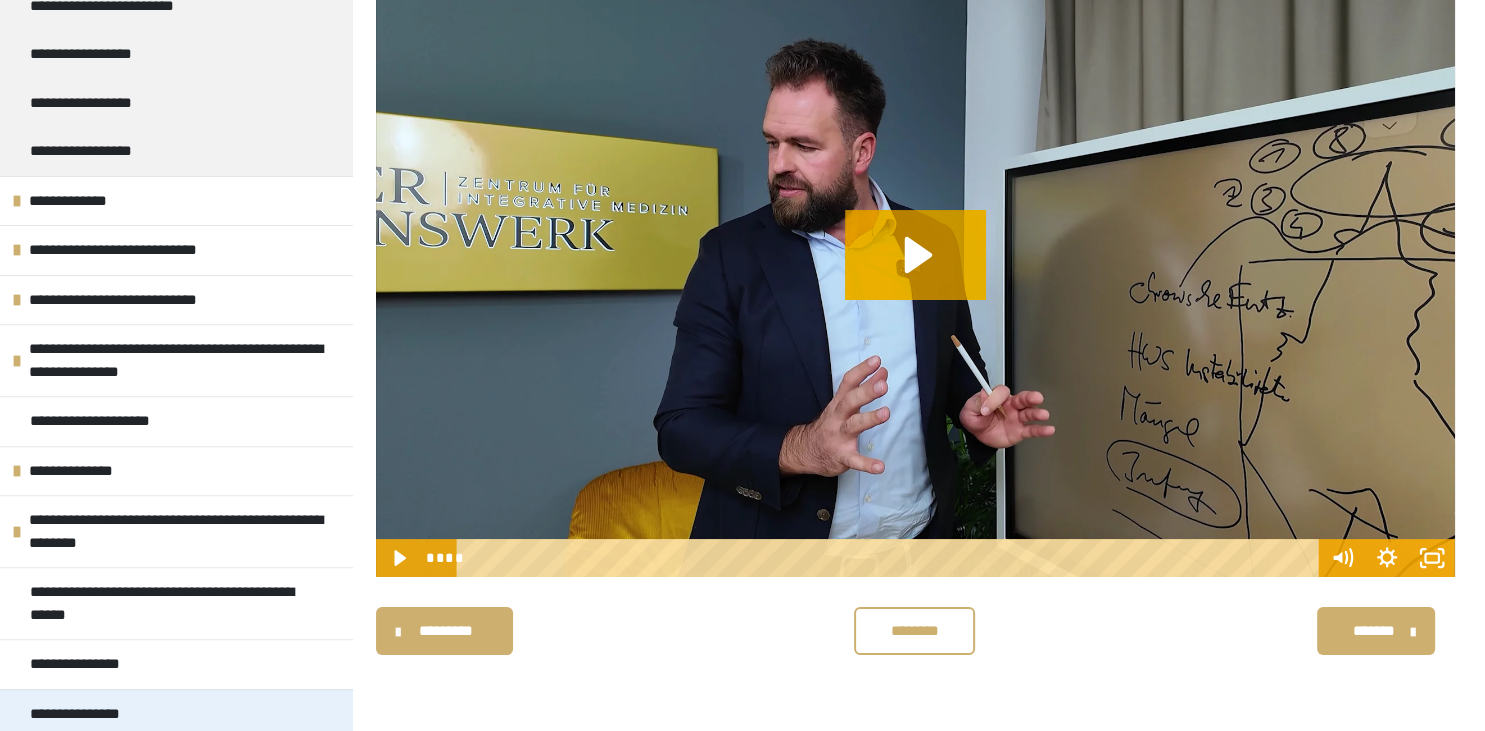 click on "**********" at bounding box center (87, 714) 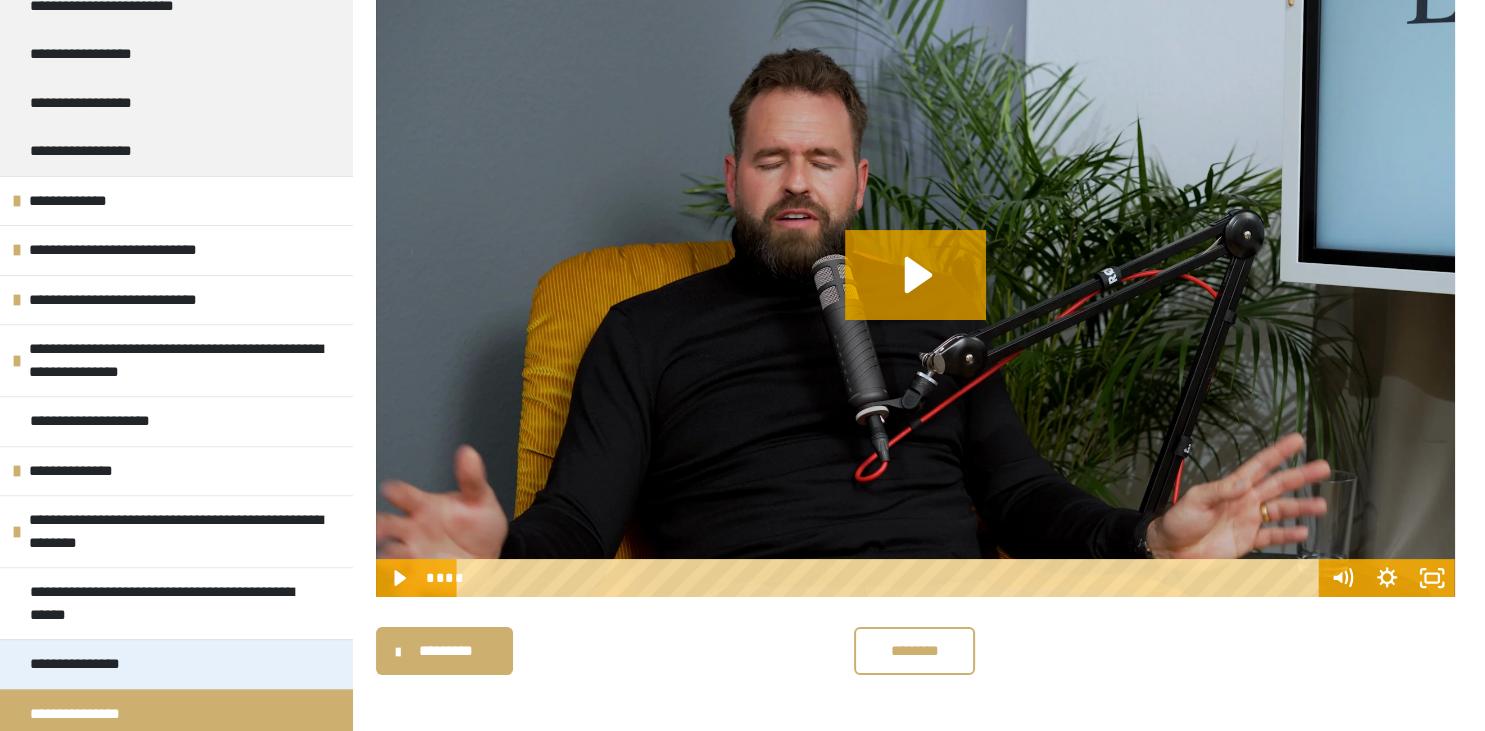 click on "**********" at bounding box center (93, 664) 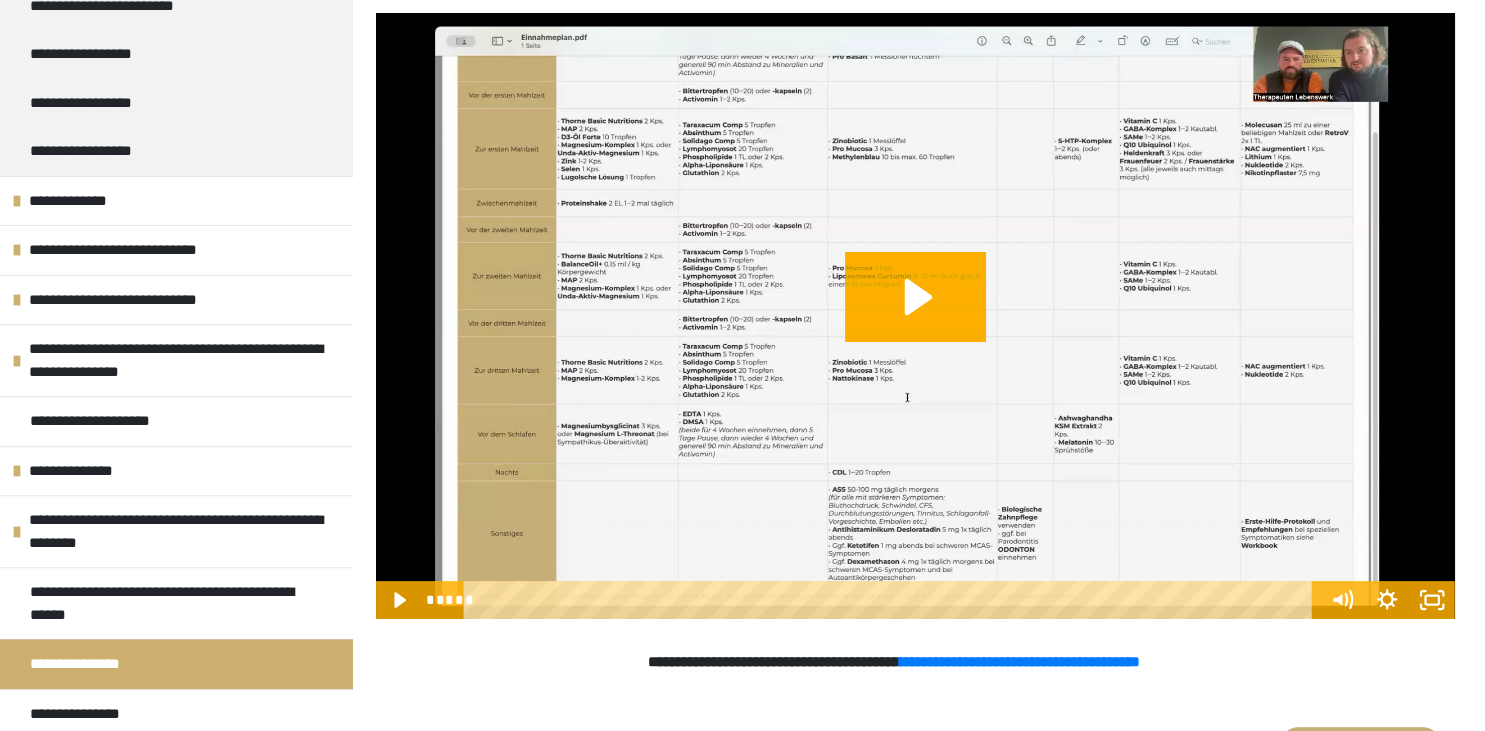 scroll, scrollTop: 413, scrollLeft: 0, axis: vertical 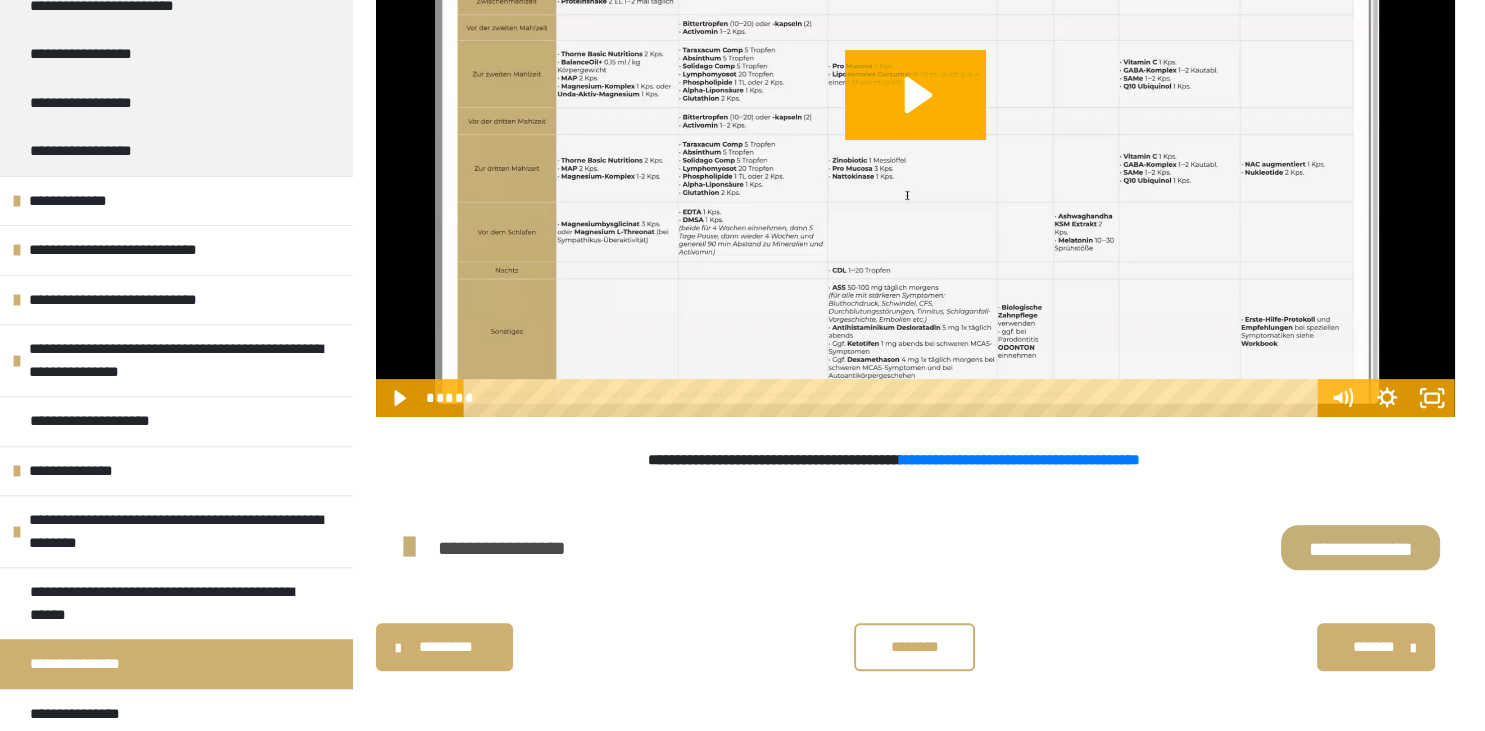 click at bounding box center [409, 547] 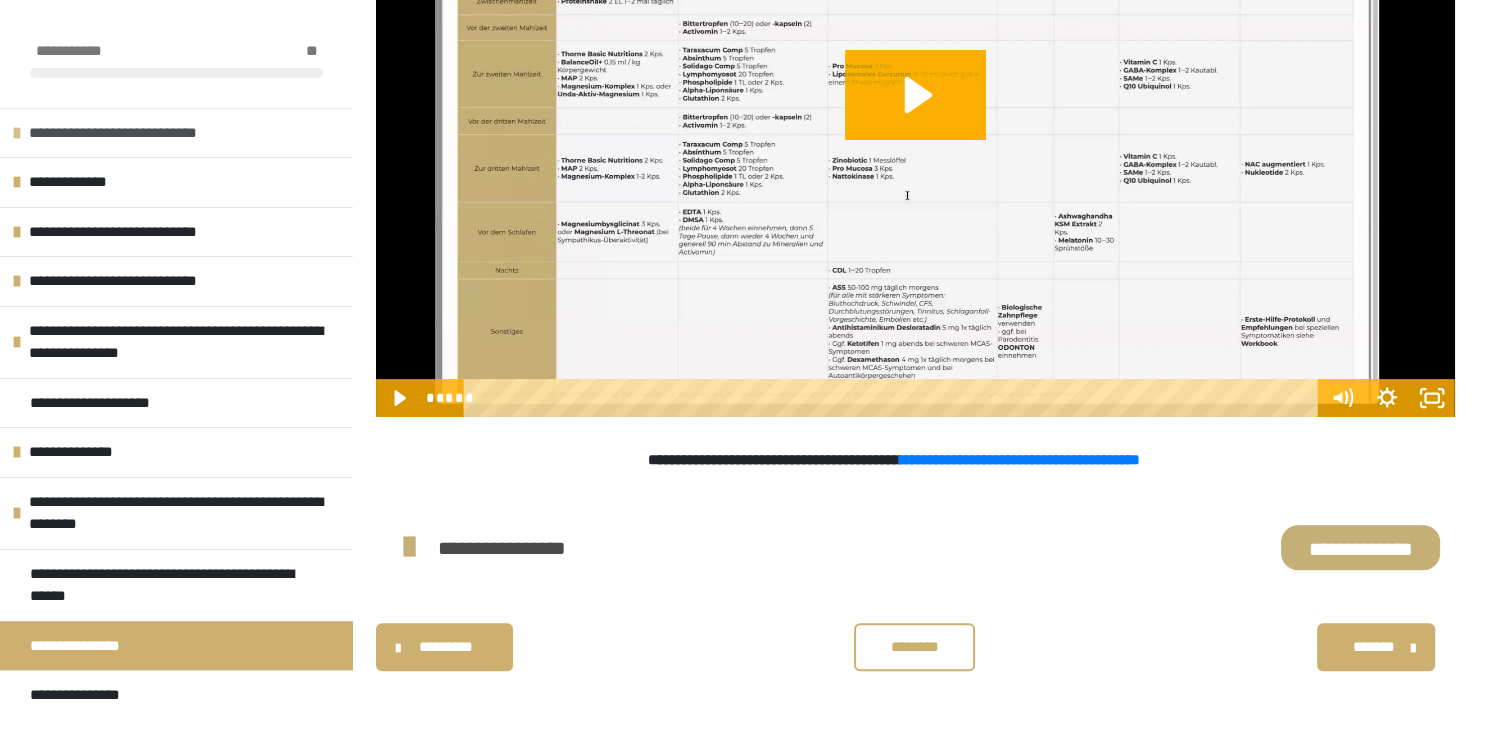 click on "**********" at bounding box center [138, 133] 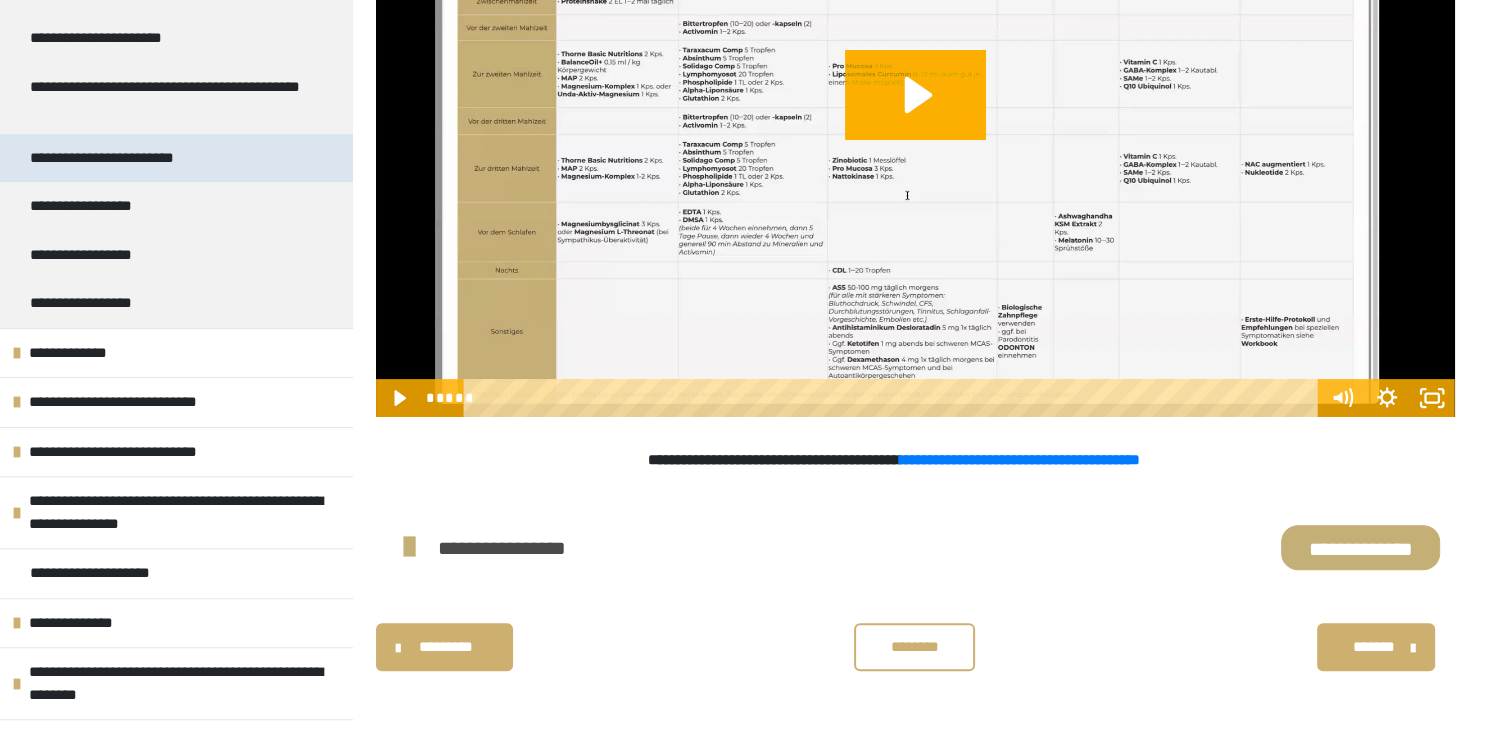 scroll, scrollTop: 480, scrollLeft: 0, axis: vertical 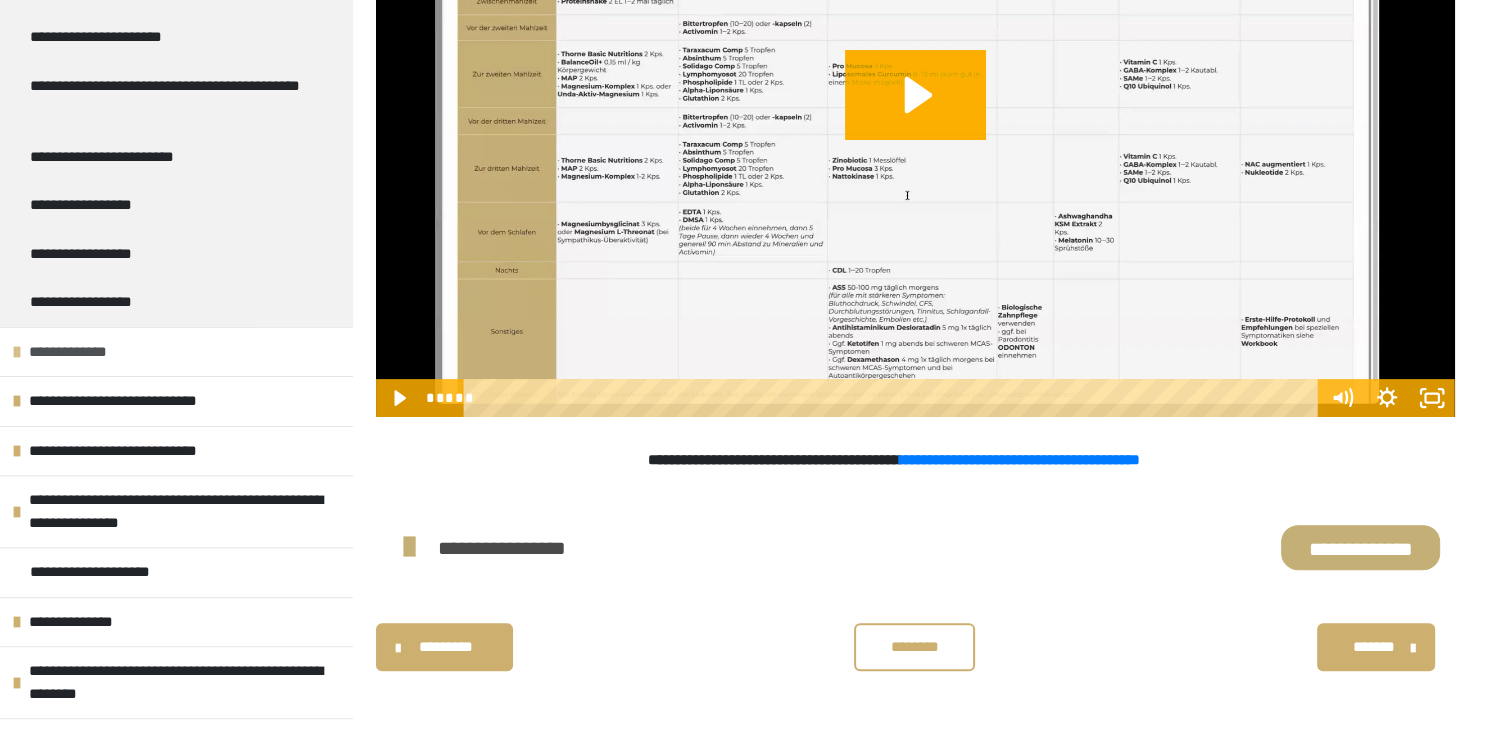 click at bounding box center (17, 352) 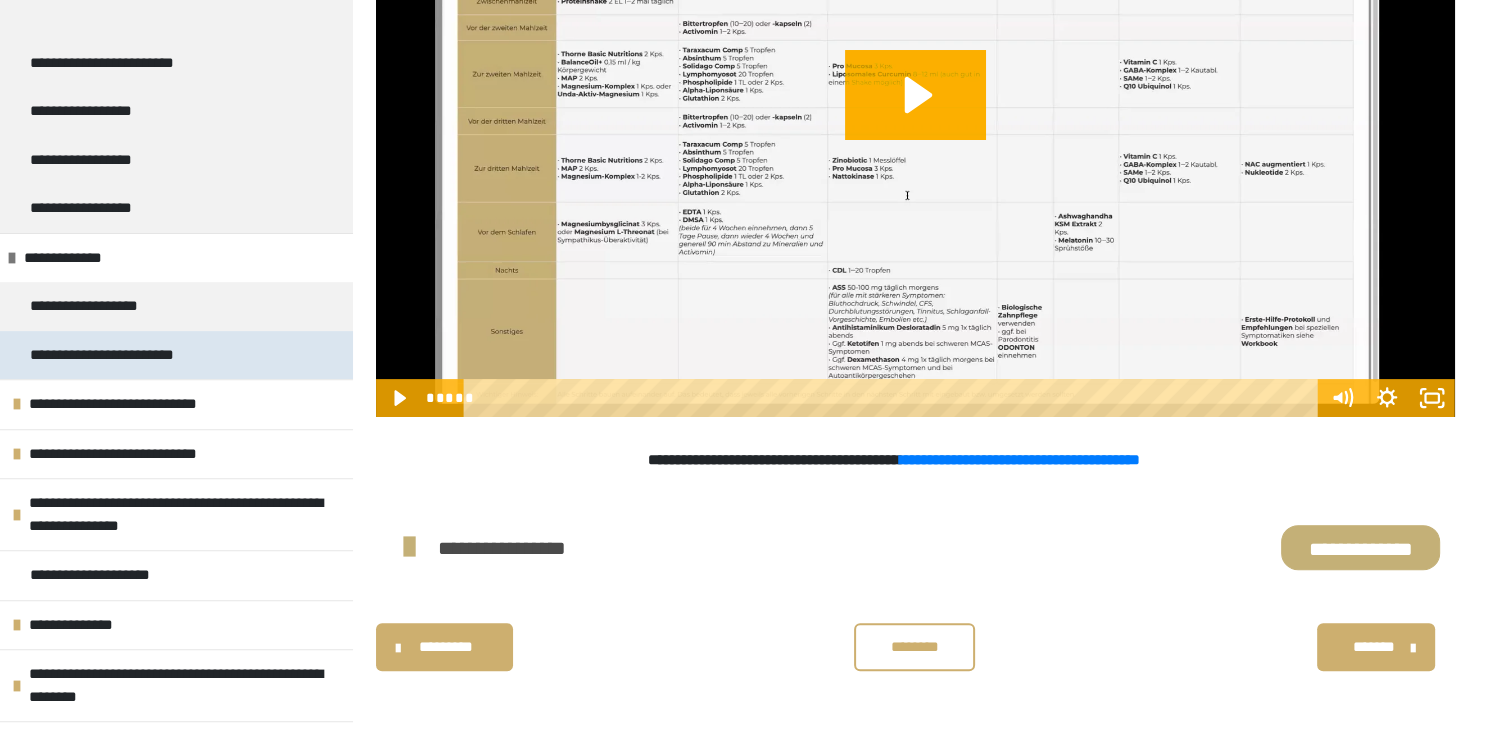 scroll, scrollTop: 576, scrollLeft: 0, axis: vertical 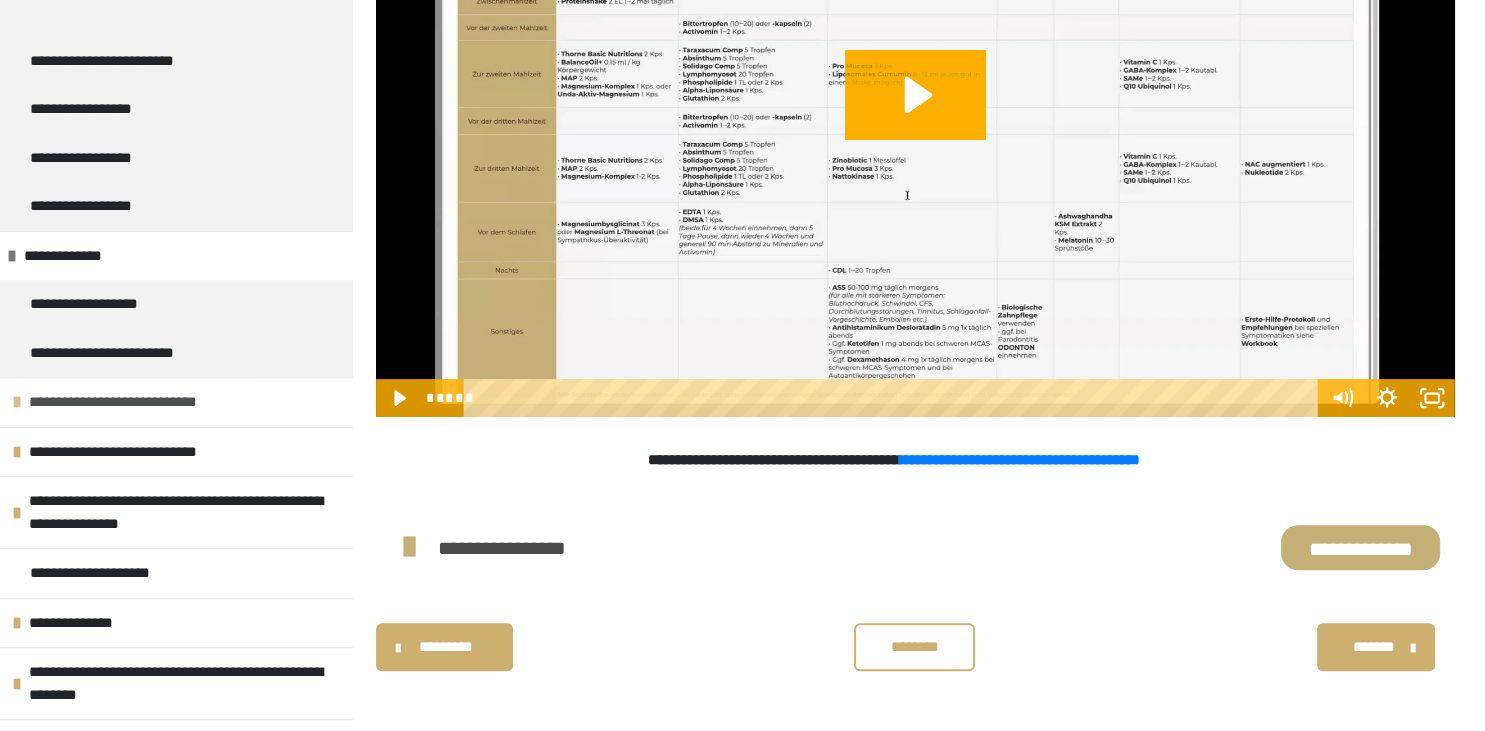 click on "**********" at bounding box center [139, 402] 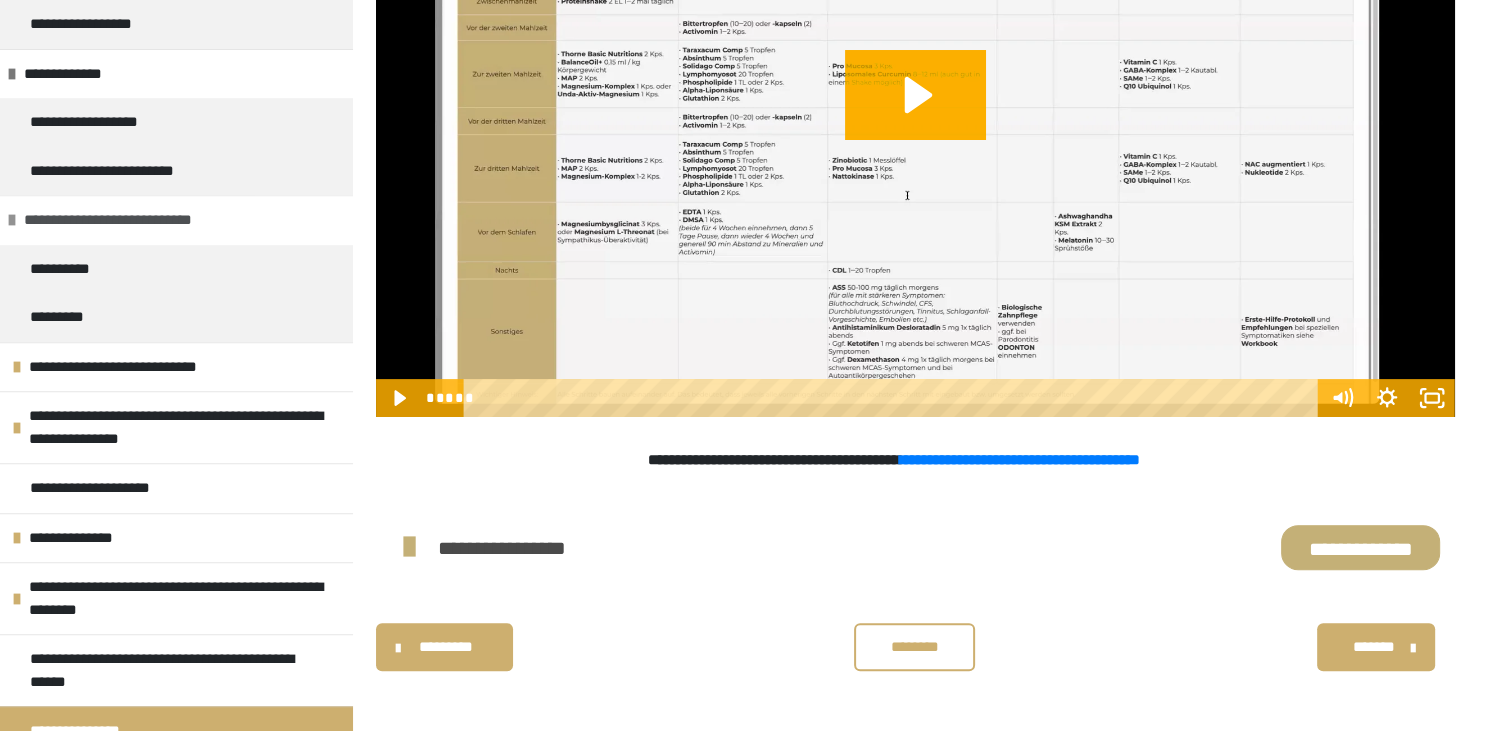 scroll, scrollTop: 768, scrollLeft: 0, axis: vertical 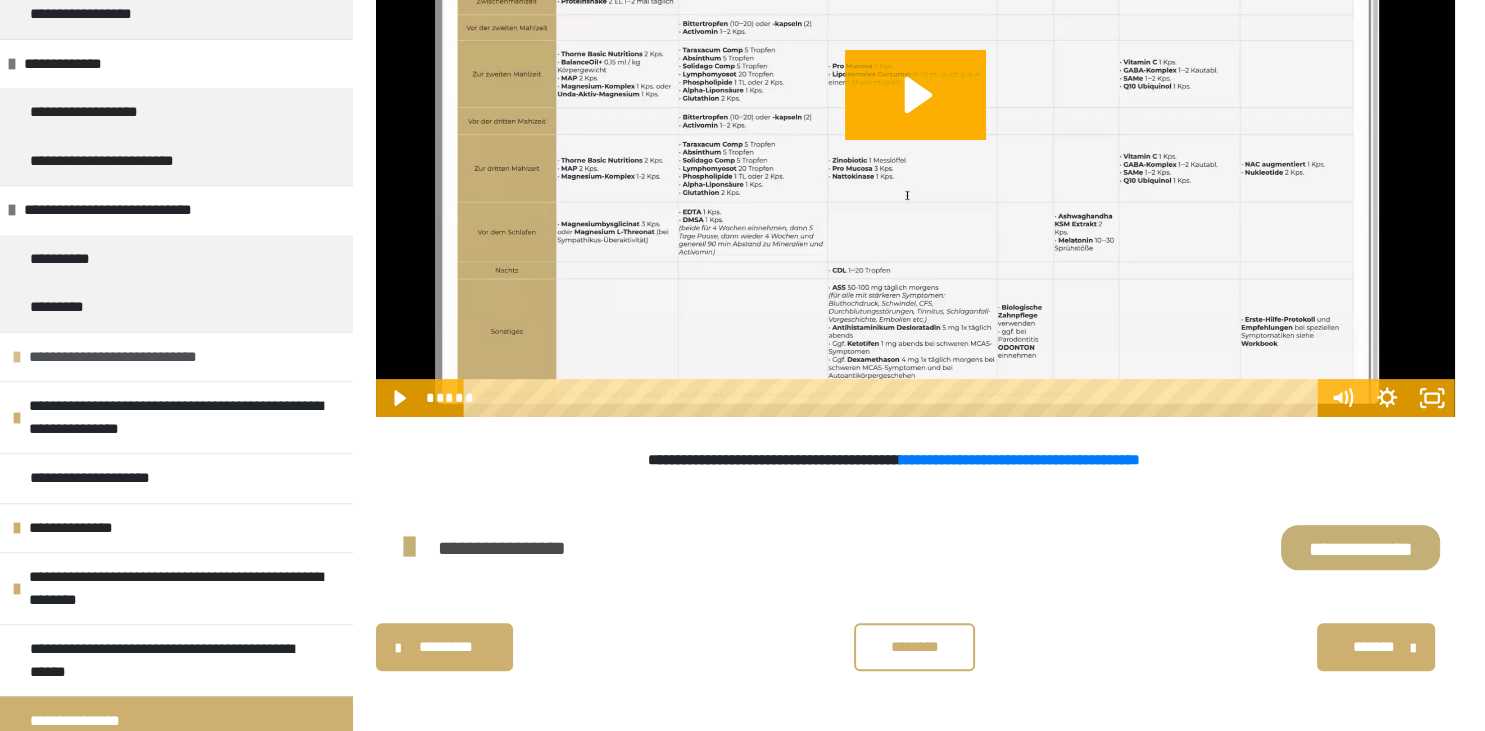 click at bounding box center (17, 357) 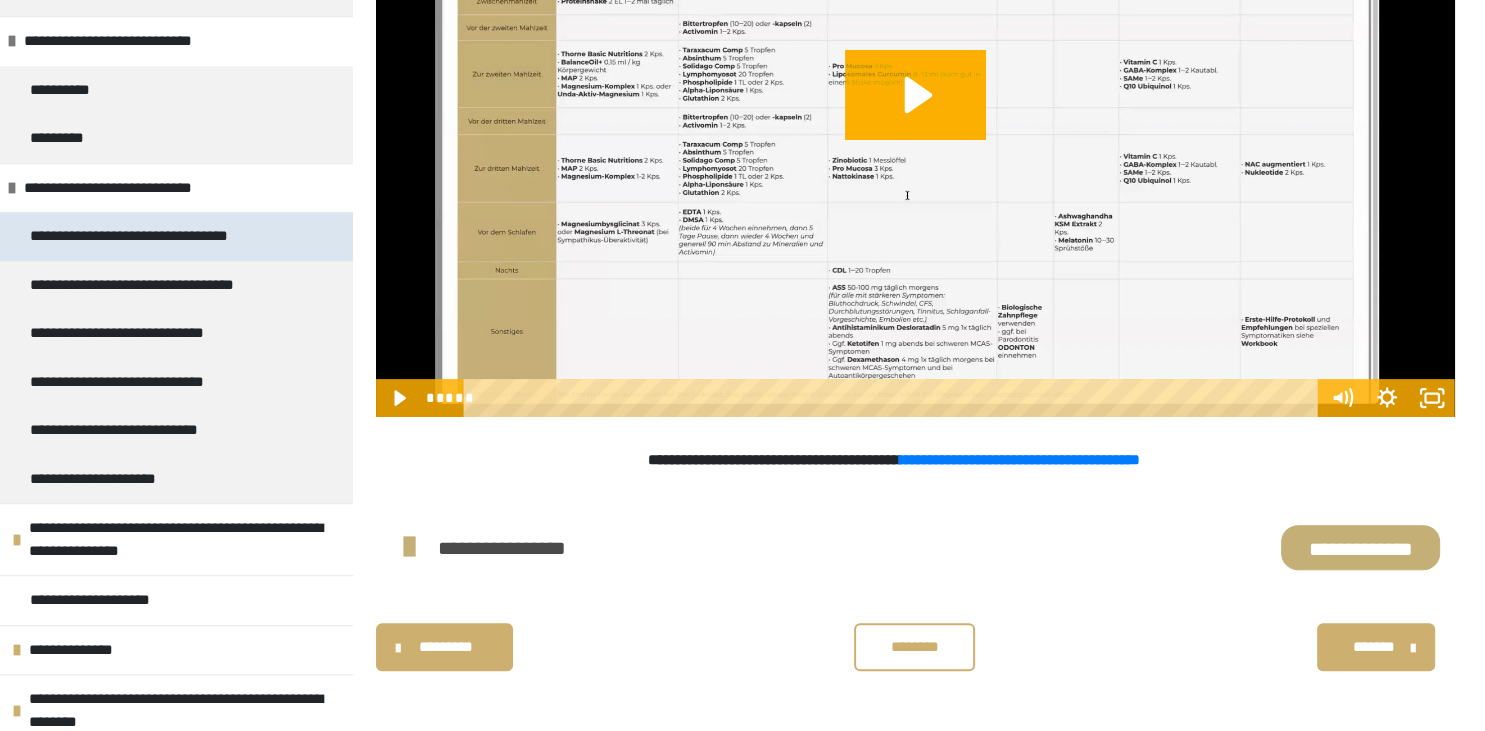 scroll, scrollTop: 960, scrollLeft: 0, axis: vertical 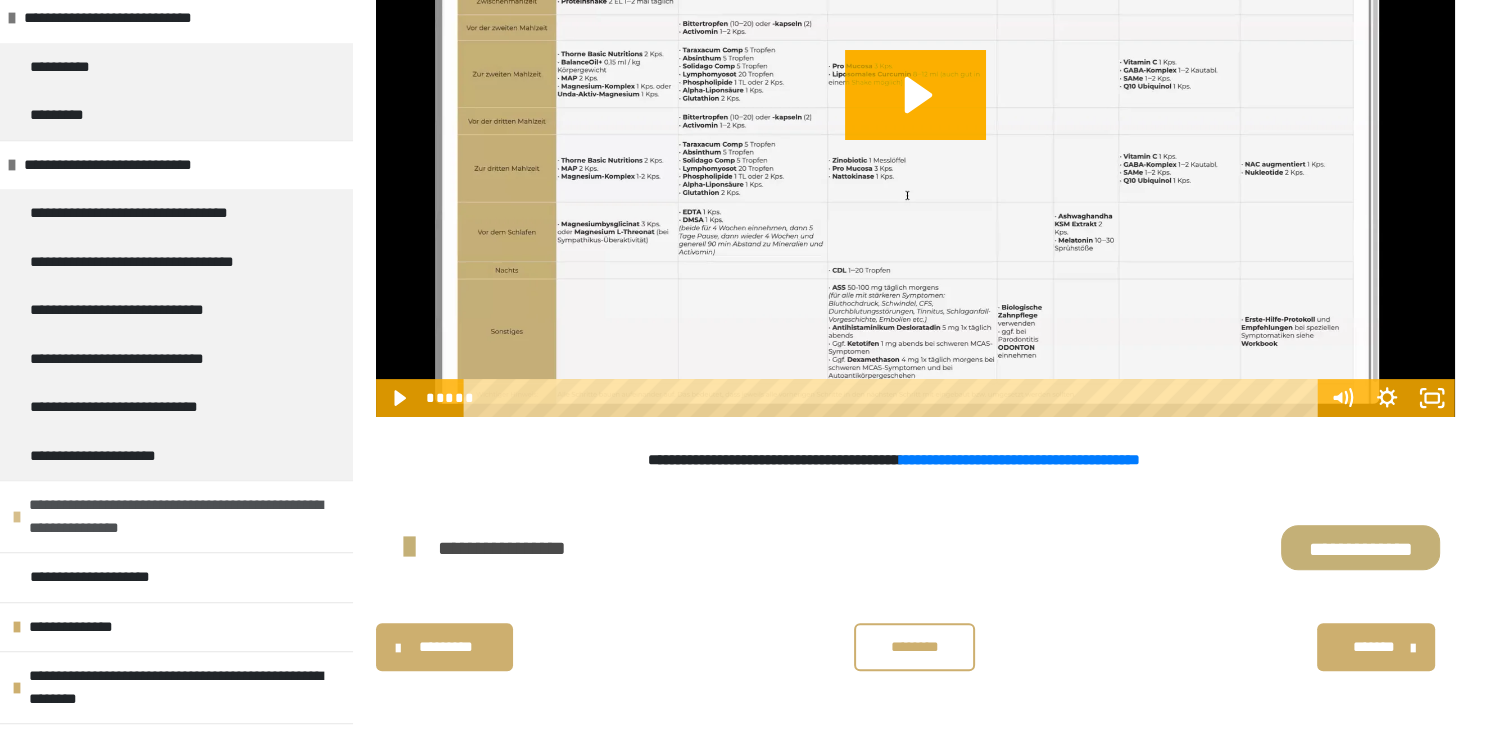click at bounding box center (17, 517) 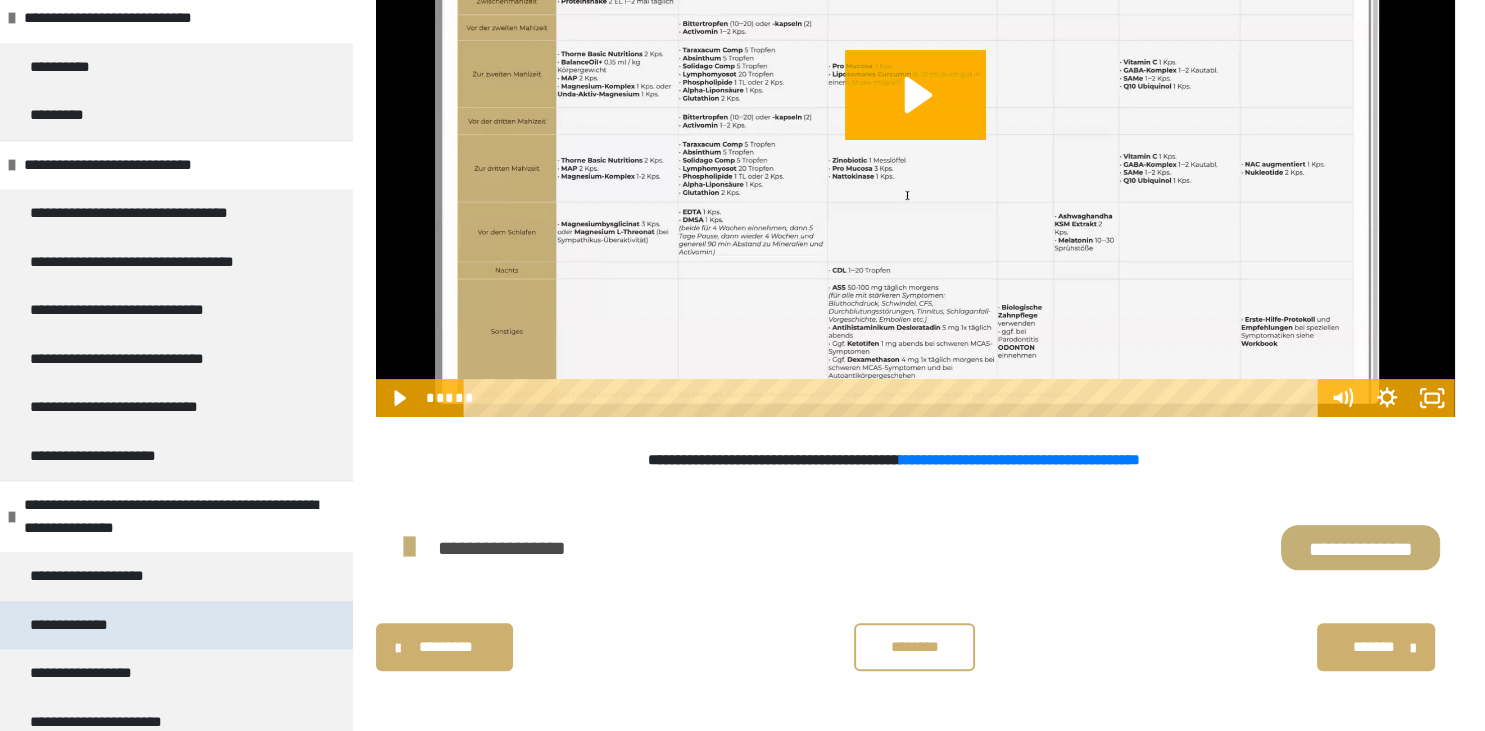 scroll, scrollTop: 1381, scrollLeft: 0, axis: vertical 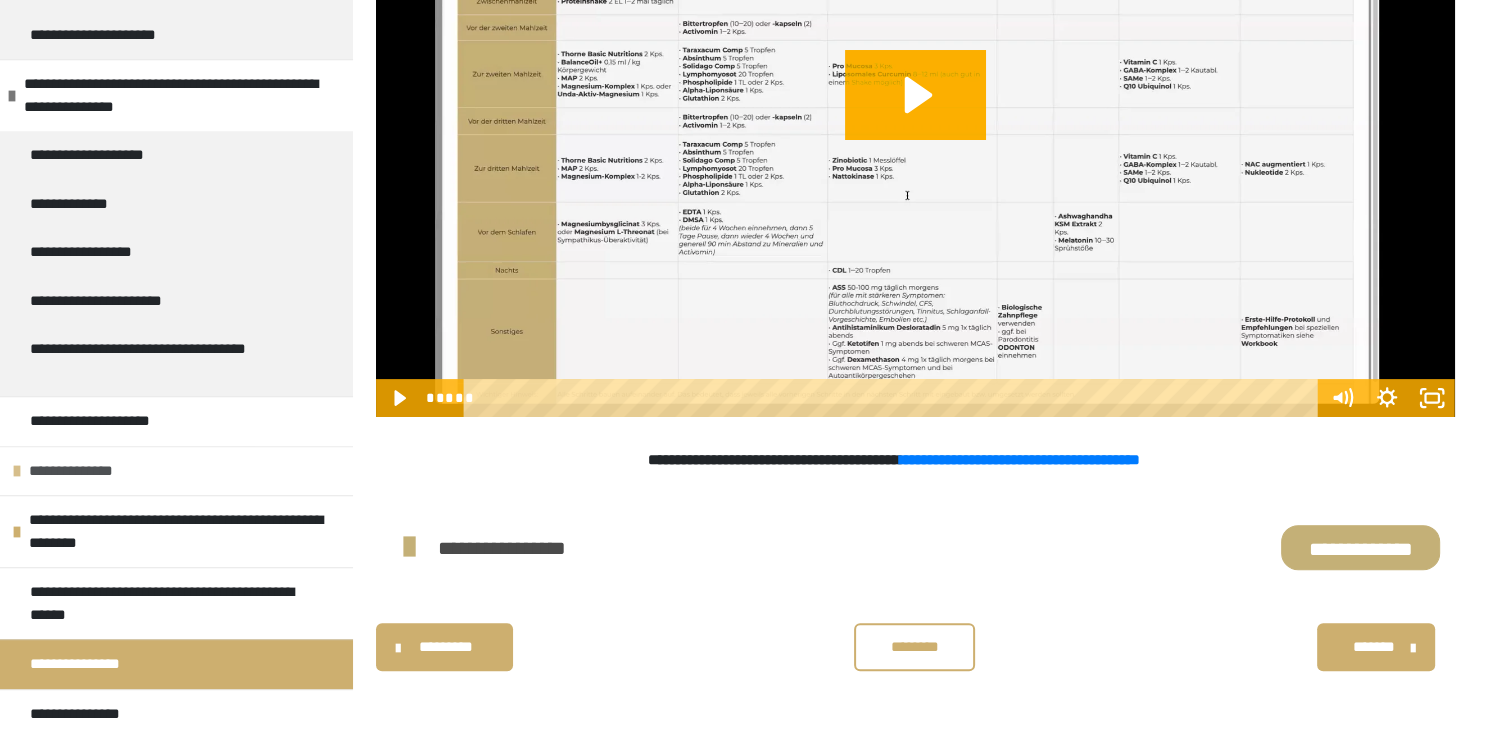 click at bounding box center (17, 471) 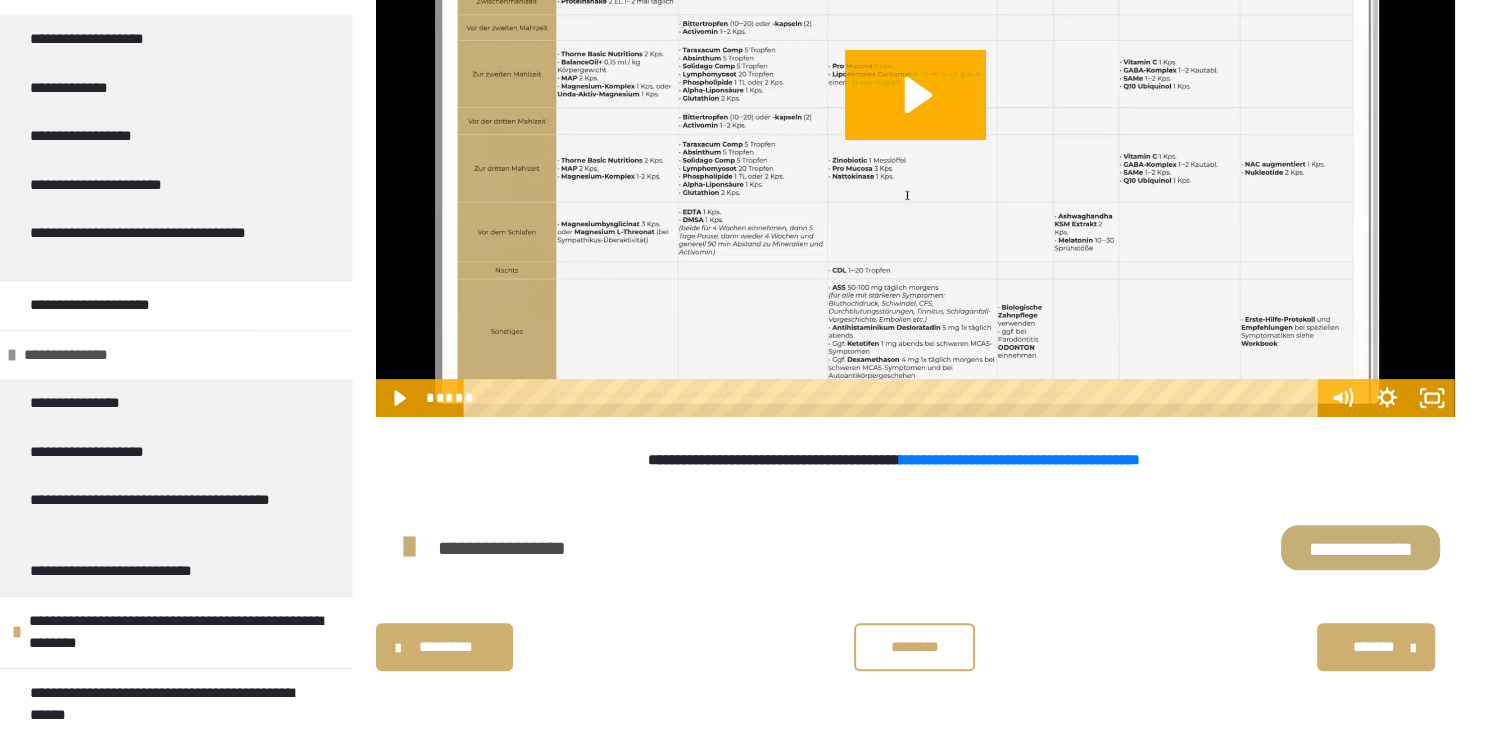 scroll, scrollTop: 1598, scrollLeft: 0, axis: vertical 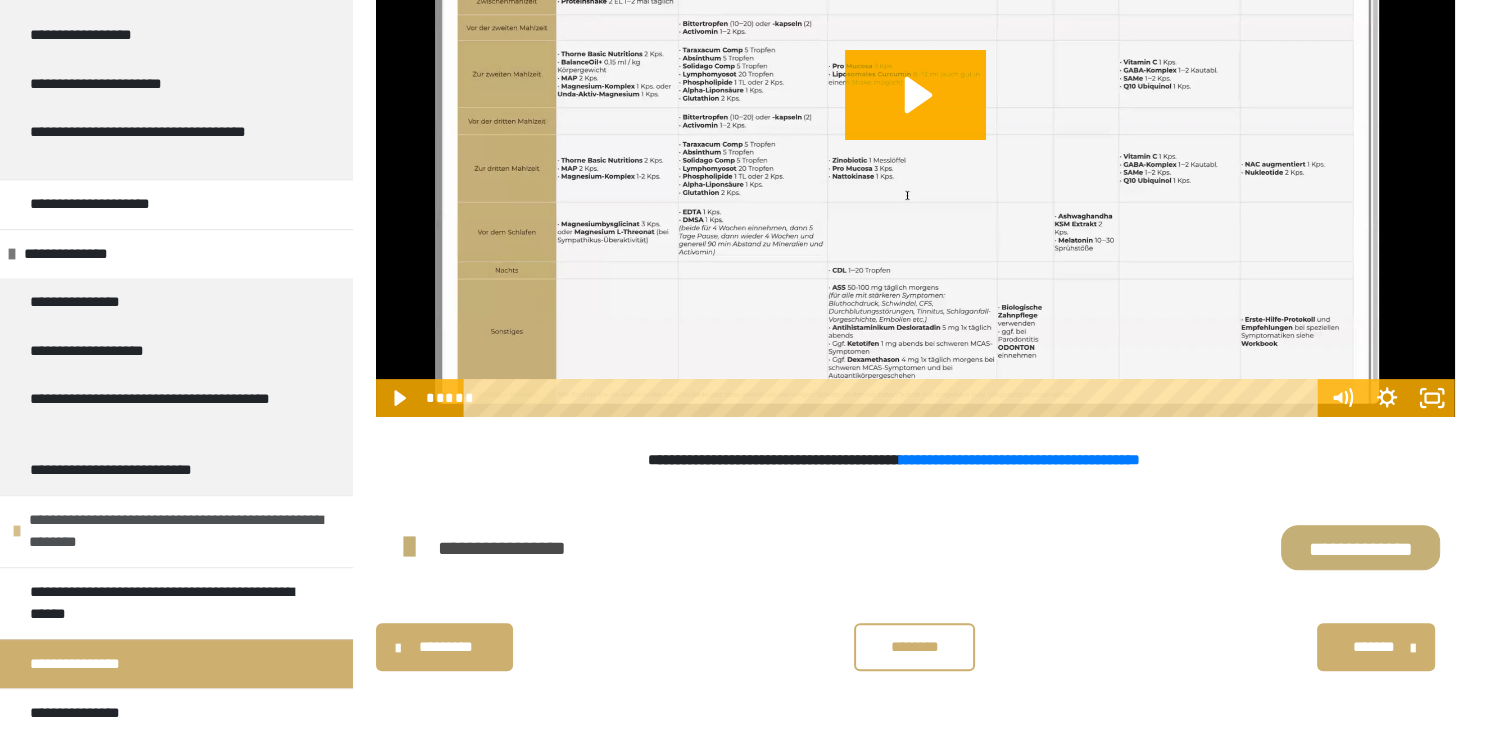 click at bounding box center (17, 531) 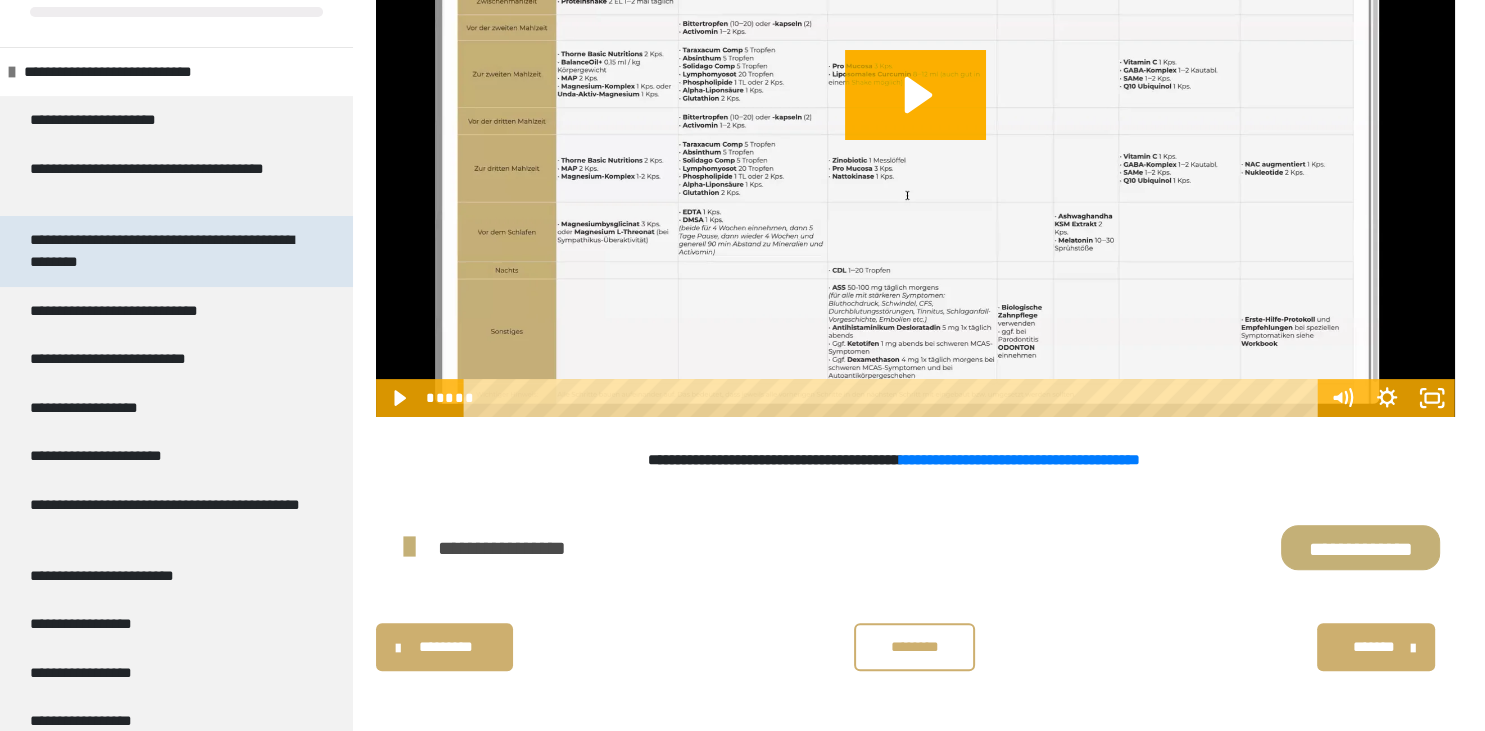scroll, scrollTop: 0, scrollLeft: 0, axis: both 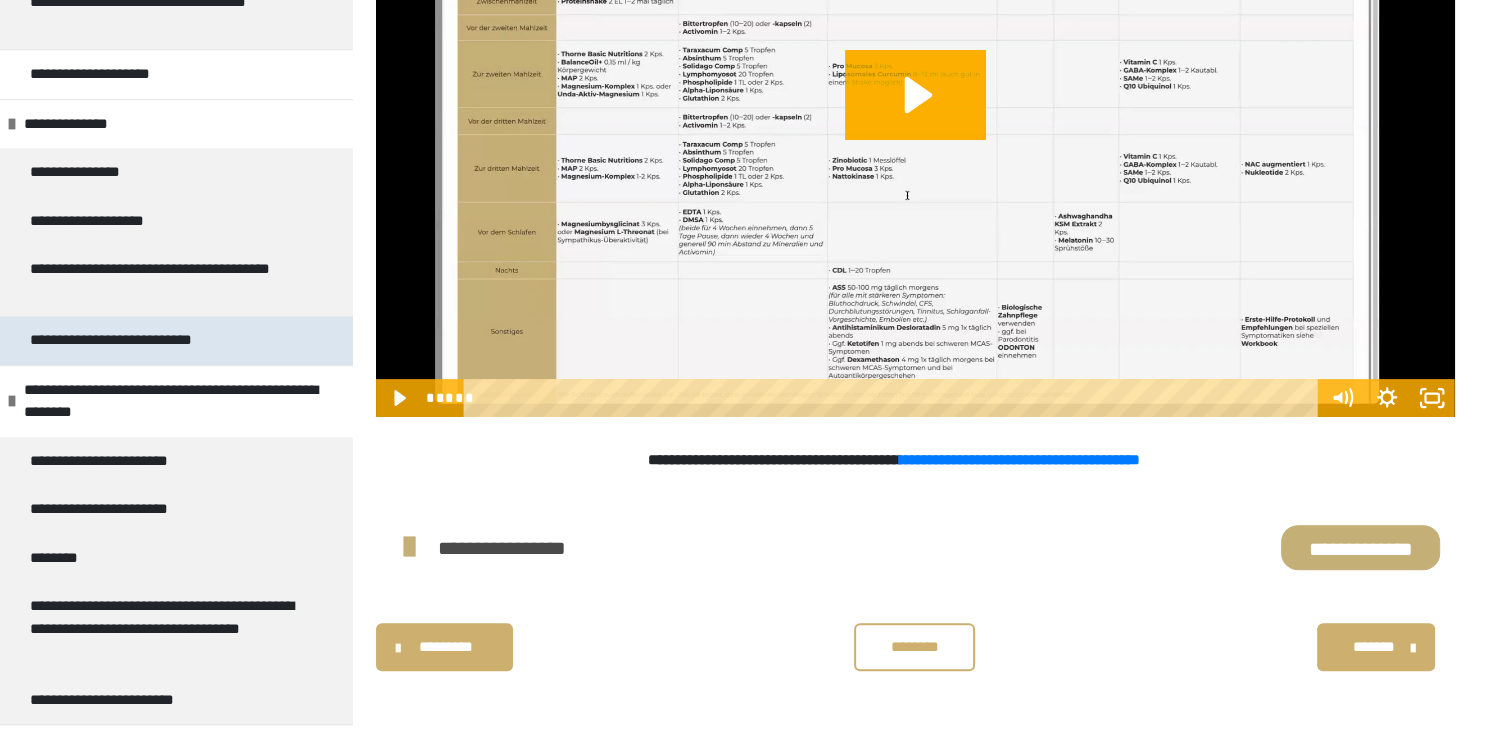 click on "**********" at bounding box center (142, 340) 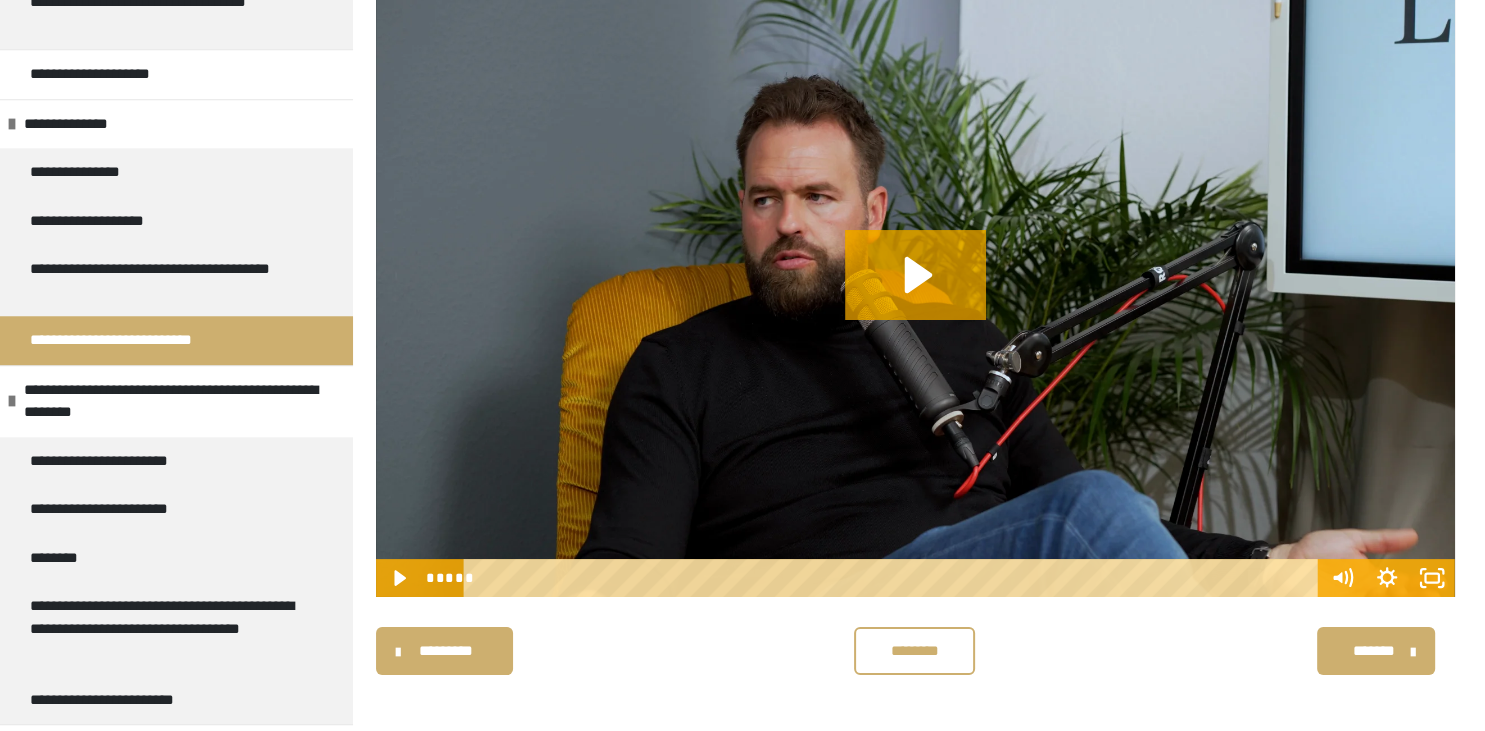 scroll, scrollTop: 253, scrollLeft: 0, axis: vertical 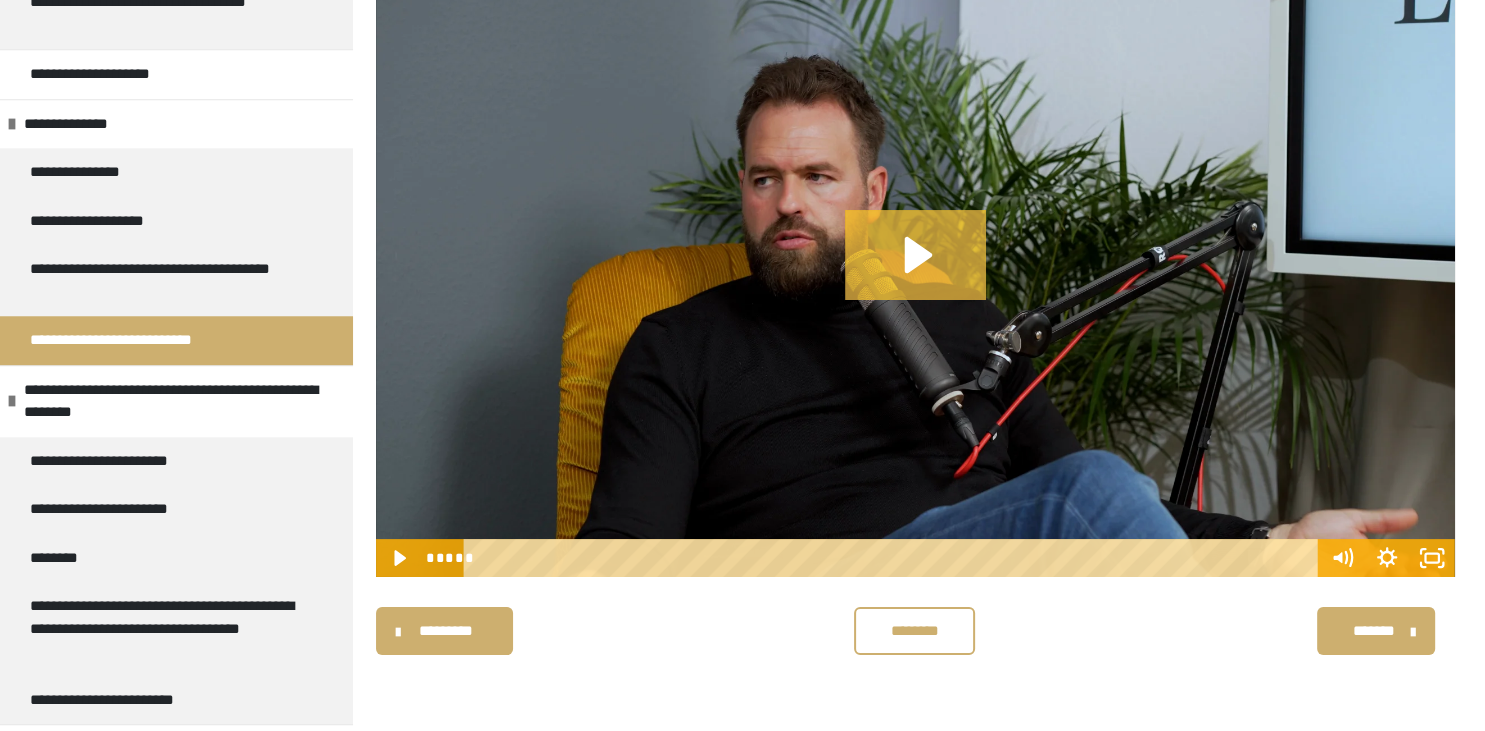 click 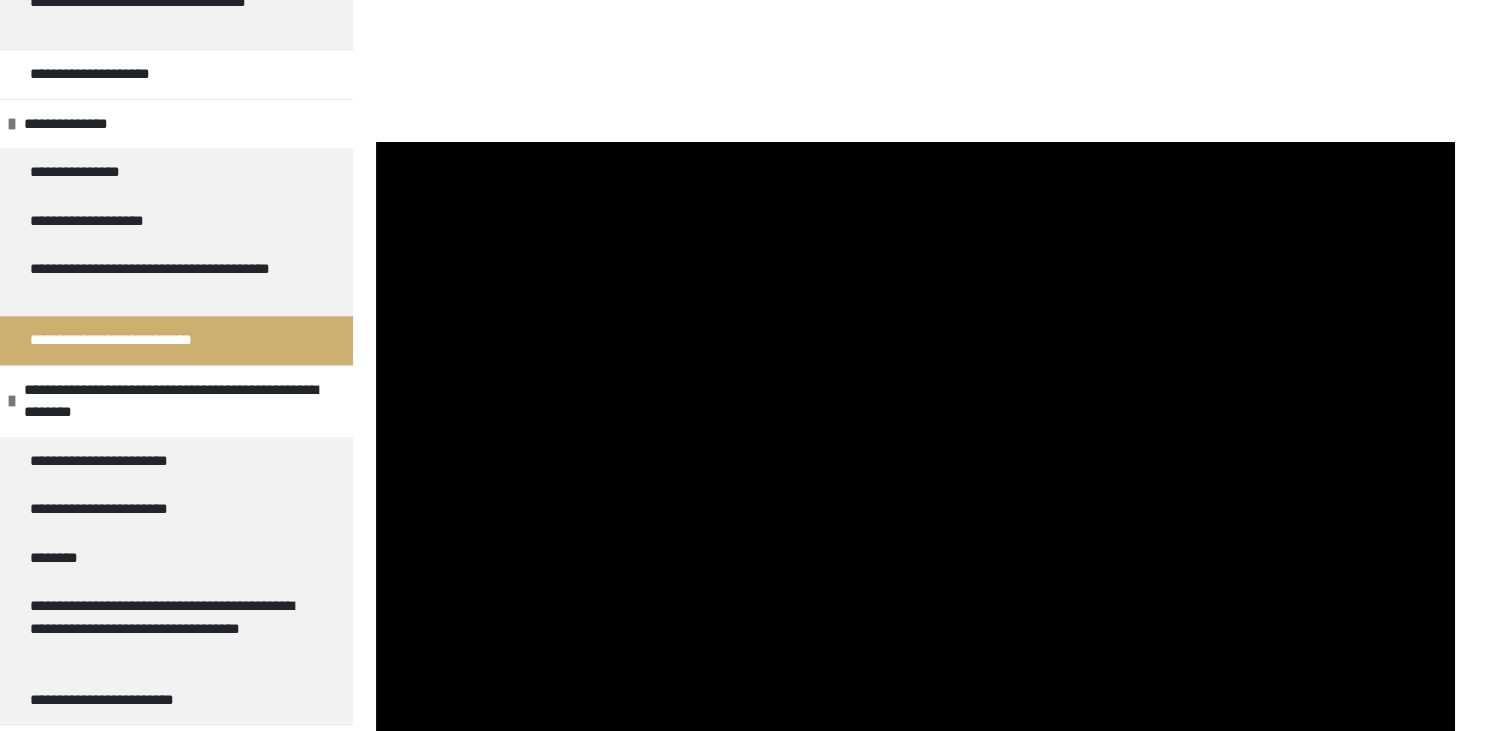 scroll, scrollTop: 253, scrollLeft: 0, axis: vertical 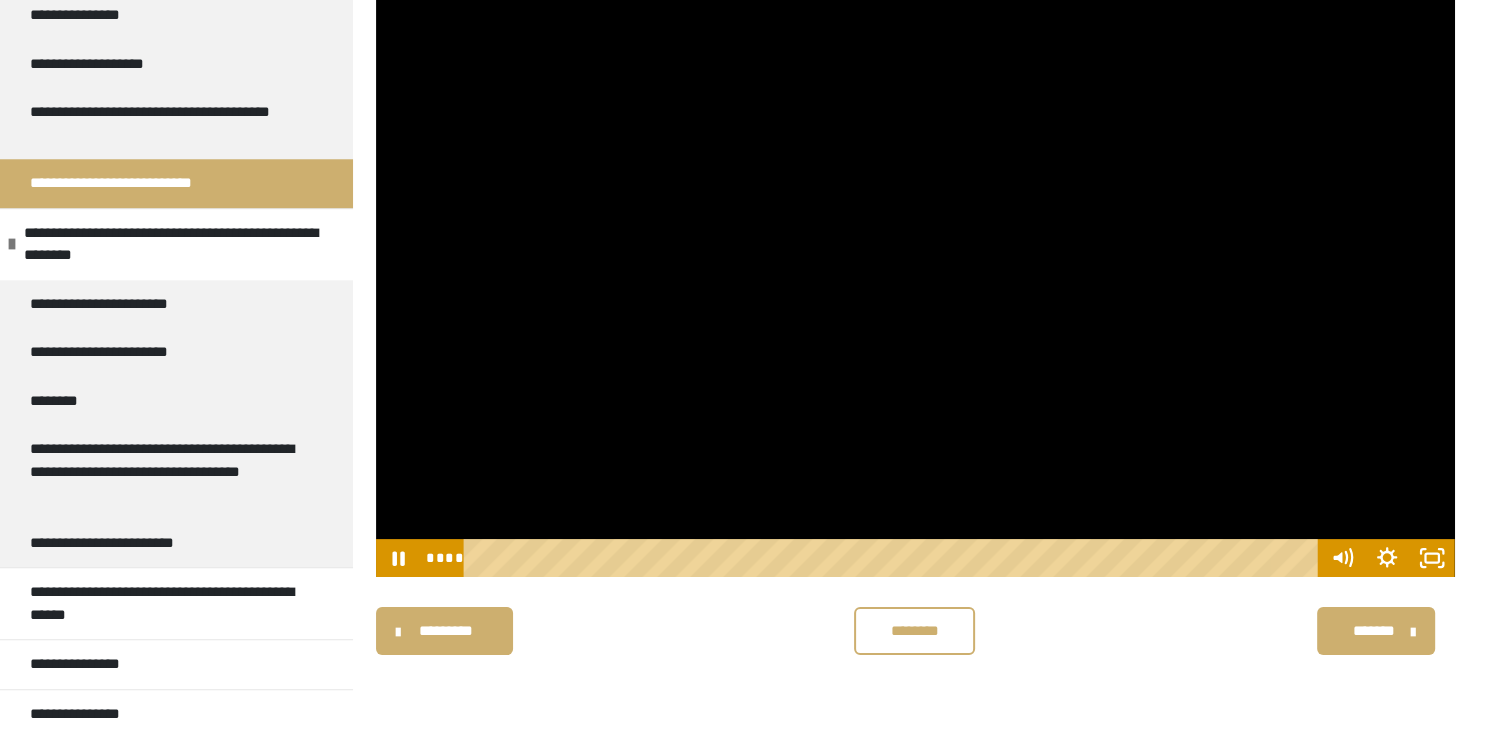 click at bounding box center [915, 274] 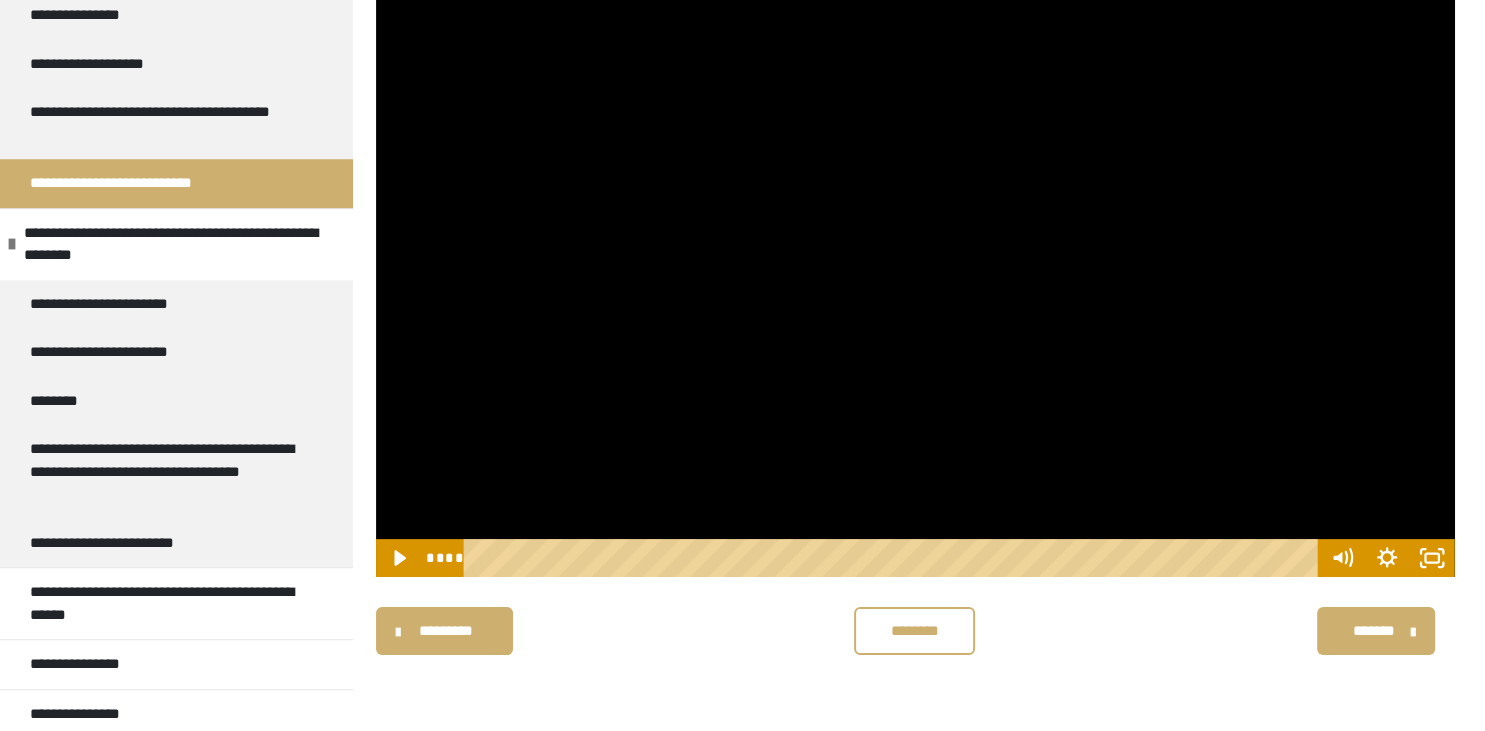 click at bounding box center (915, 274) 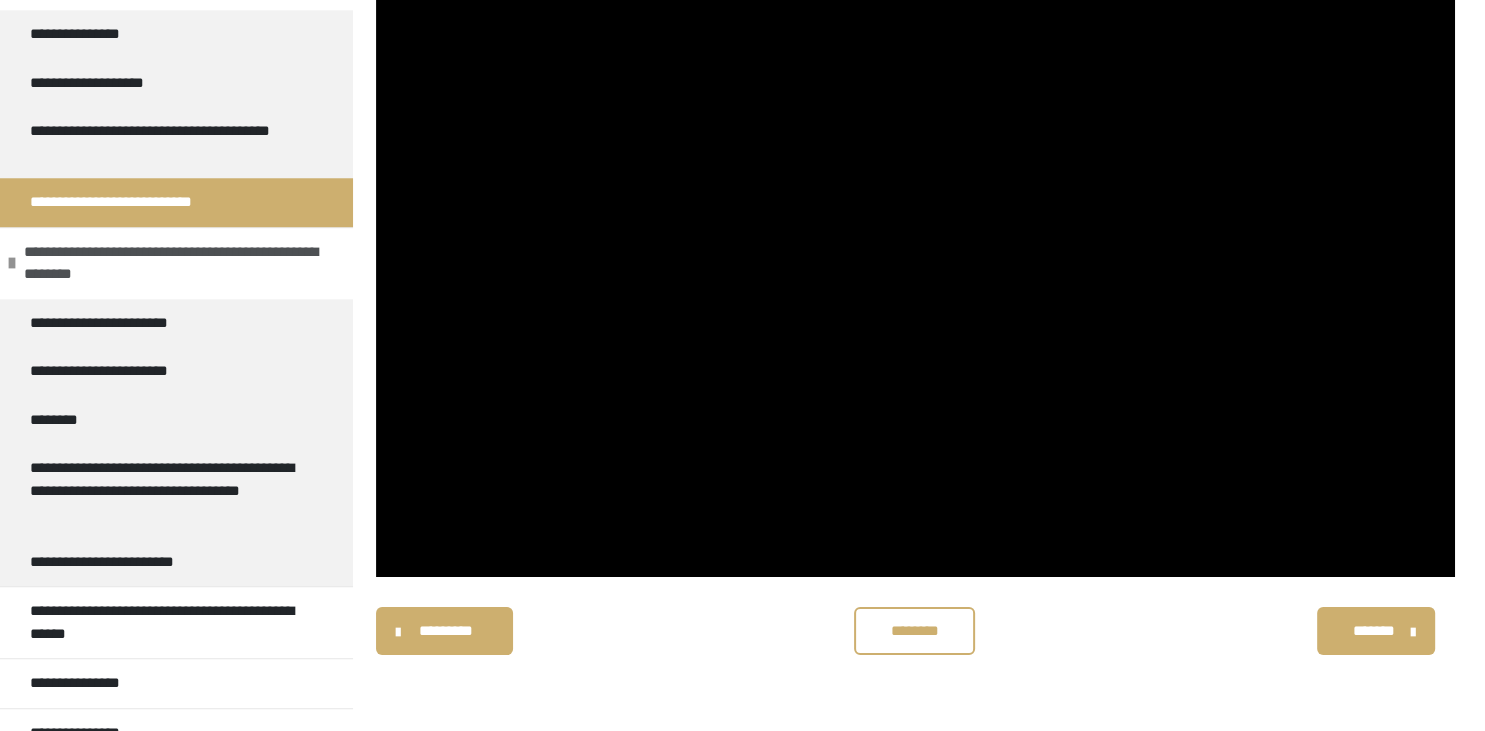 scroll, scrollTop: 1885, scrollLeft: 0, axis: vertical 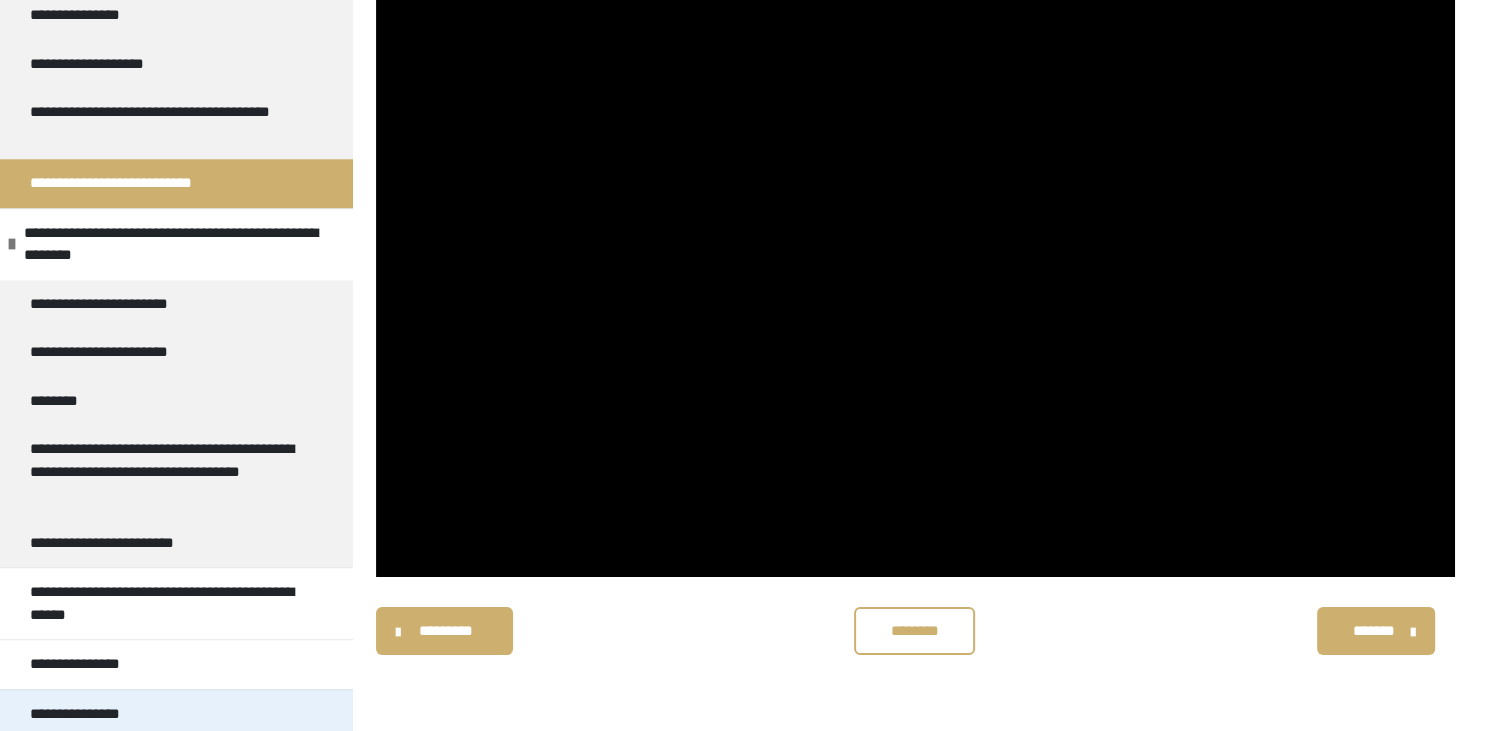 click on "**********" at bounding box center [87, 714] 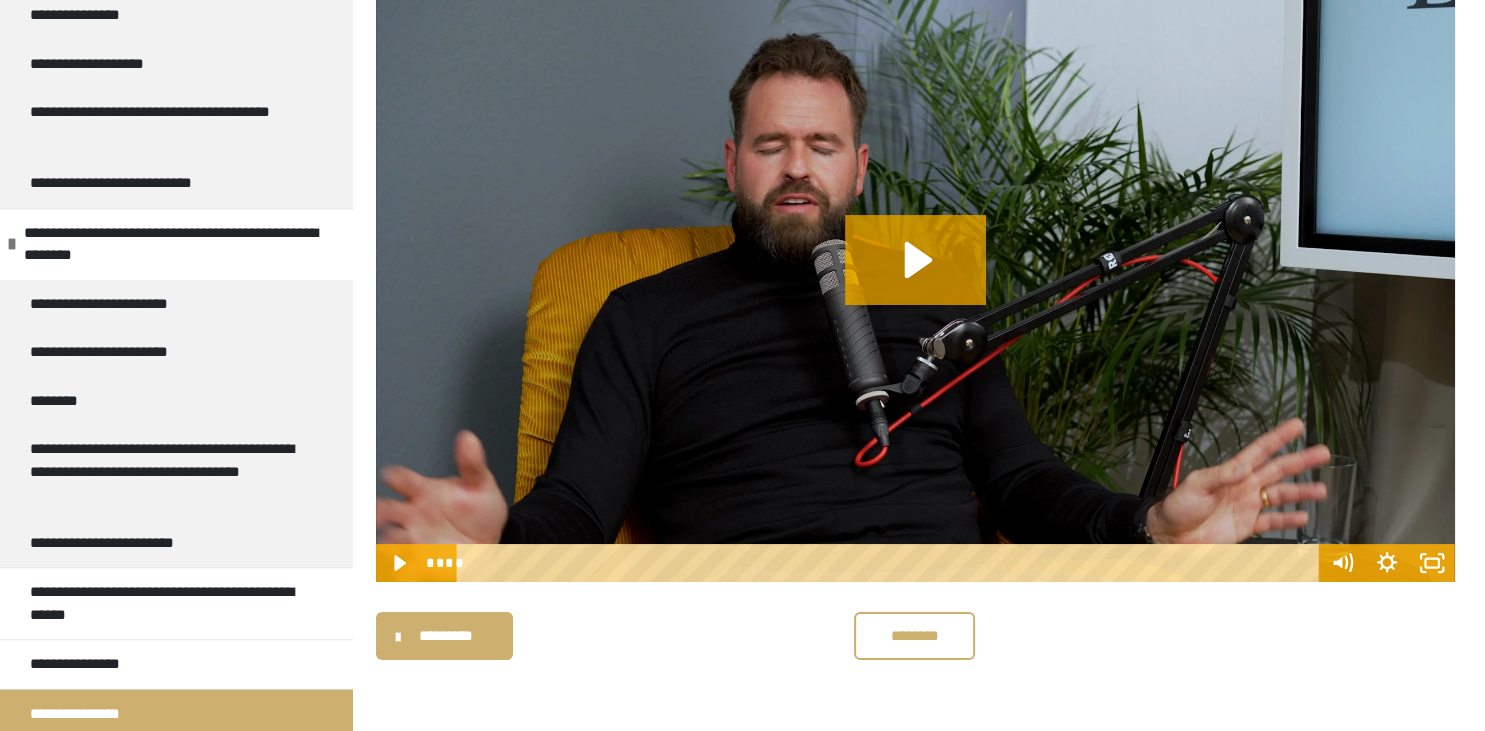 scroll, scrollTop: 253, scrollLeft: 0, axis: vertical 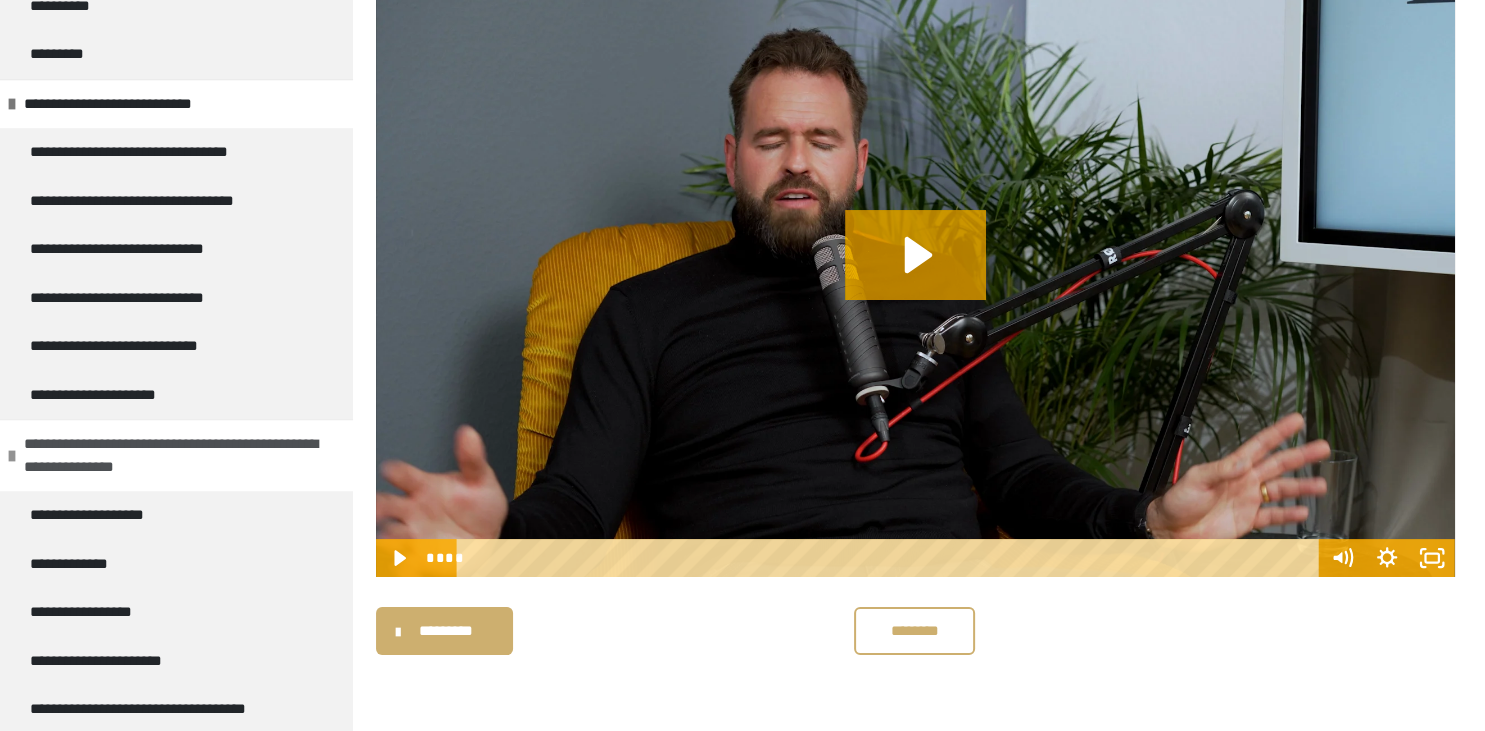 click on "**********" at bounding box center (181, 455) 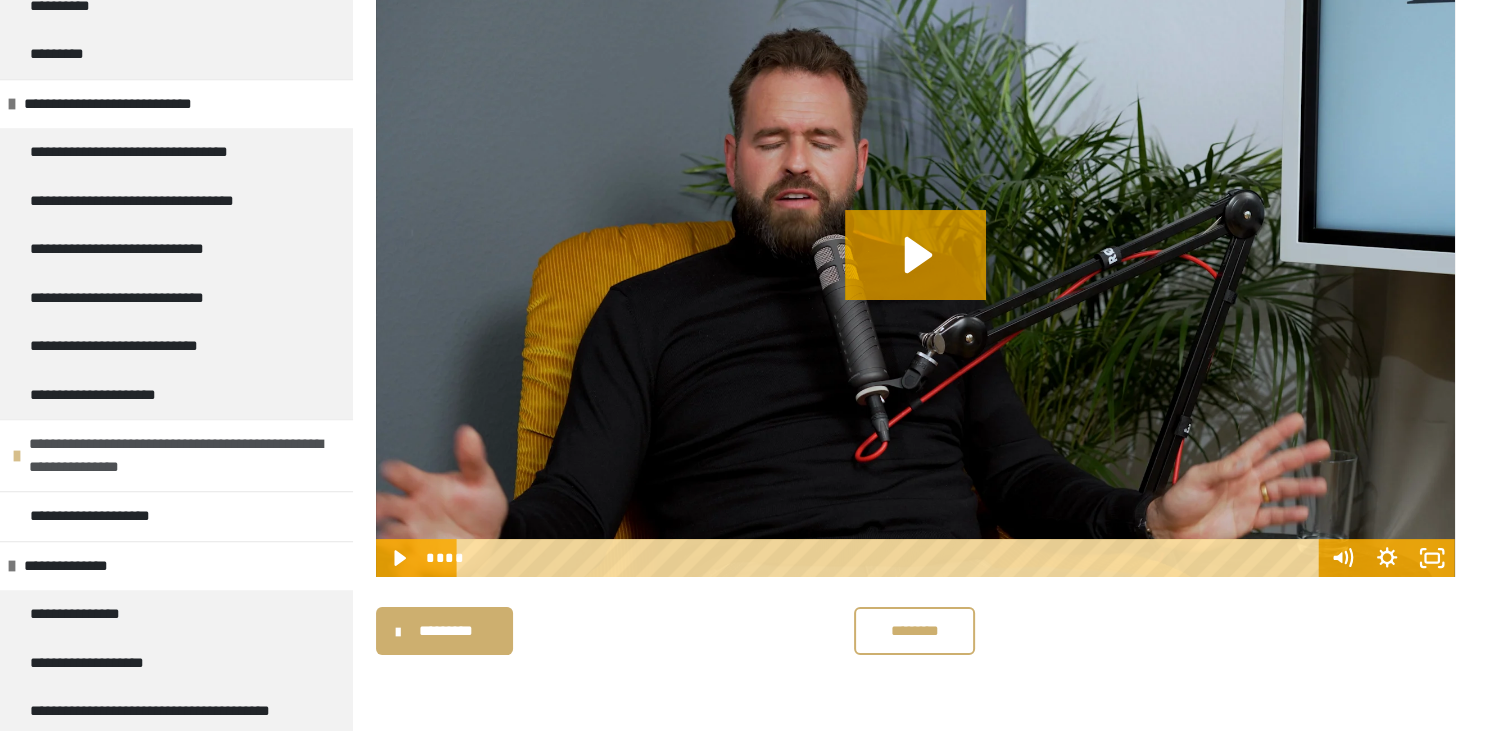 click on "**********" at bounding box center [186, 455] 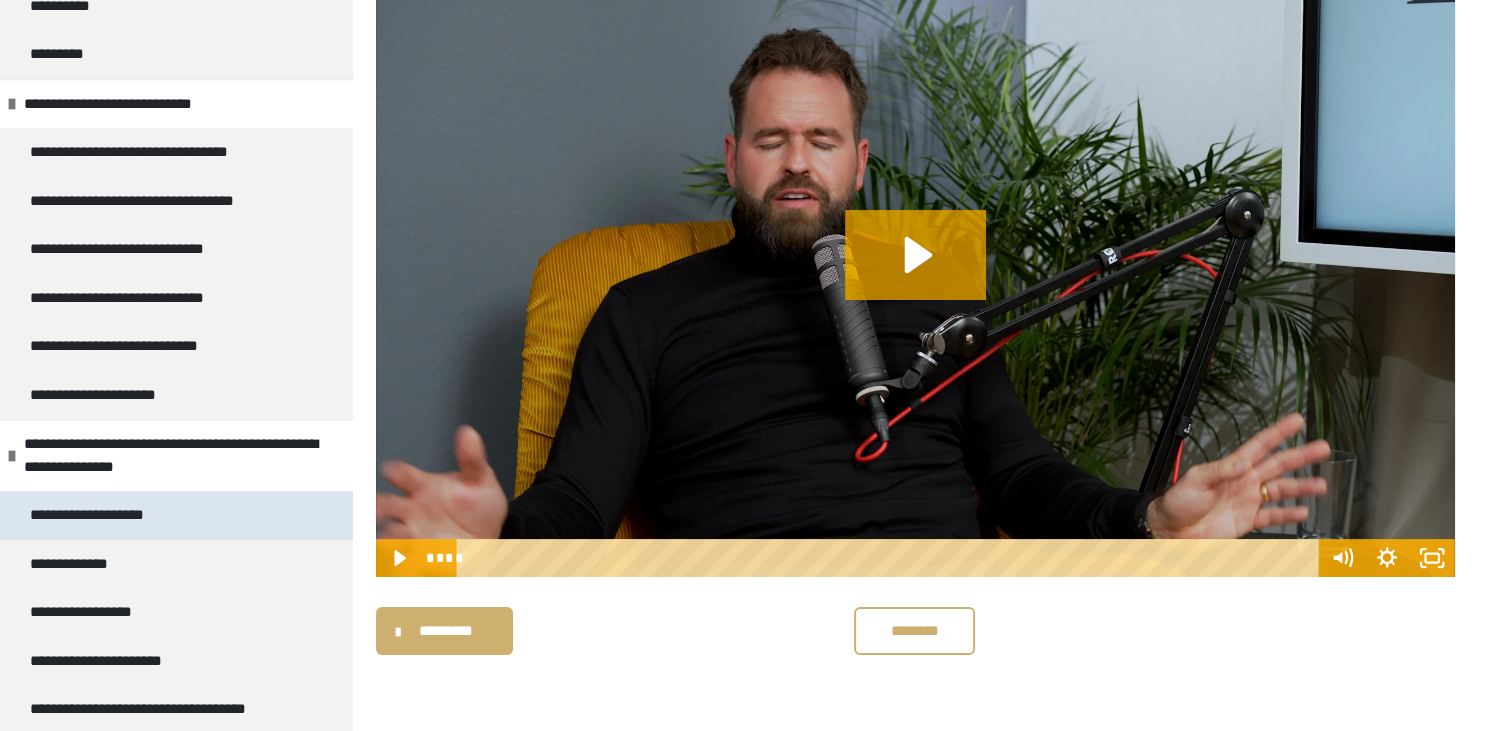 click on "**********" at bounding box center (105, 515) 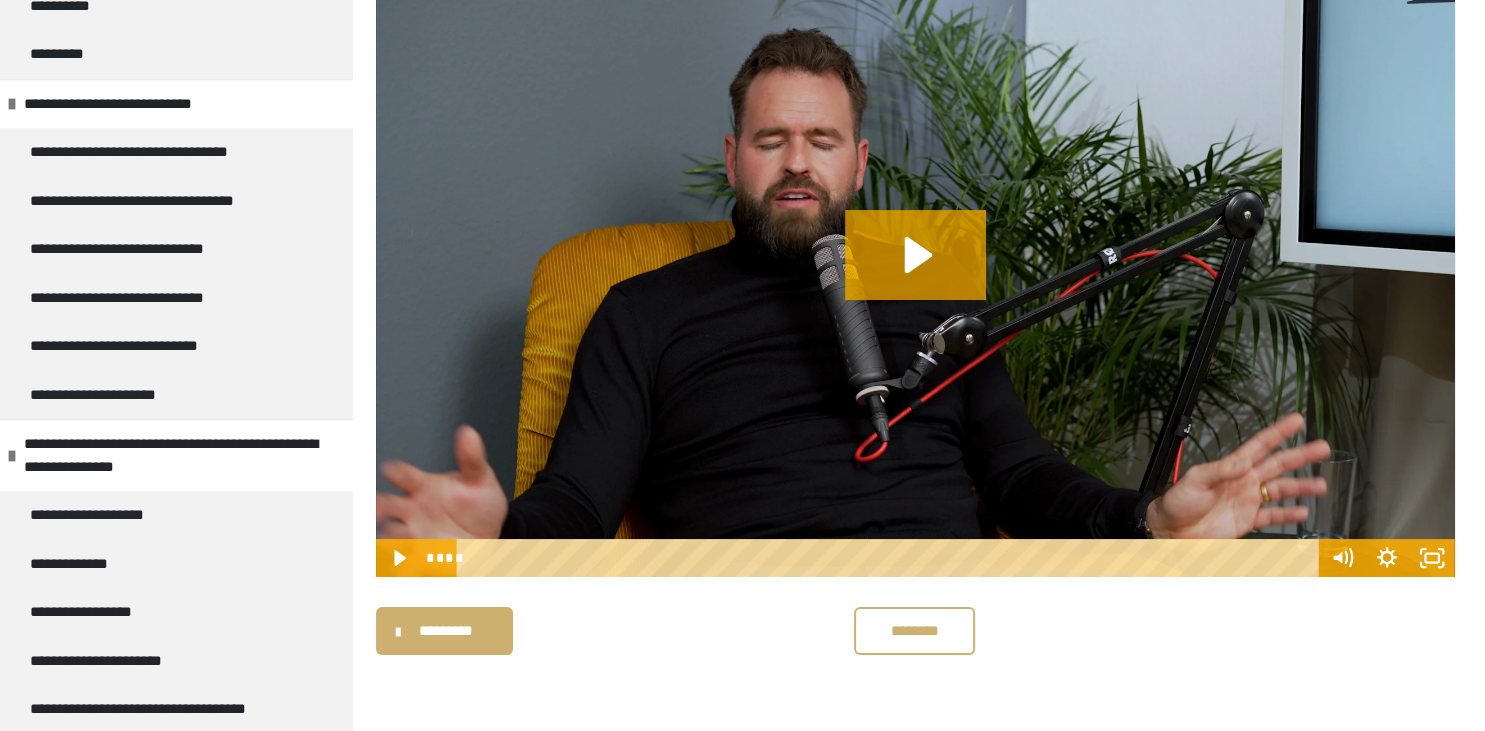 scroll, scrollTop: 233, scrollLeft: 0, axis: vertical 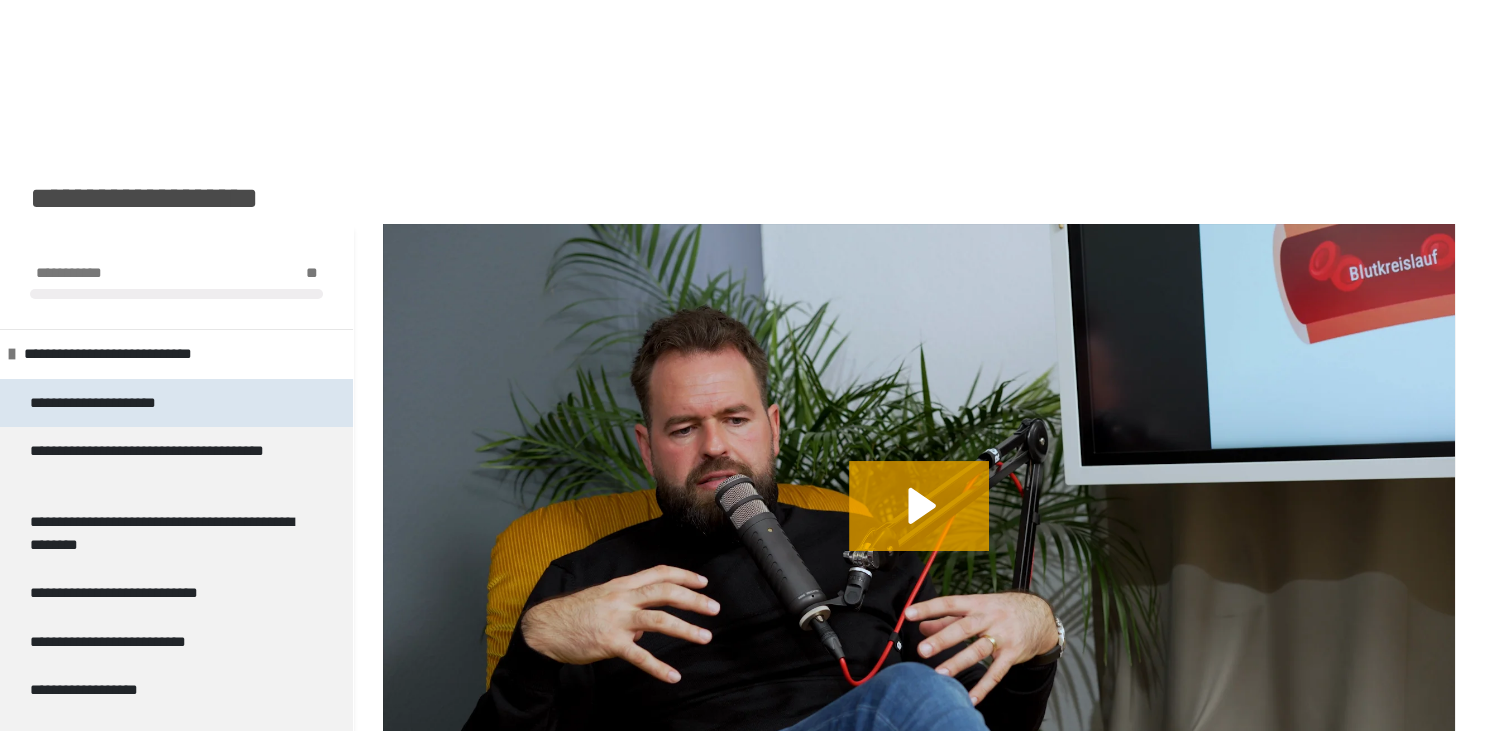 click on "**********" at bounding box center (114, 403) 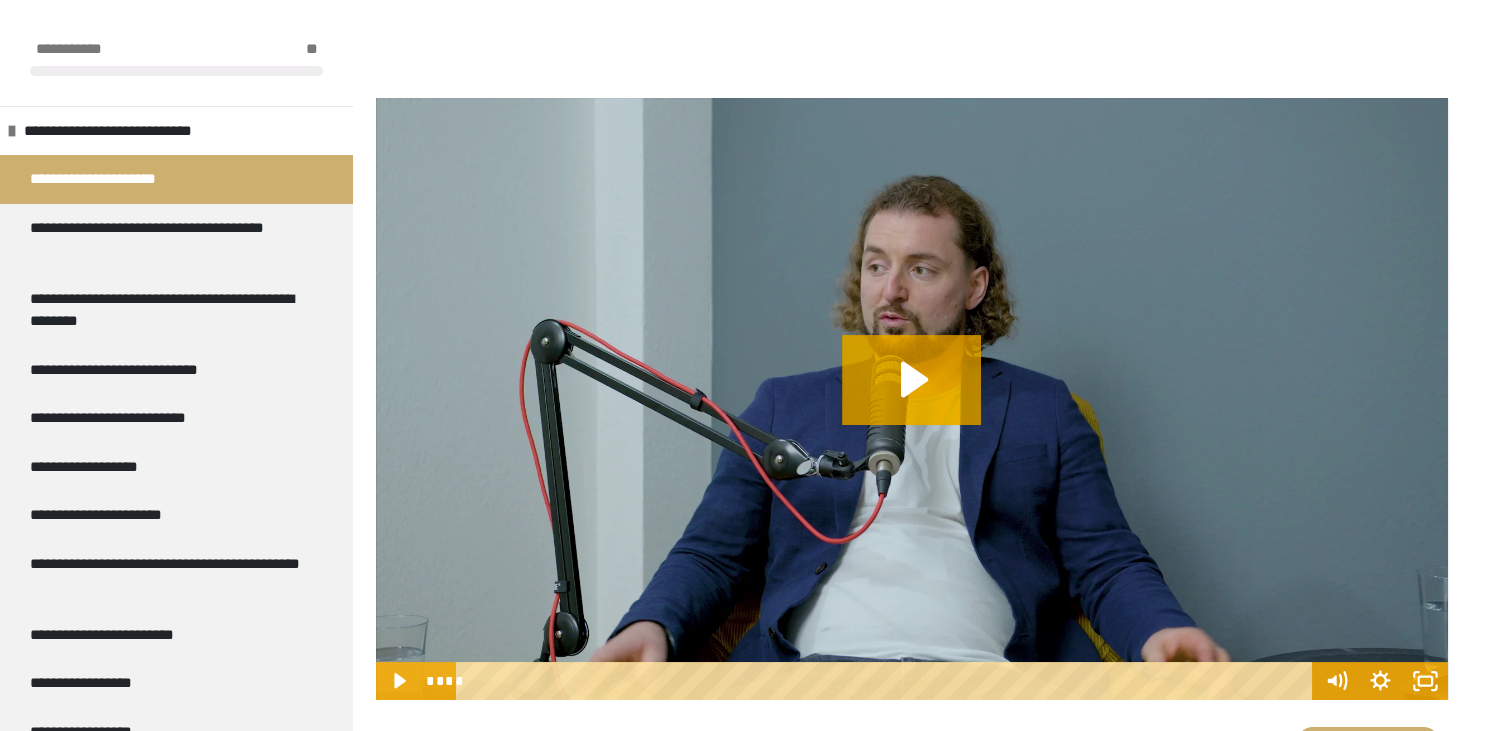 scroll, scrollTop: 325, scrollLeft: 0, axis: vertical 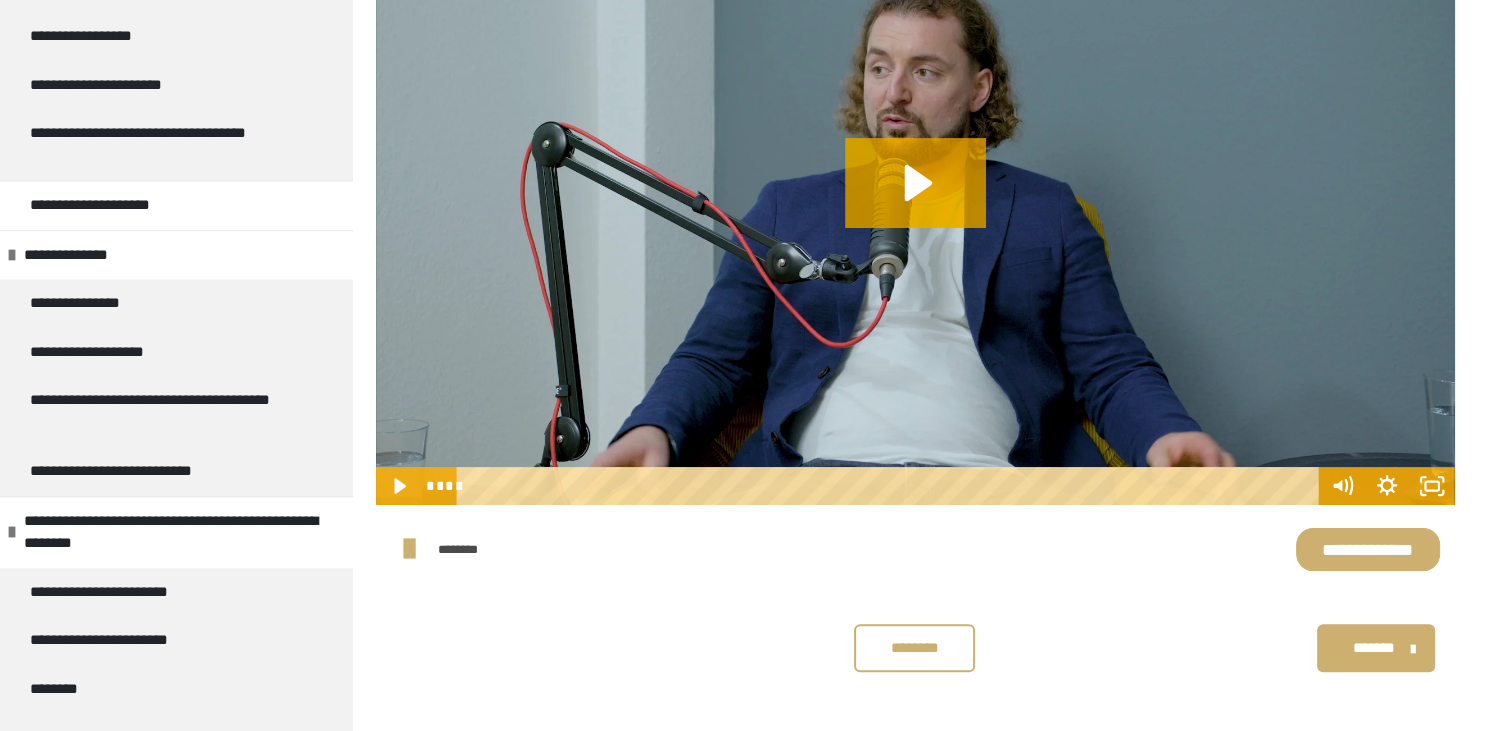 click on "**********" at bounding box center (1368, 549) 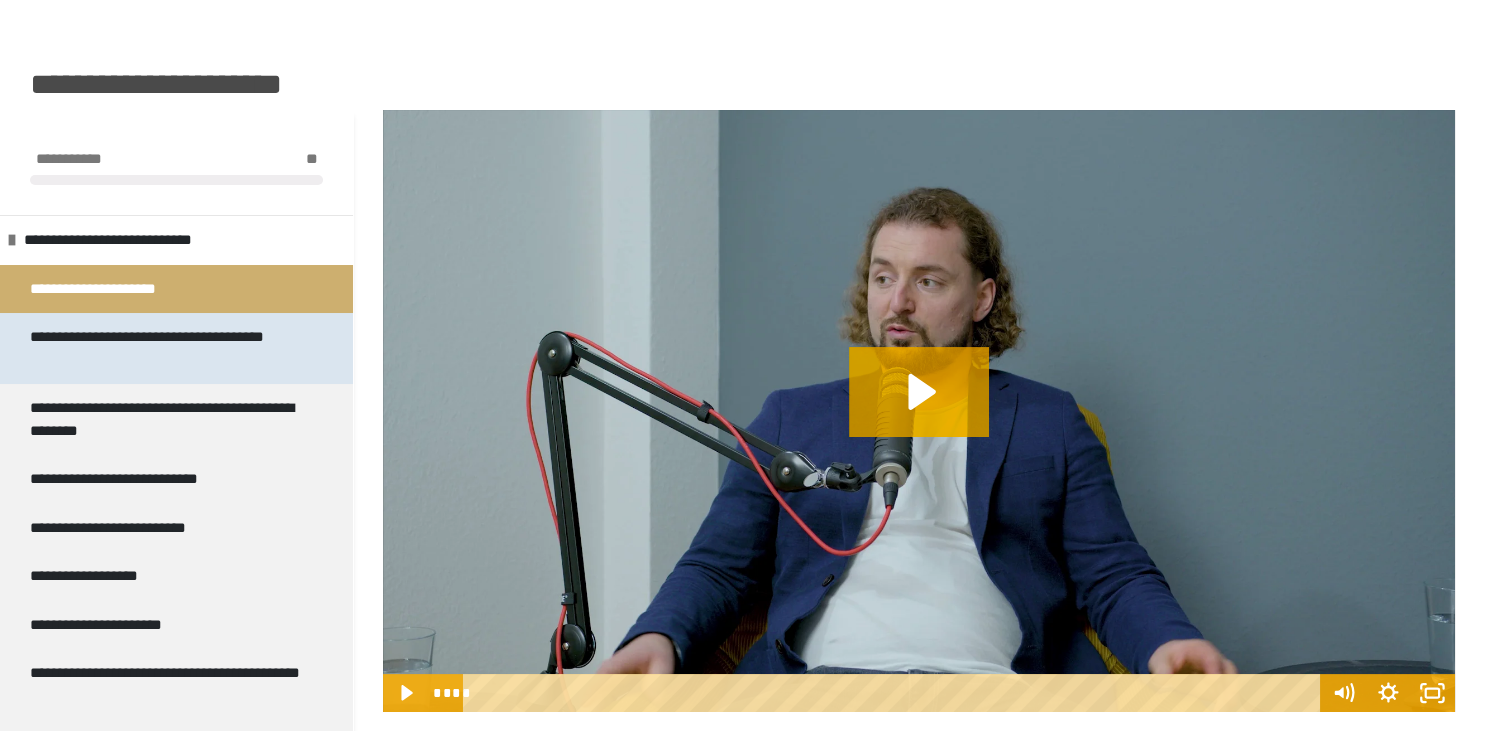 scroll, scrollTop: 325, scrollLeft: 0, axis: vertical 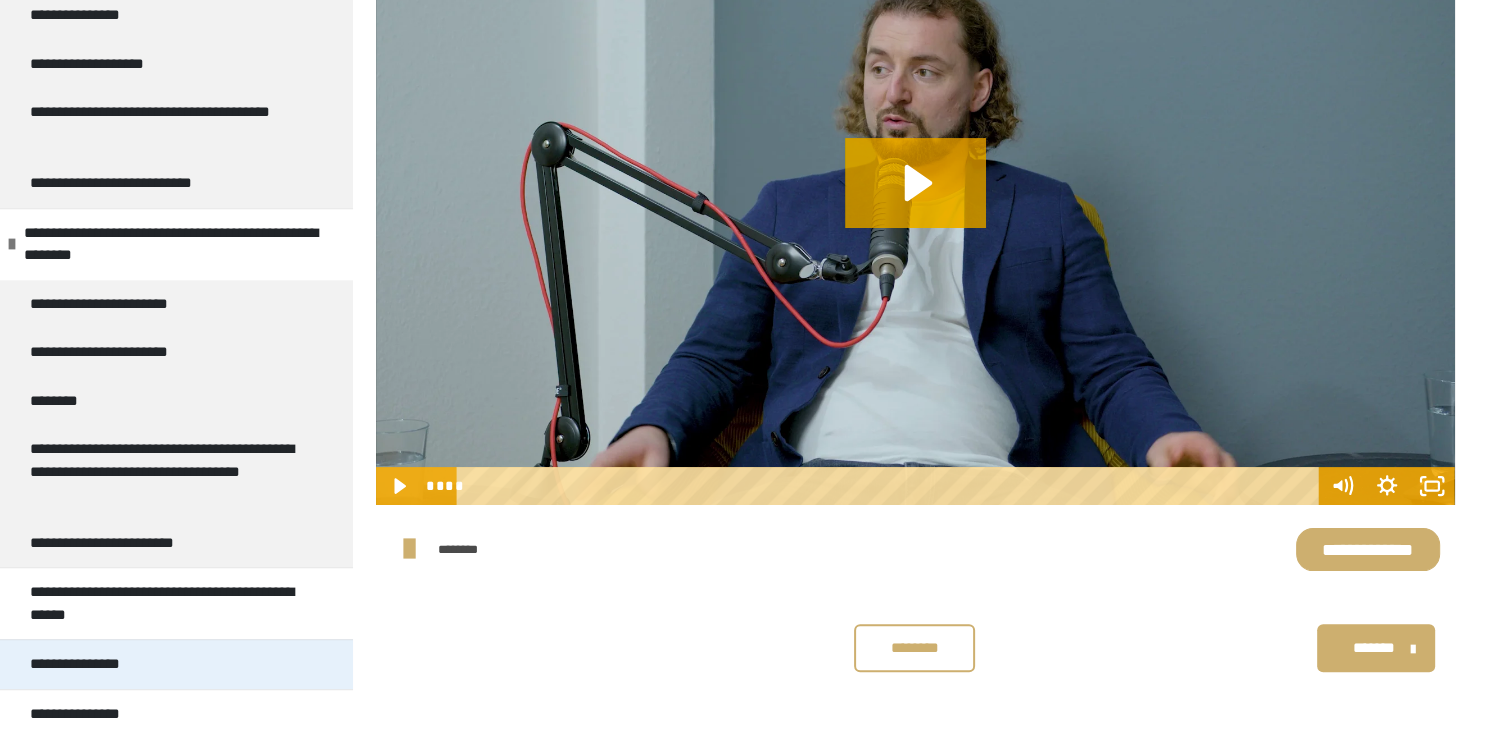 click on "**********" at bounding box center (93, 664) 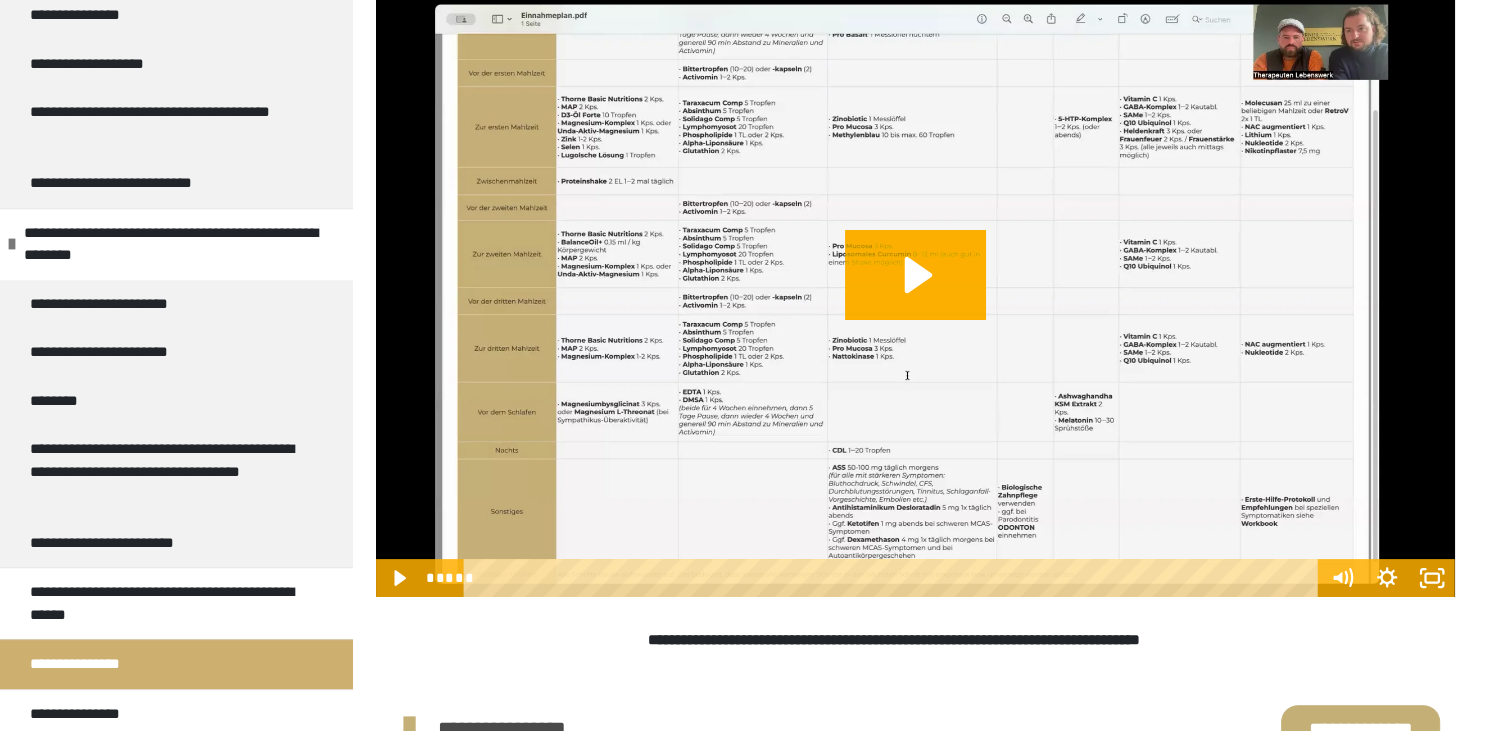 click on "**********" at bounding box center [1020, 639] 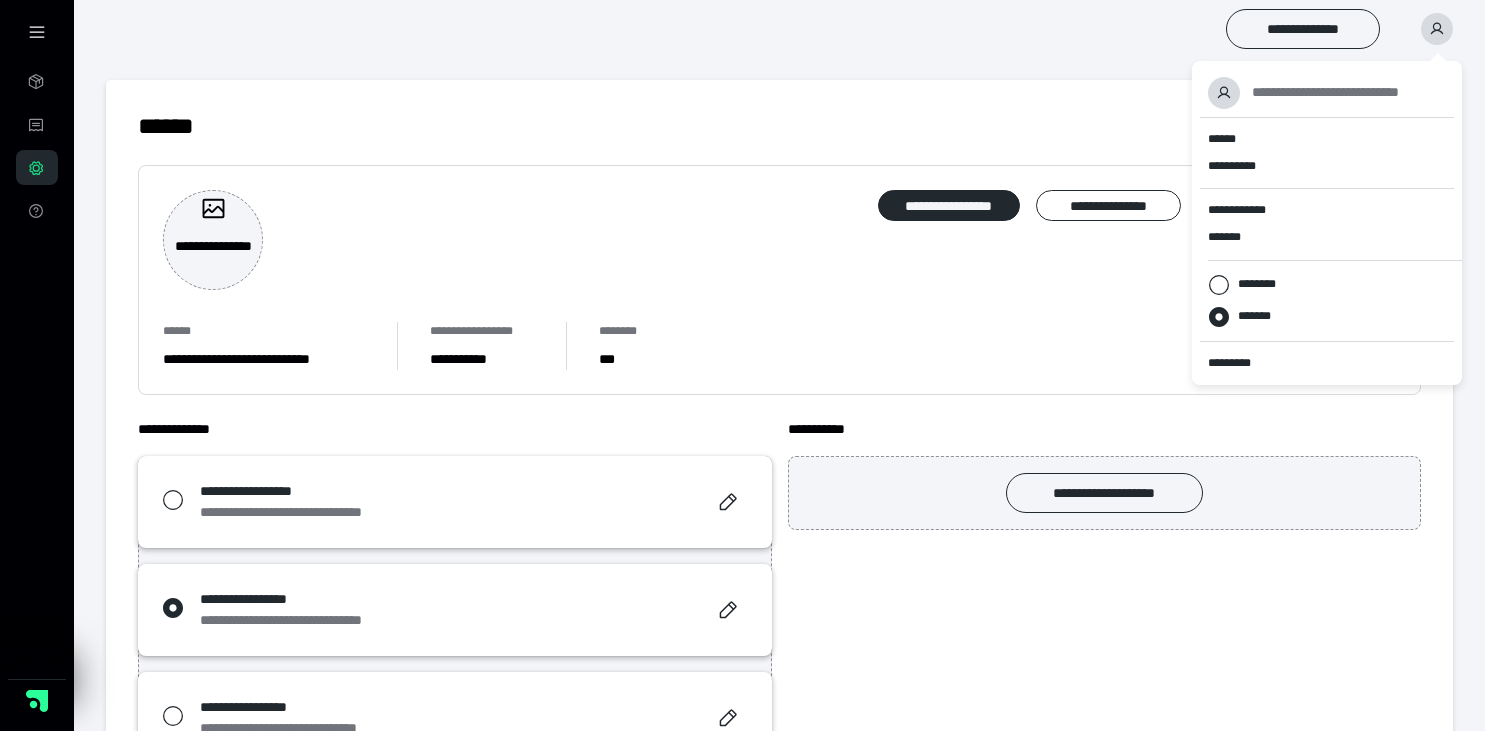 scroll, scrollTop: 0, scrollLeft: 0, axis: both 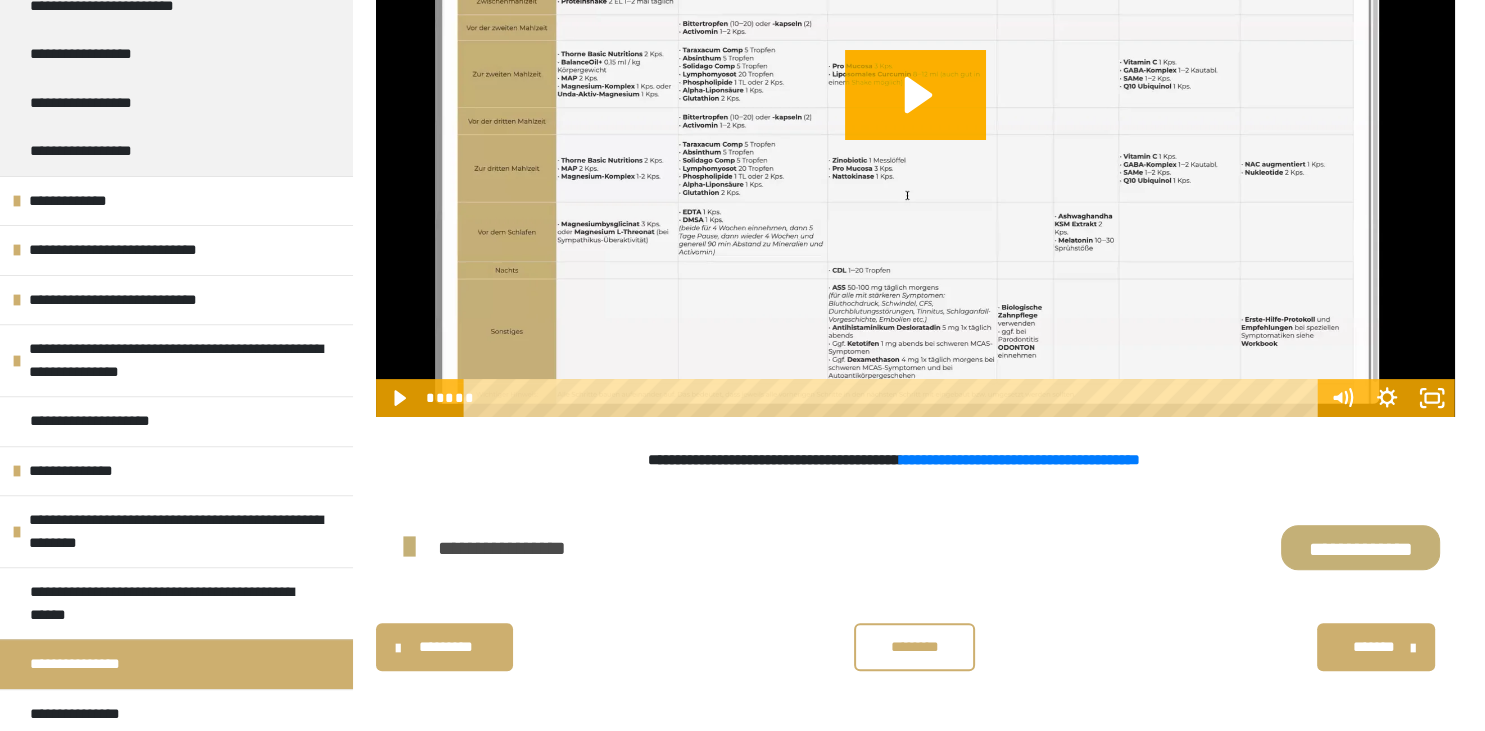 click at bounding box center [409, 547] 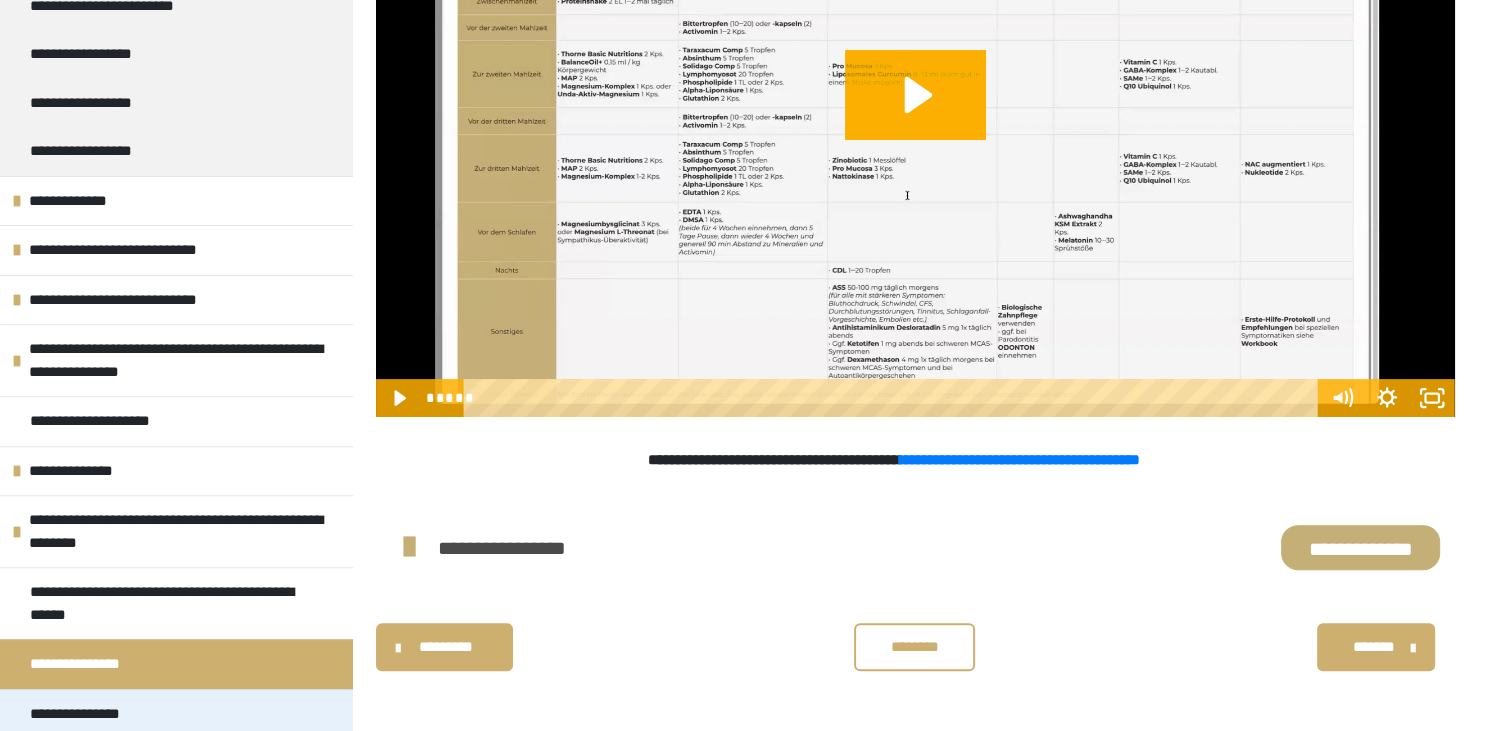click on "**********" at bounding box center (87, 714) 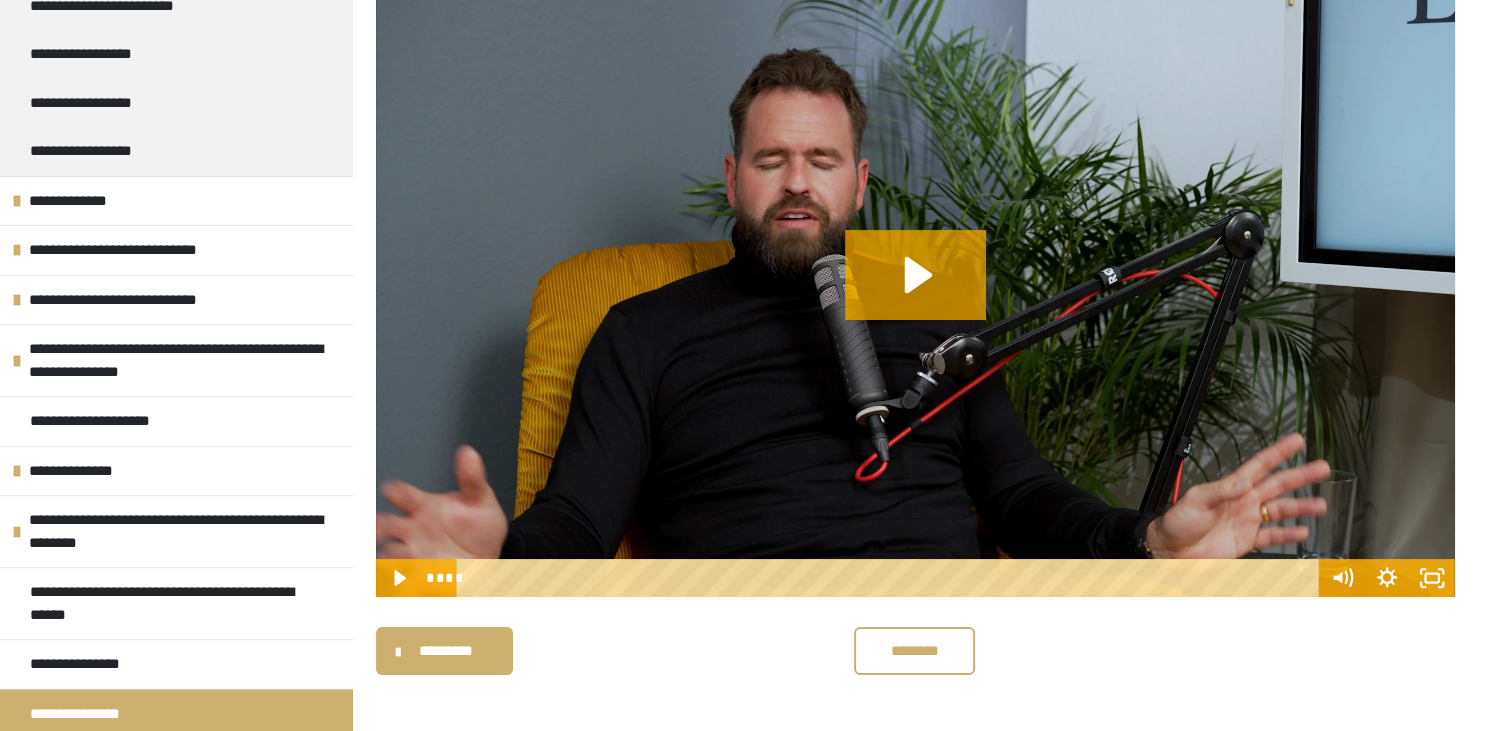 scroll, scrollTop: 253, scrollLeft: 0, axis: vertical 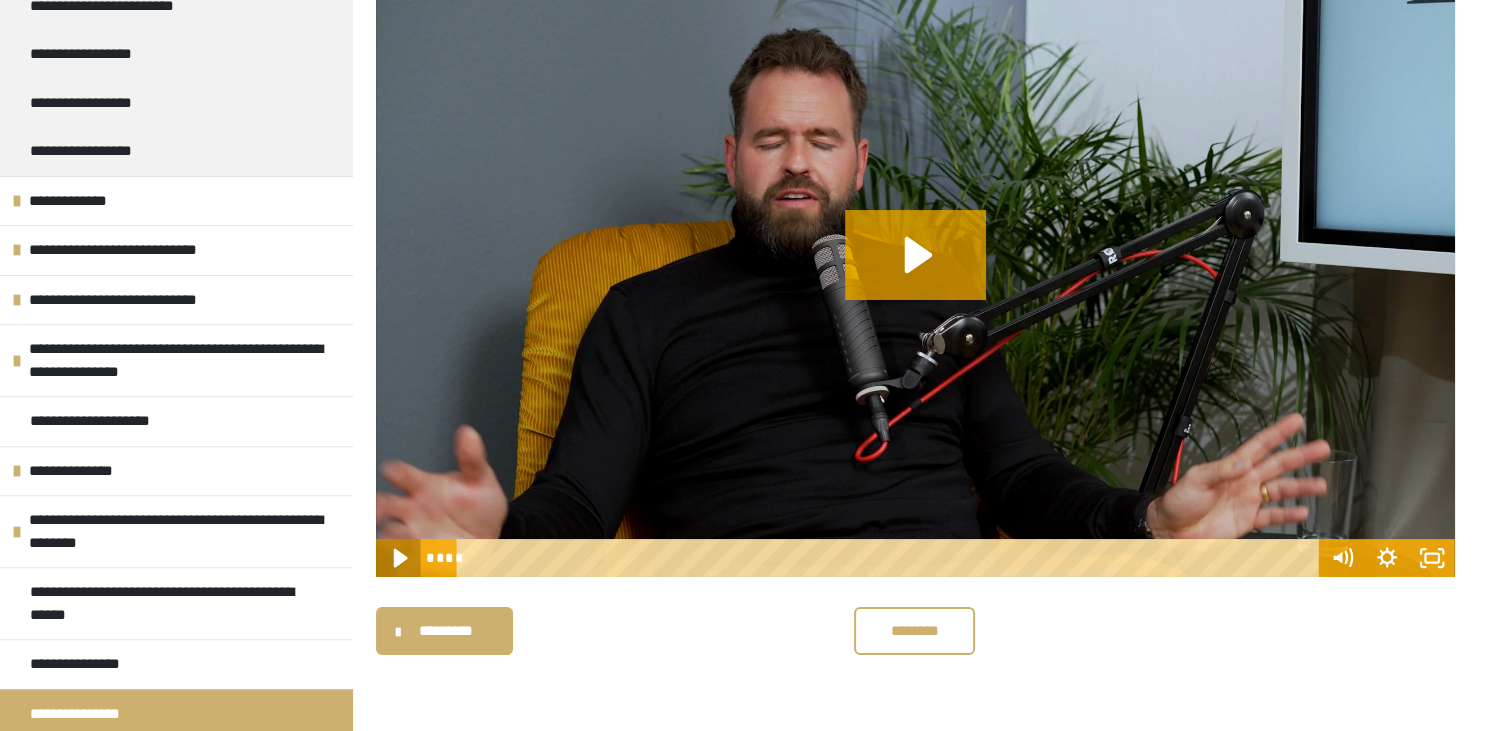 click 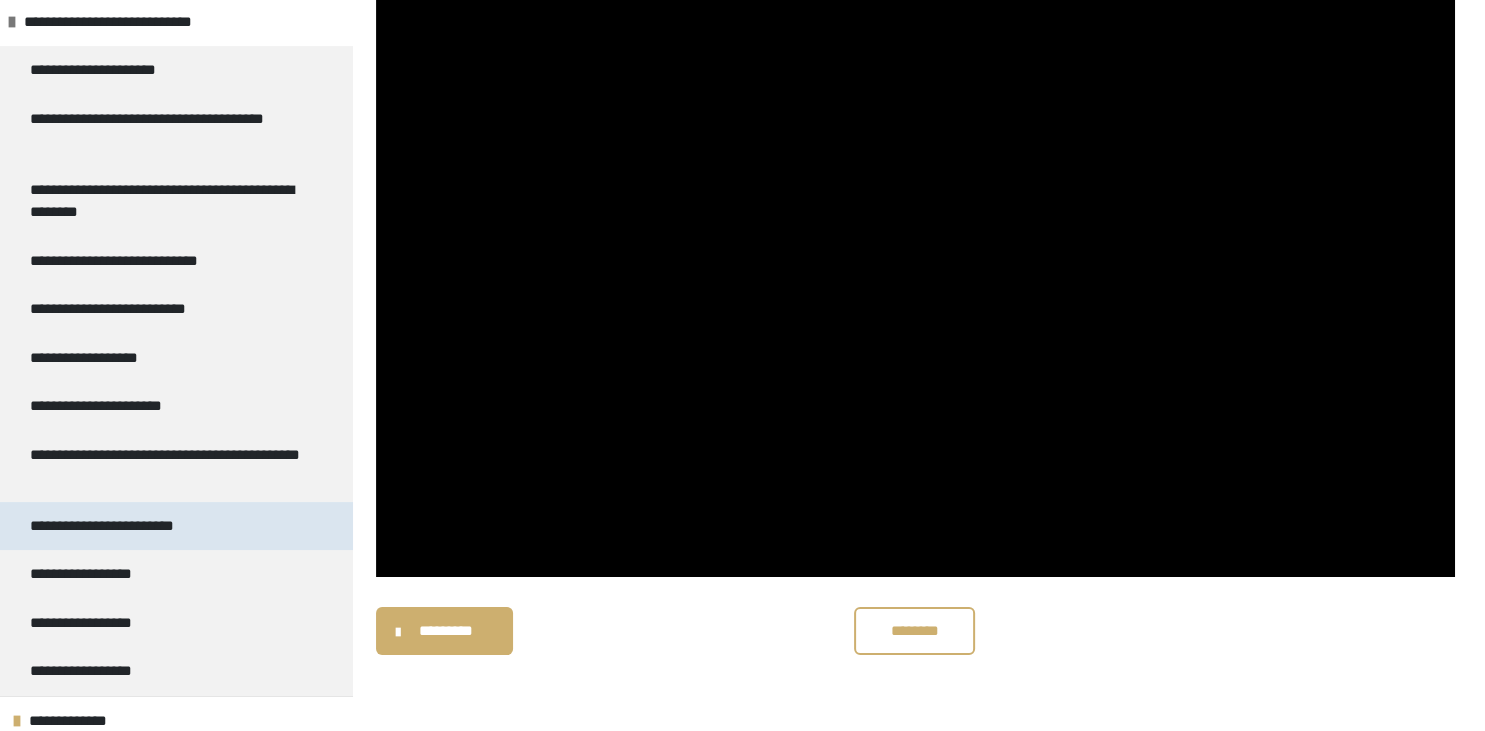 scroll, scrollTop: 0, scrollLeft: 0, axis: both 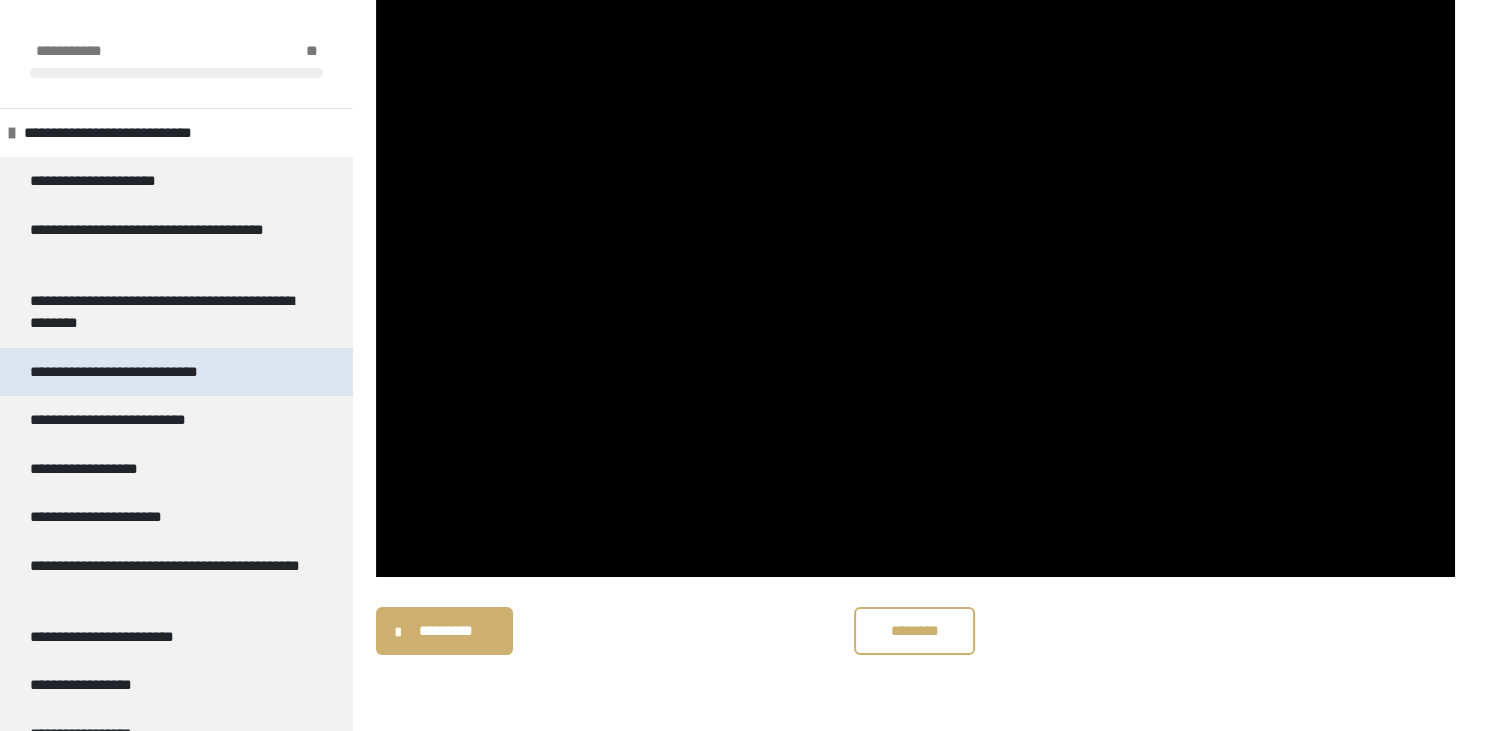 click on "**********" at bounding box center [137, 372] 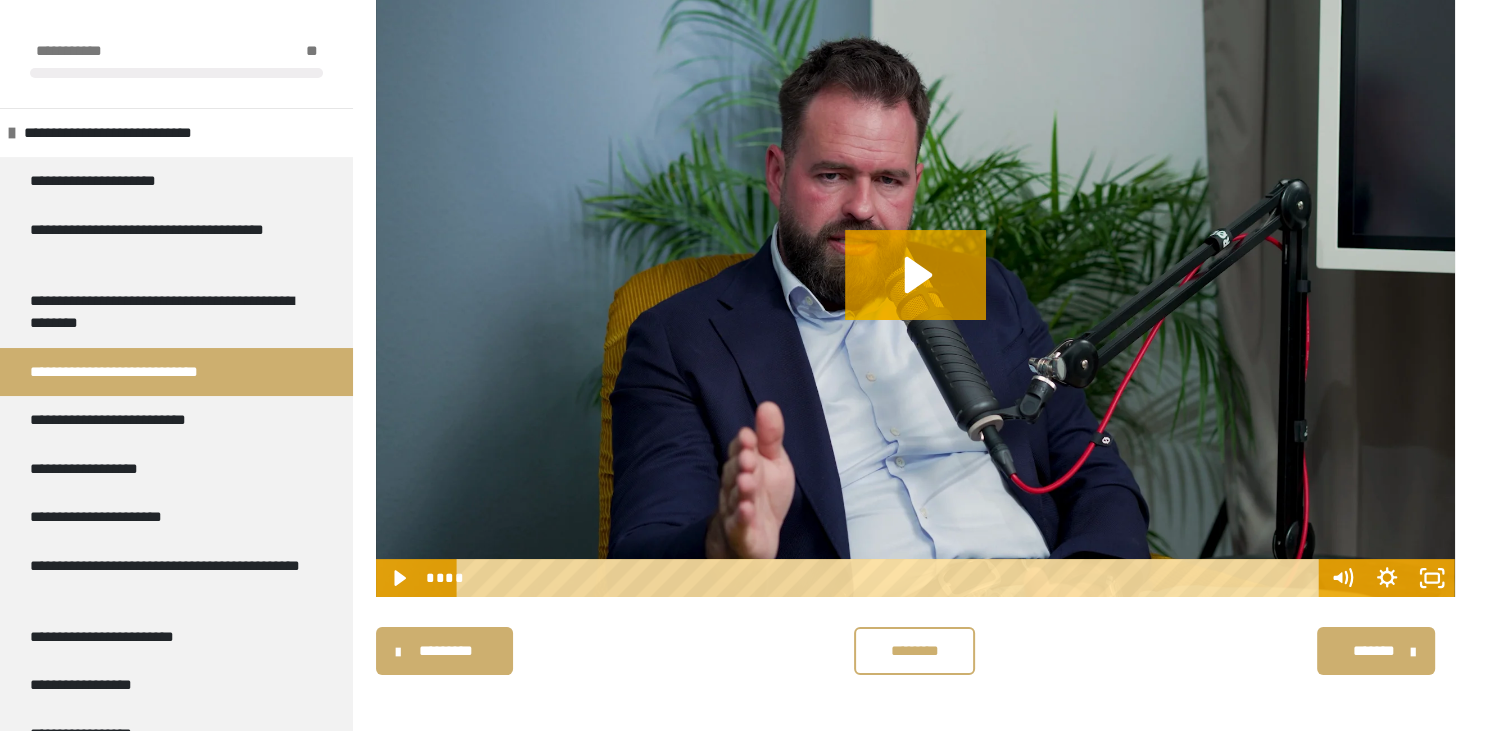 scroll, scrollTop: 253, scrollLeft: 0, axis: vertical 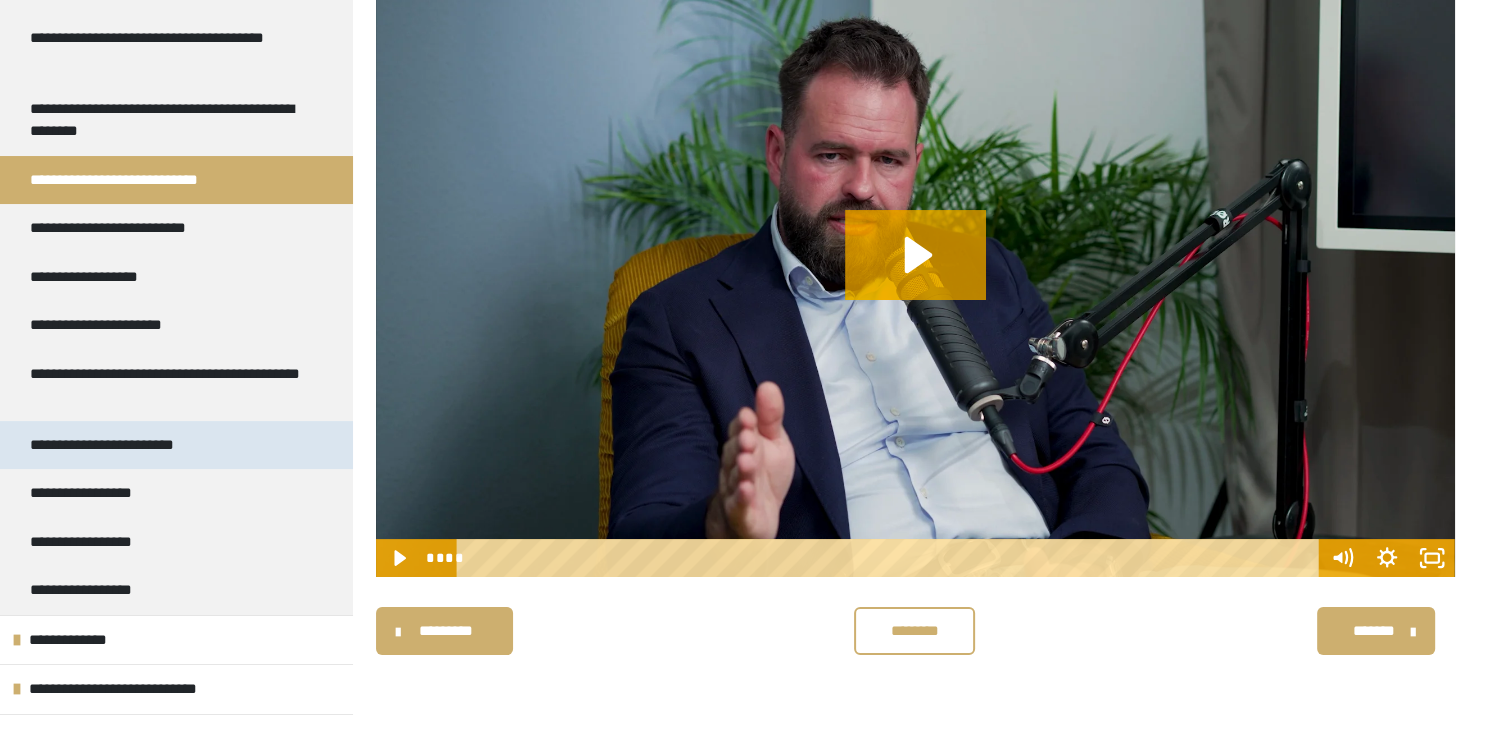 click on "**********" at bounding box center [130, 445] 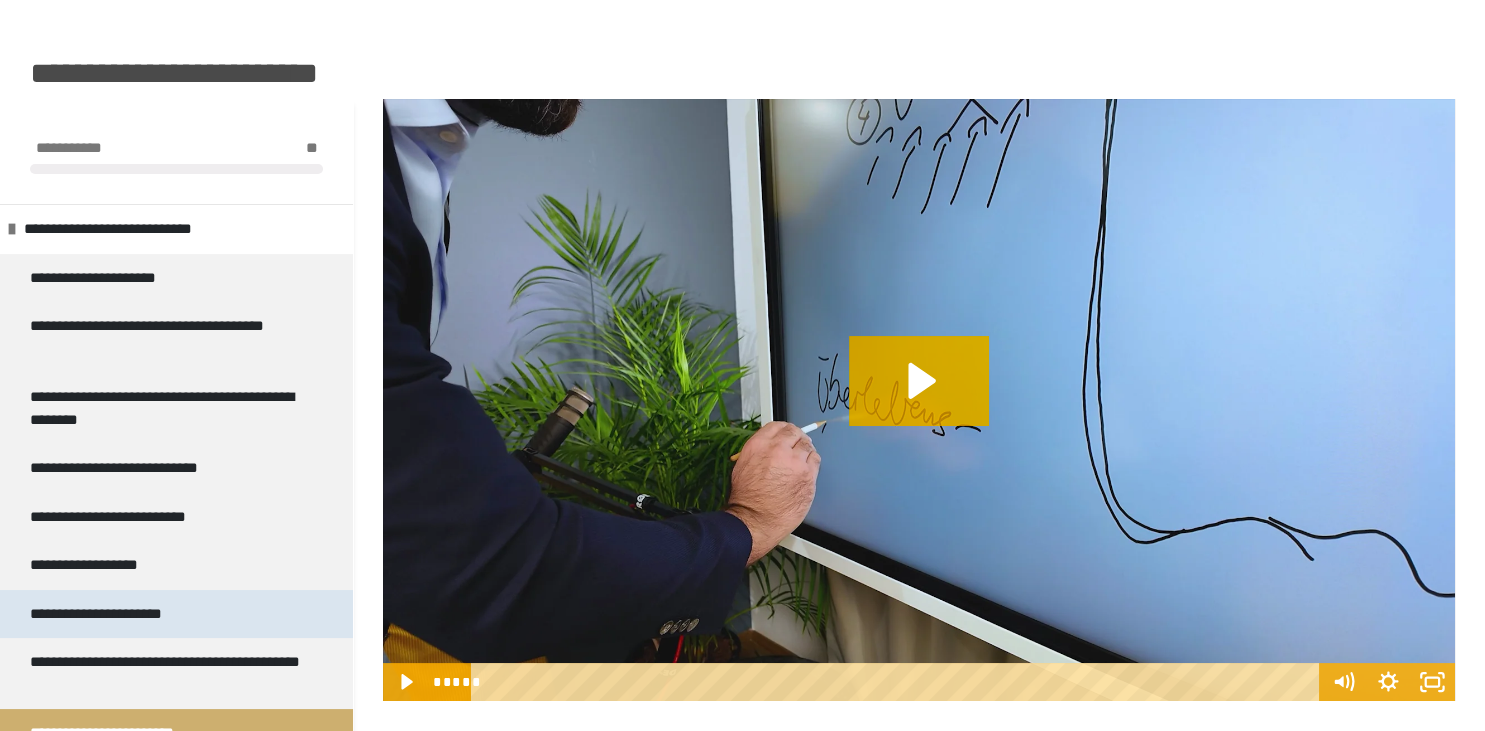 scroll, scrollTop: 253, scrollLeft: 0, axis: vertical 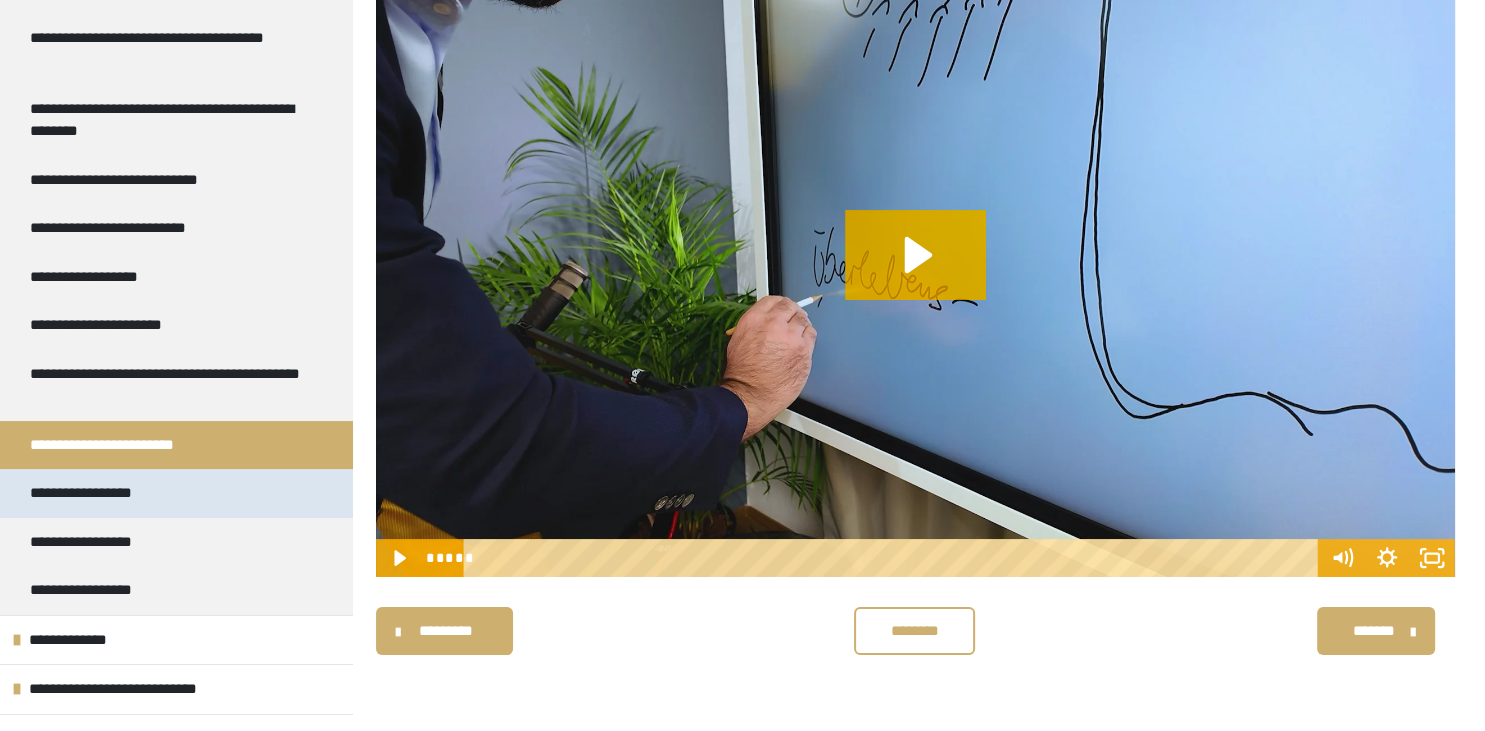 click on "**********" at bounding box center [96, 493] 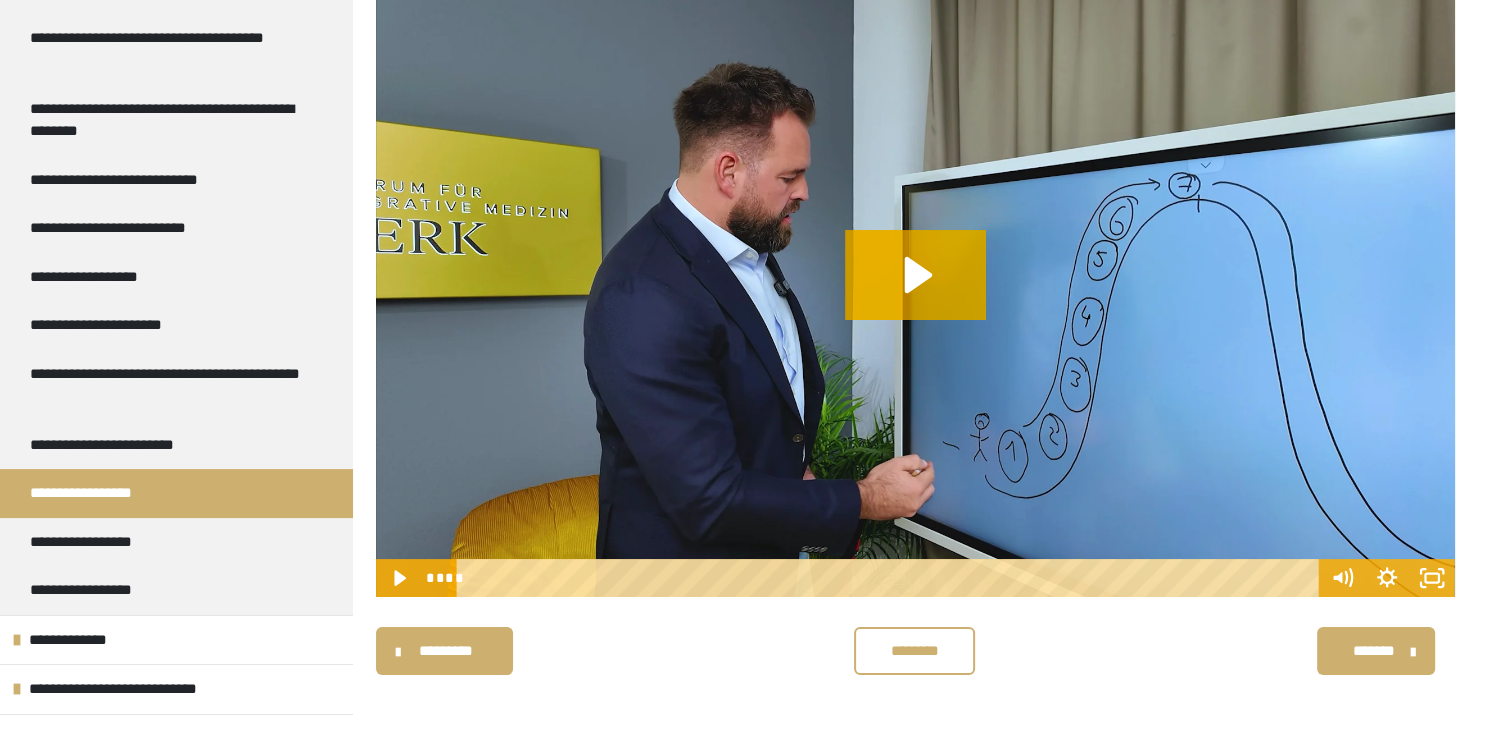 scroll, scrollTop: 288, scrollLeft: 0, axis: vertical 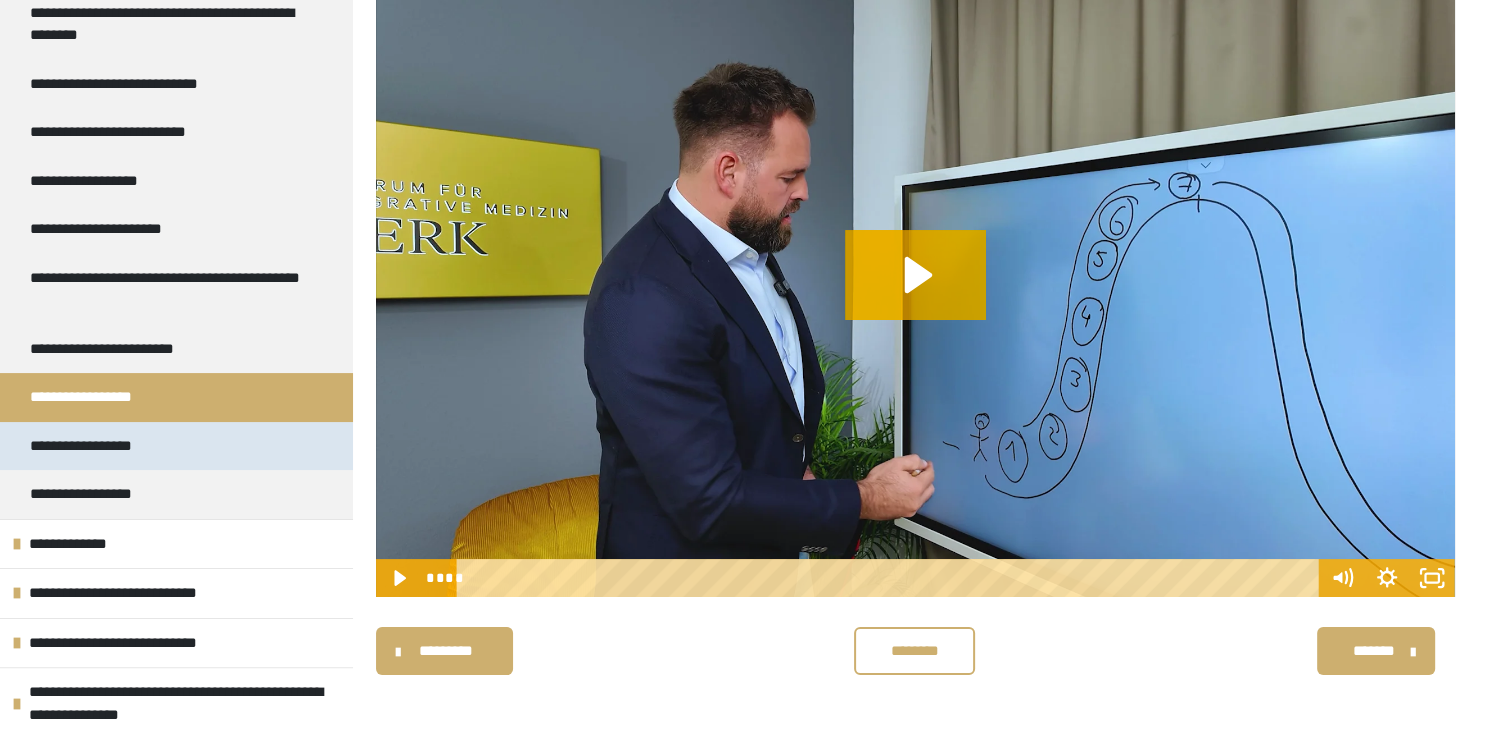 click on "**********" at bounding box center [99, 446] 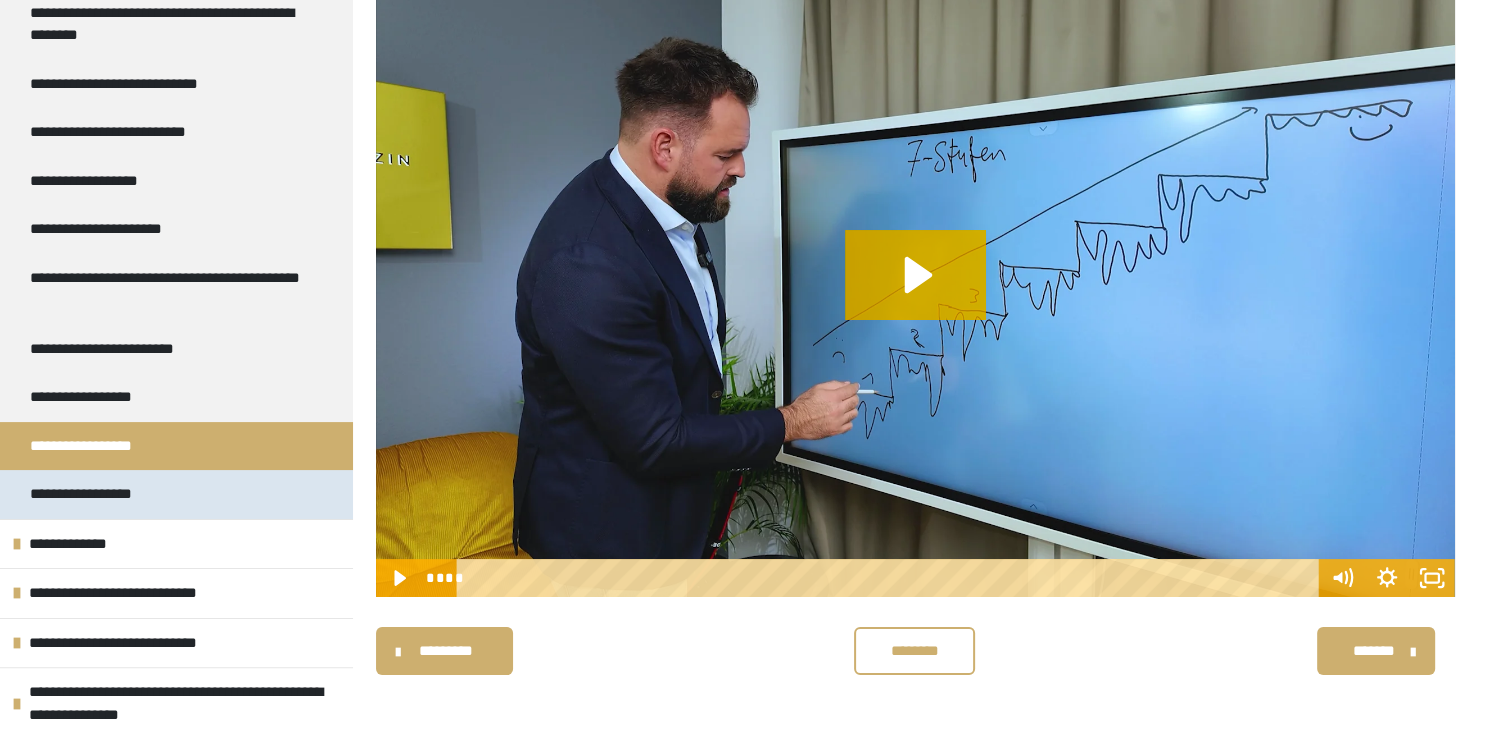 click on "**********" at bounding box center [101, 494] 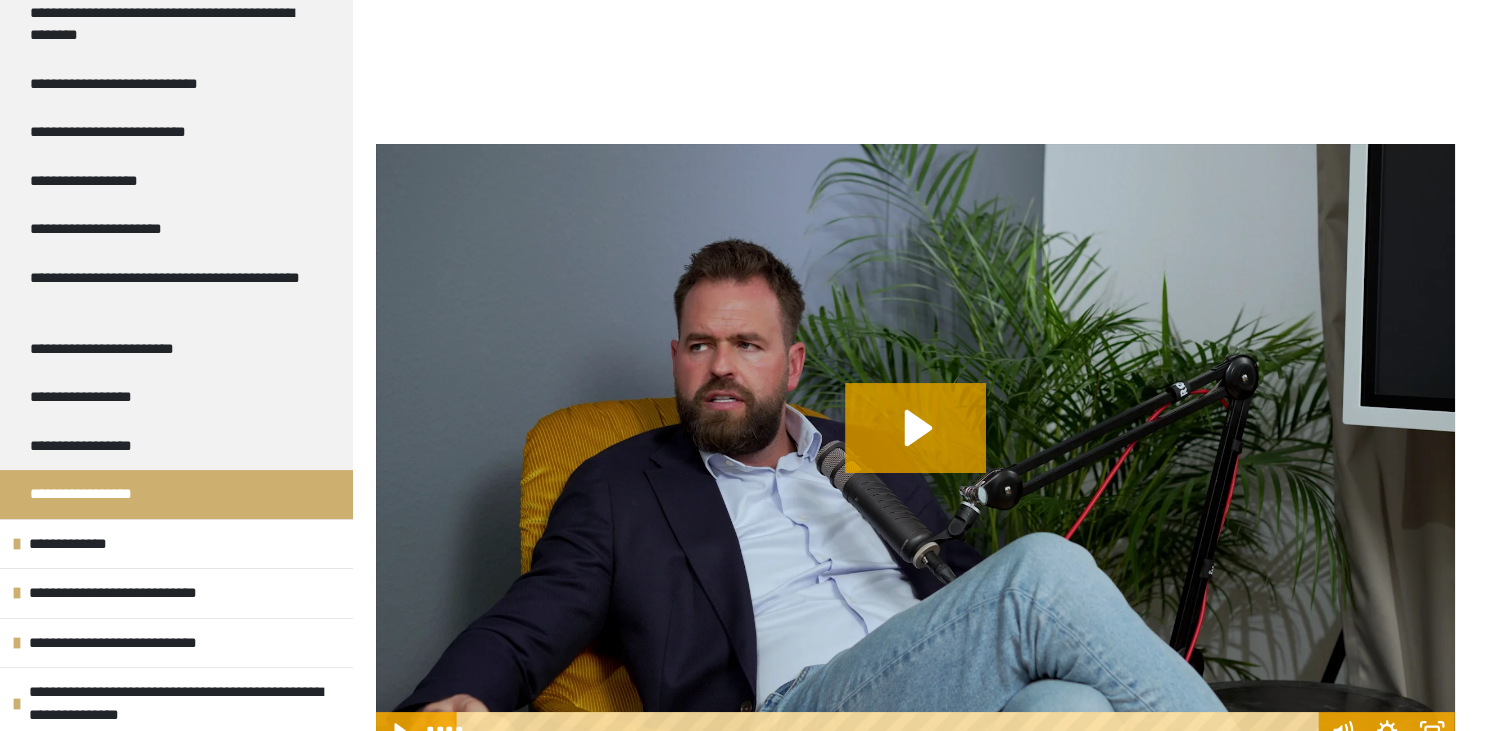 scroll, scrollTop: 0, scrollLeft: 0, axis: both 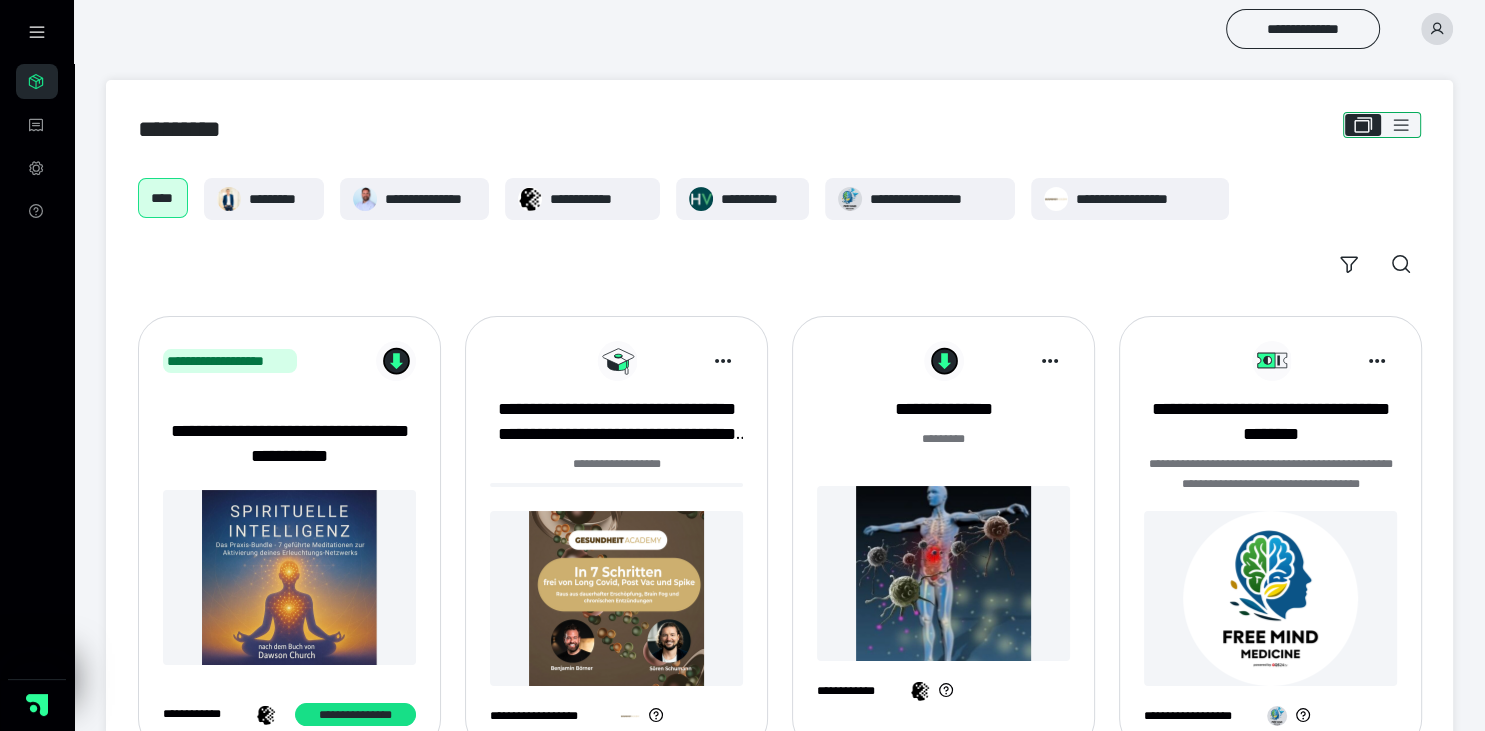 click 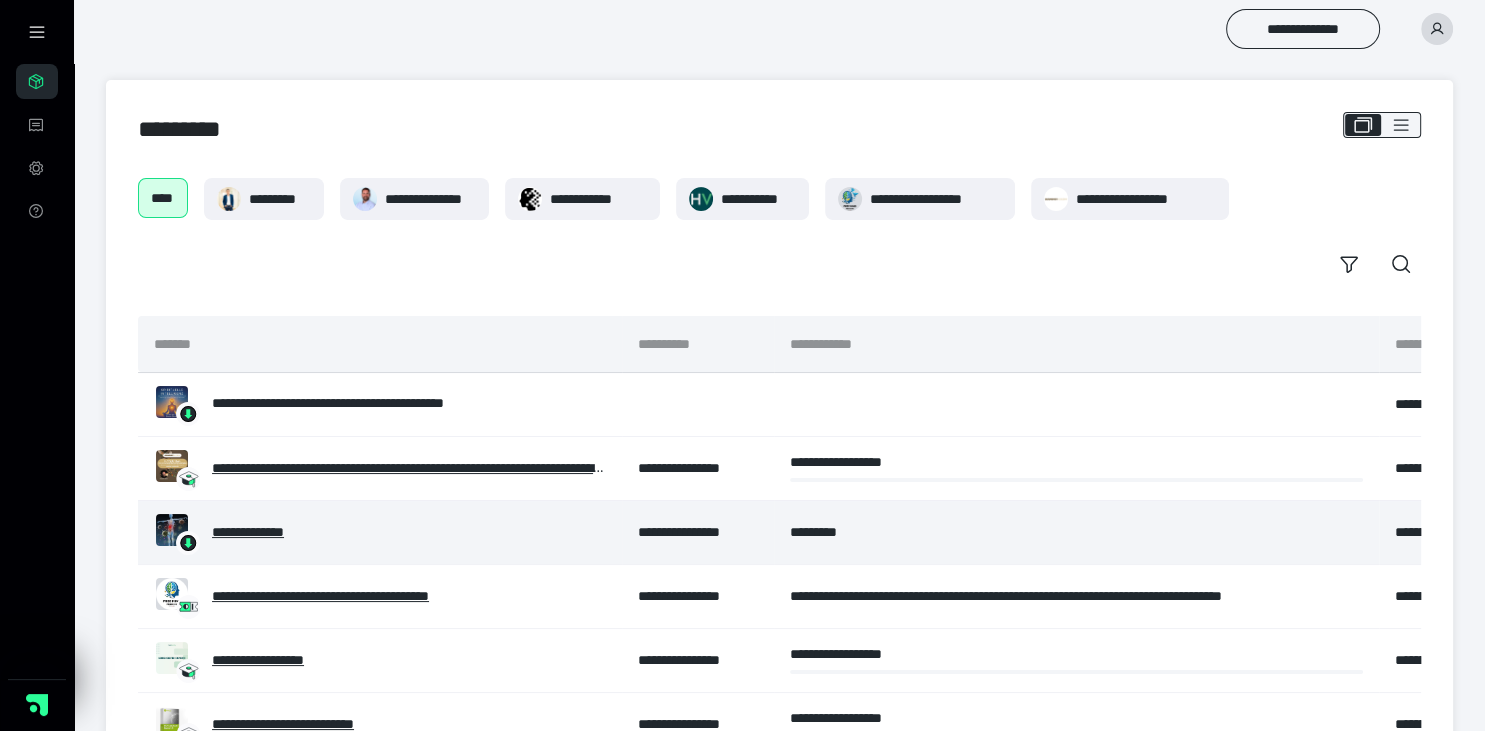 scroll, scrollTop: 208, scrollLeft: 0, axis: vertical 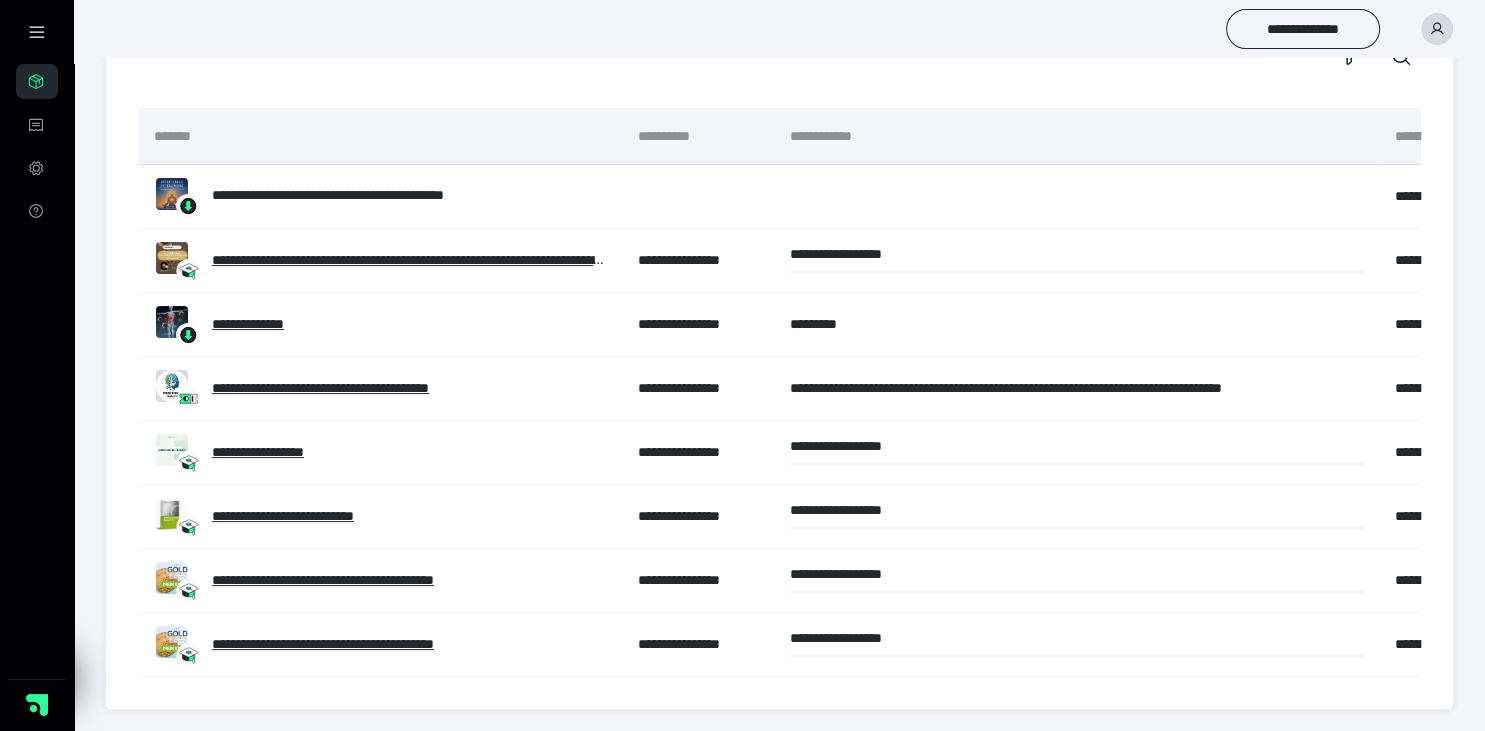 click 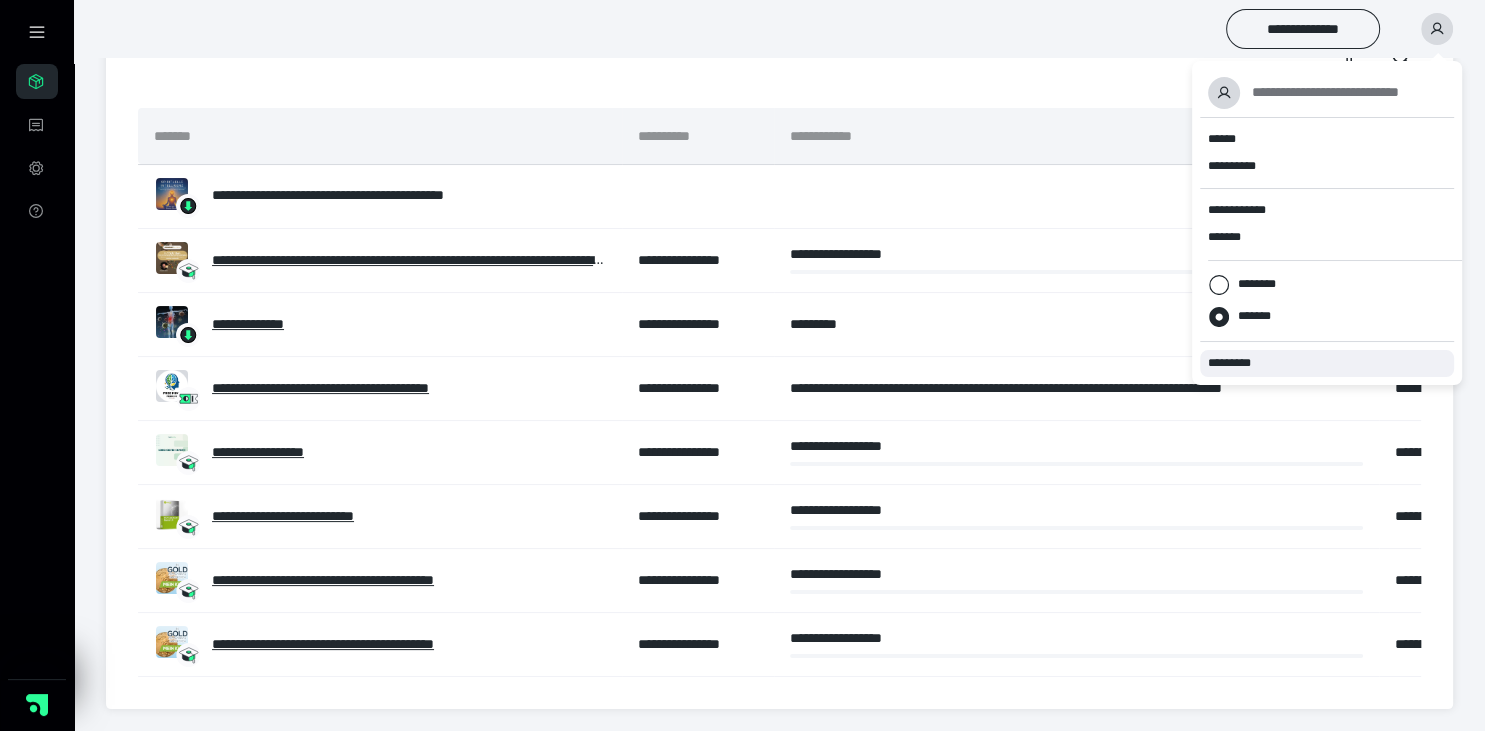 click on "*********" at bounding box center [1238, 363] 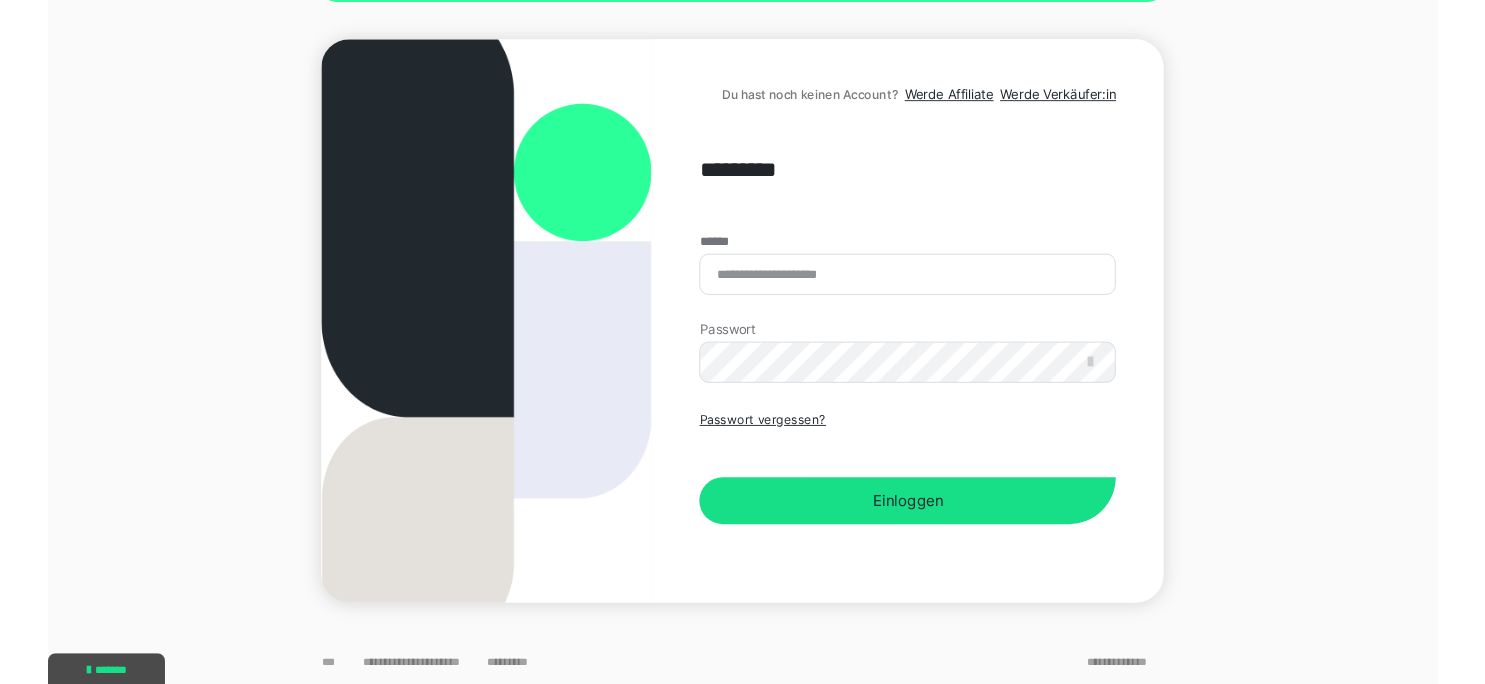 scroll, scrollTop: 0, scrollLeft: 0, axis: both 